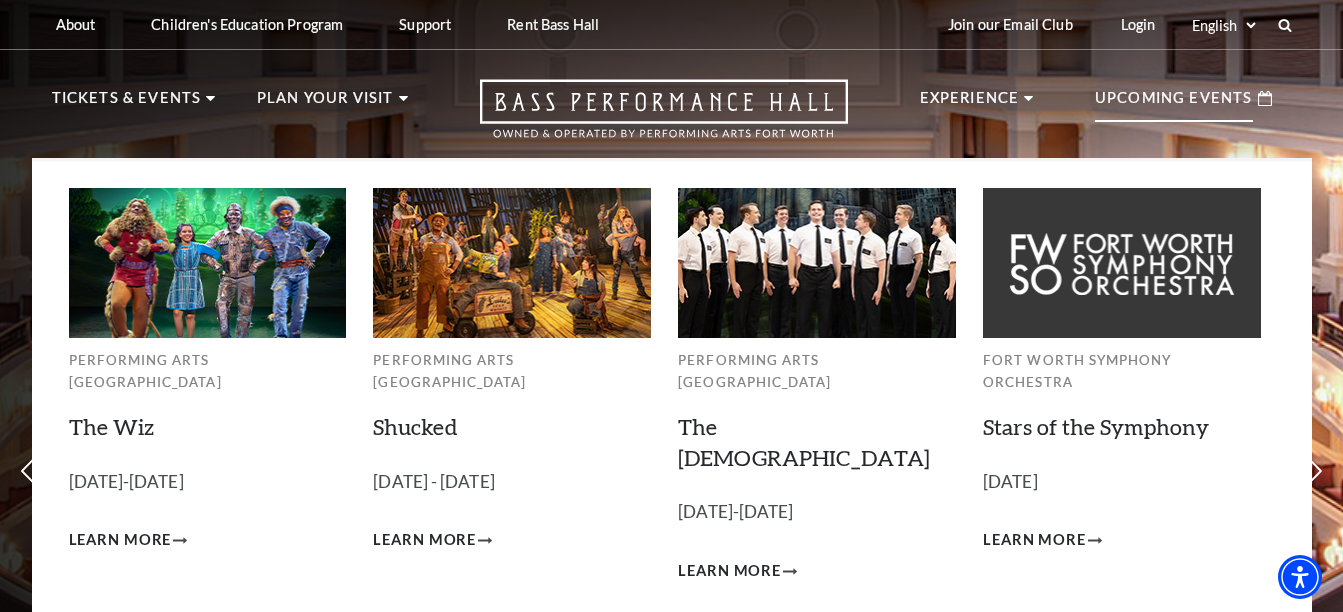 scroll, scrollTop: 0, scrollLeft: 0, axis: both 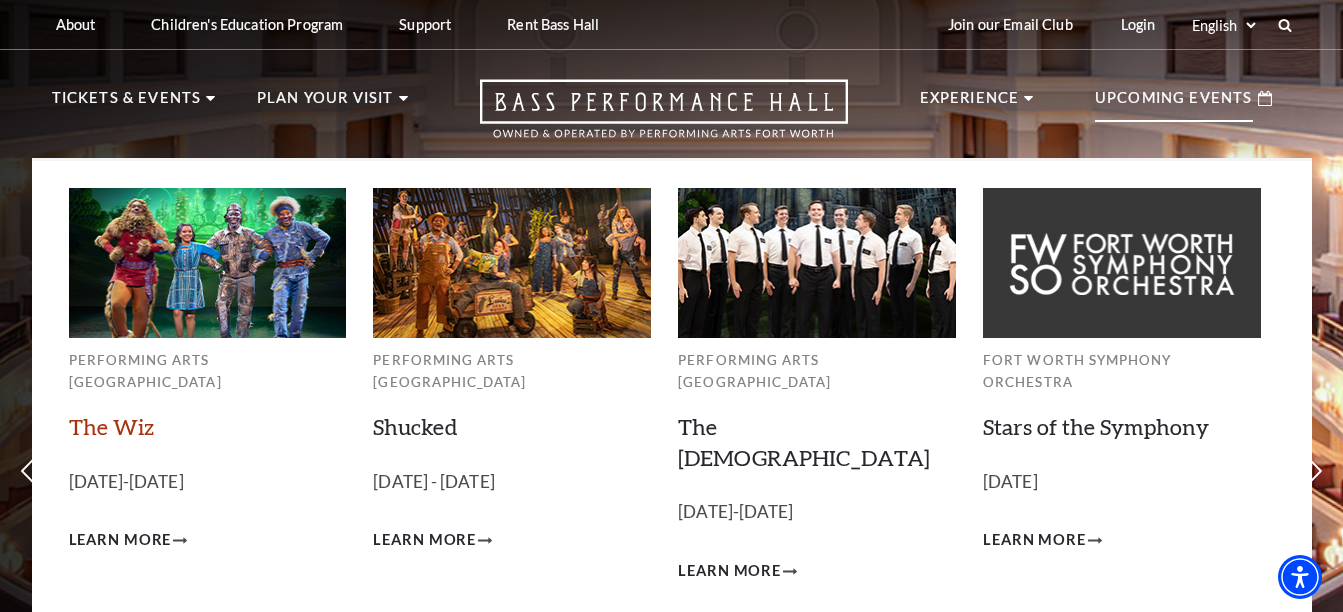 click on "The Wiz" at bounding box center [111, 426] 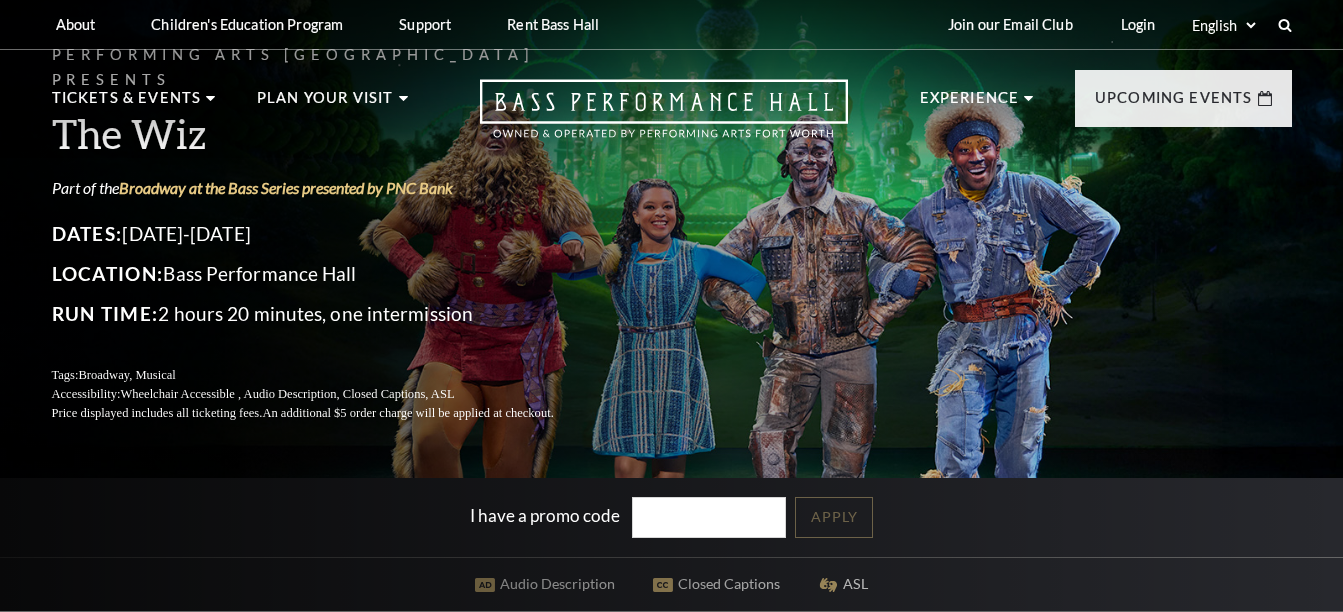 scroll, scrollTop: 0, scrollLeft: 0, axis: both 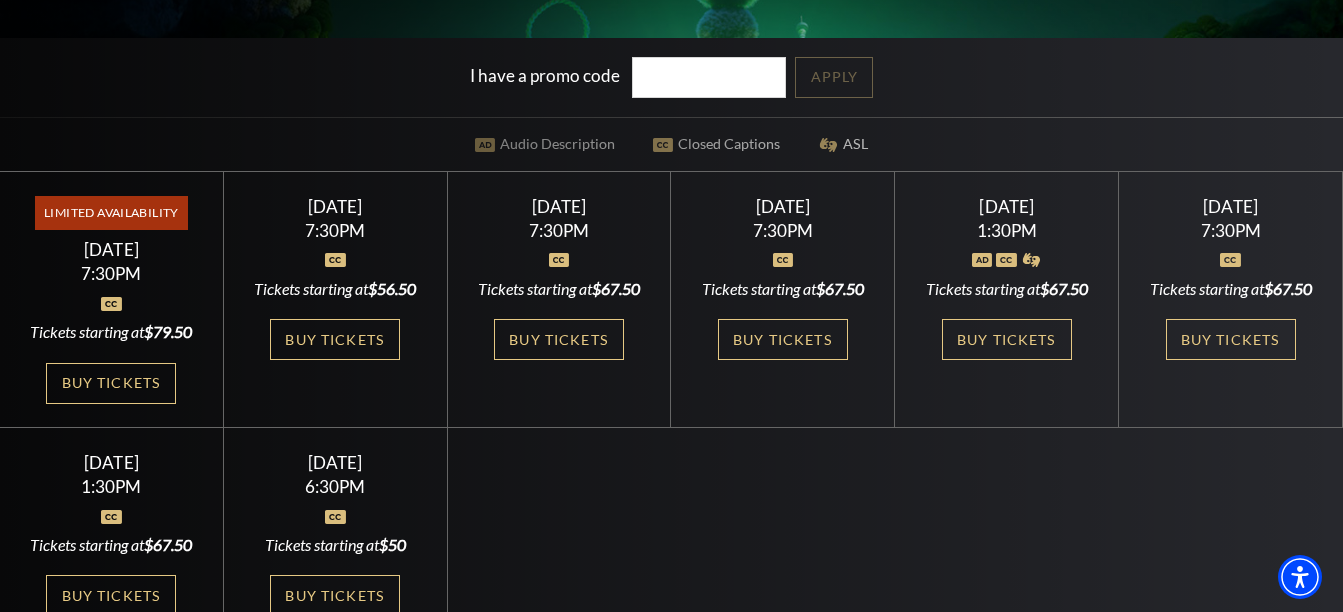 click on "Select a Performance
Tuesday July 15  |  7:30PM
Tickets starting at $79.50
Tuesday July 15  |  7:30PM
Tickets starting at $79.50
Wednesday July 16  |  7:30PM | | | |" at bounding box center (671, 406) 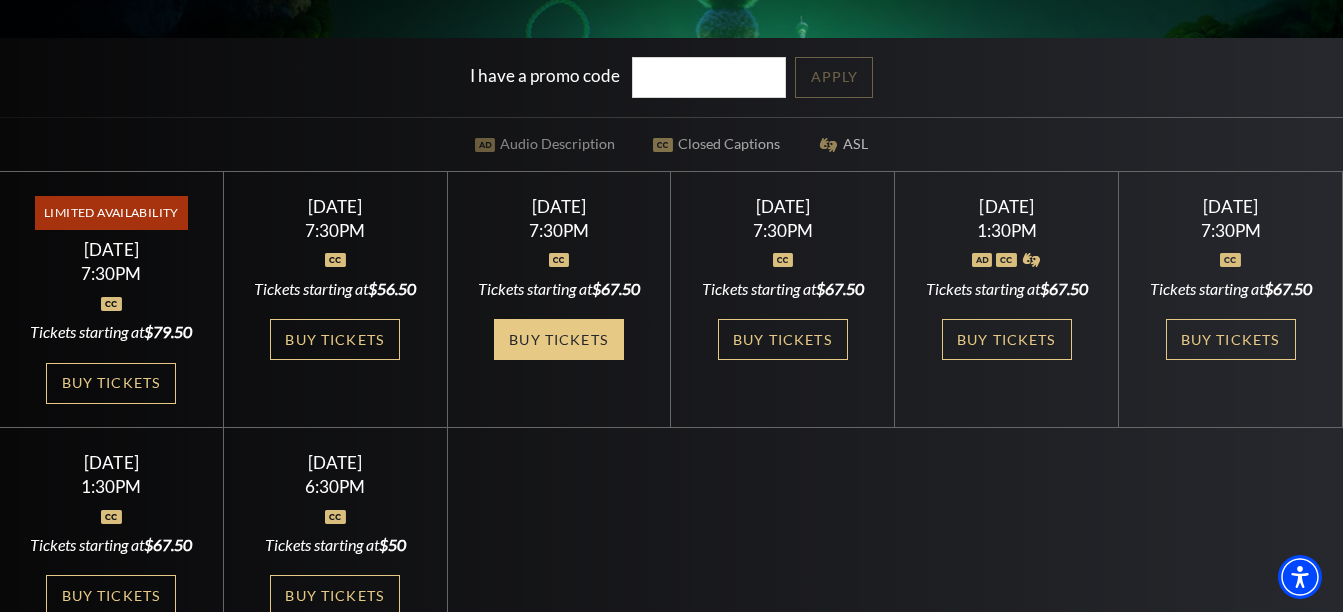 click on "Buy Tickets" at bounding box center [559, 339] 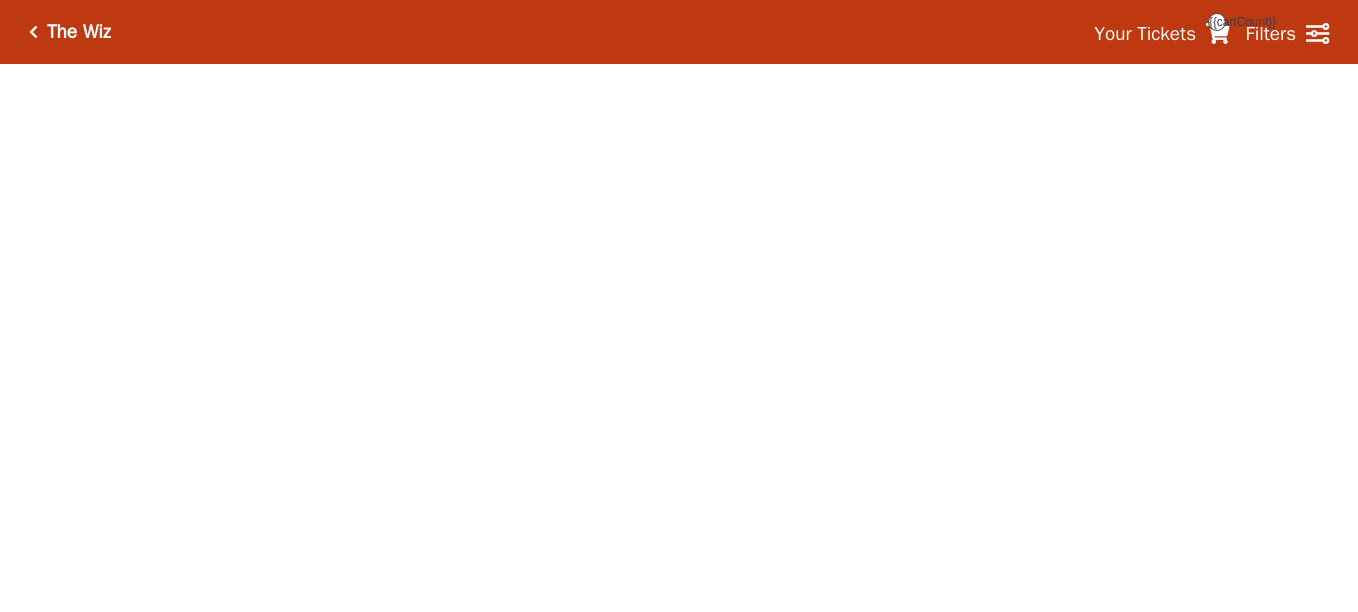 scroll, scrollTop: 0, scrollLeft: 0, axis: both 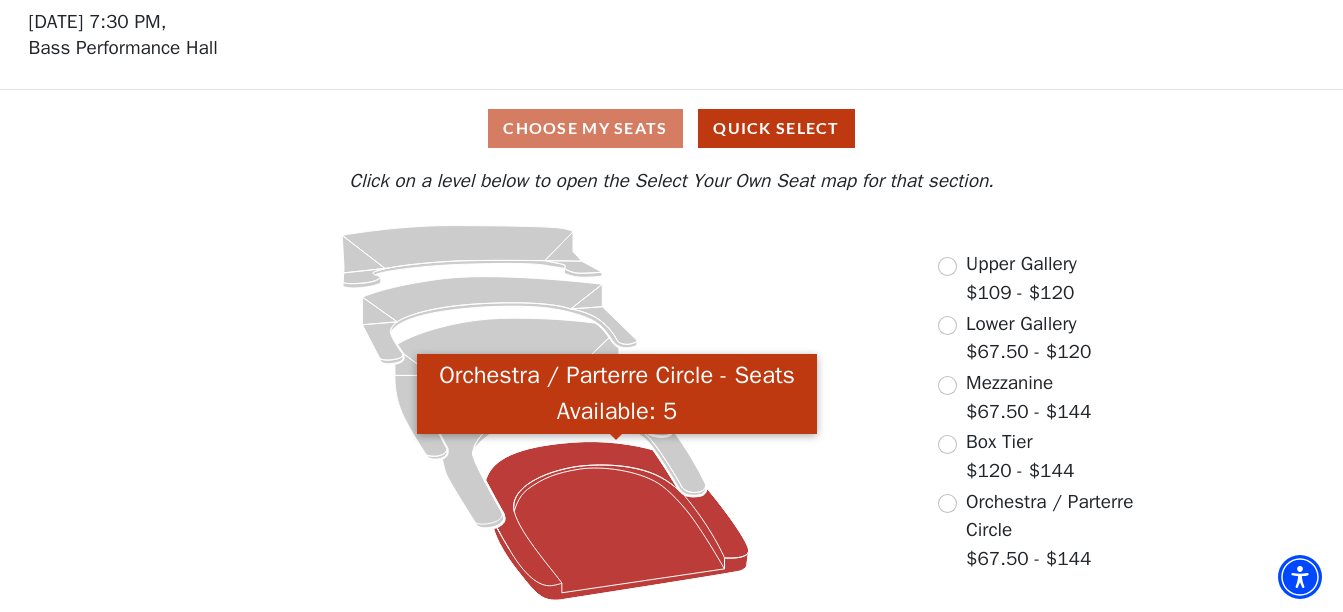 click 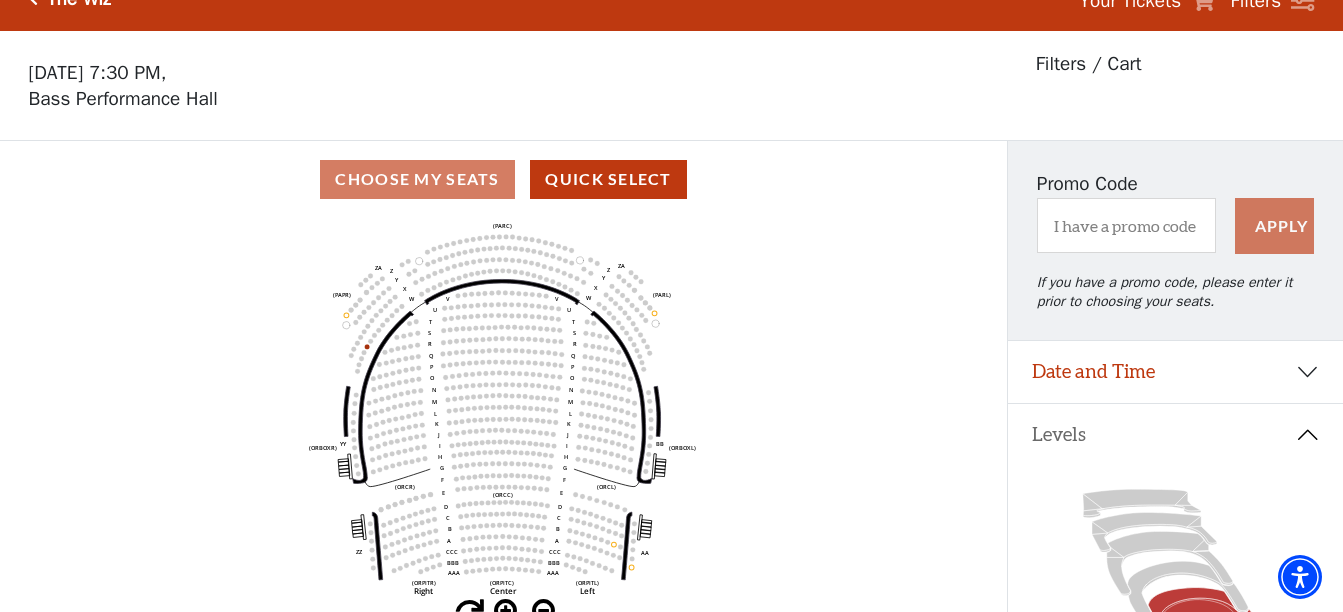 scroll, scrollTop: 93, scrollLeft: 0, axis: vertical 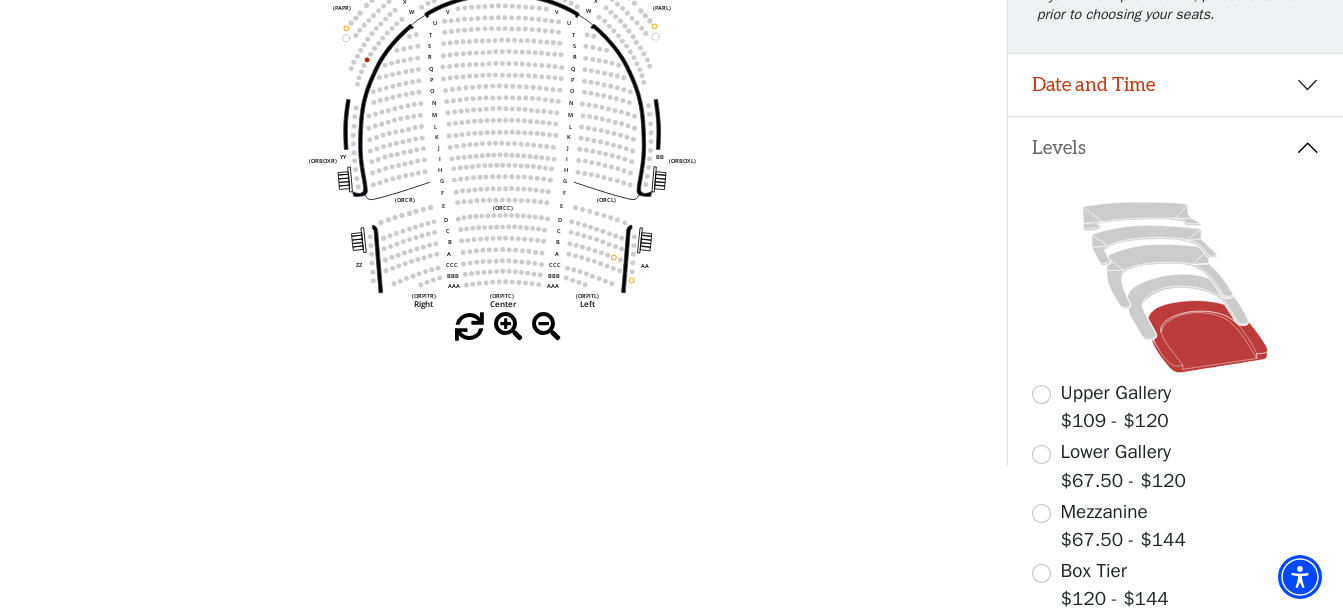 click at bounding box center [508, 327] 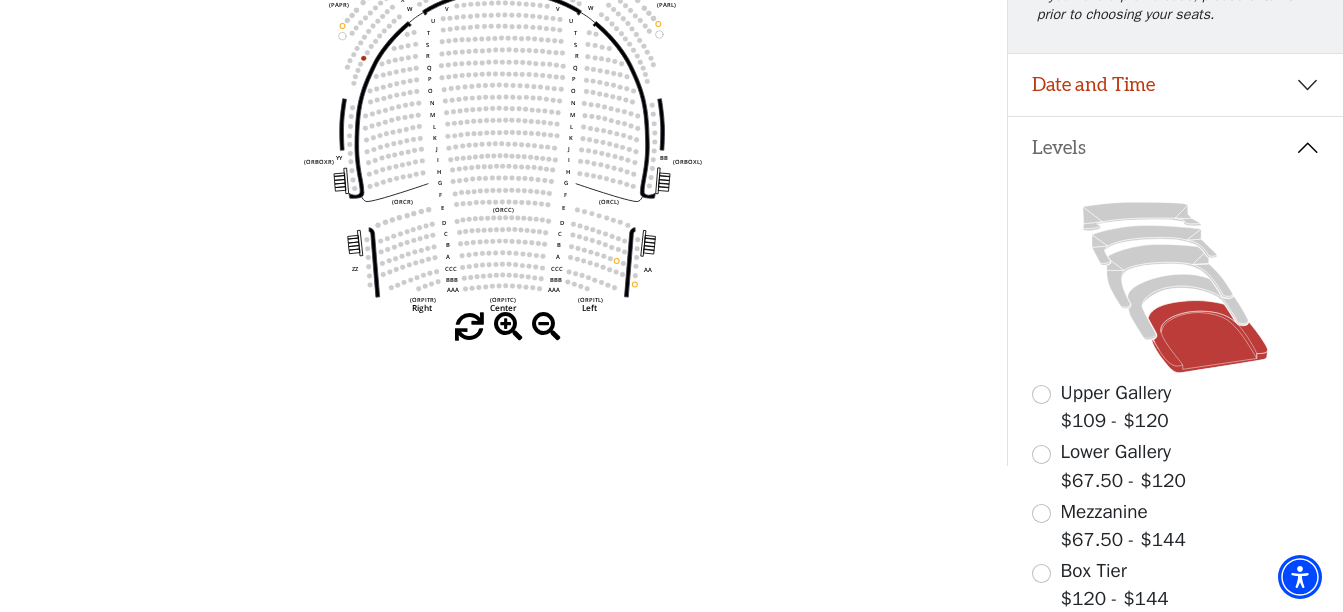 click at bounding box center [508, 327] 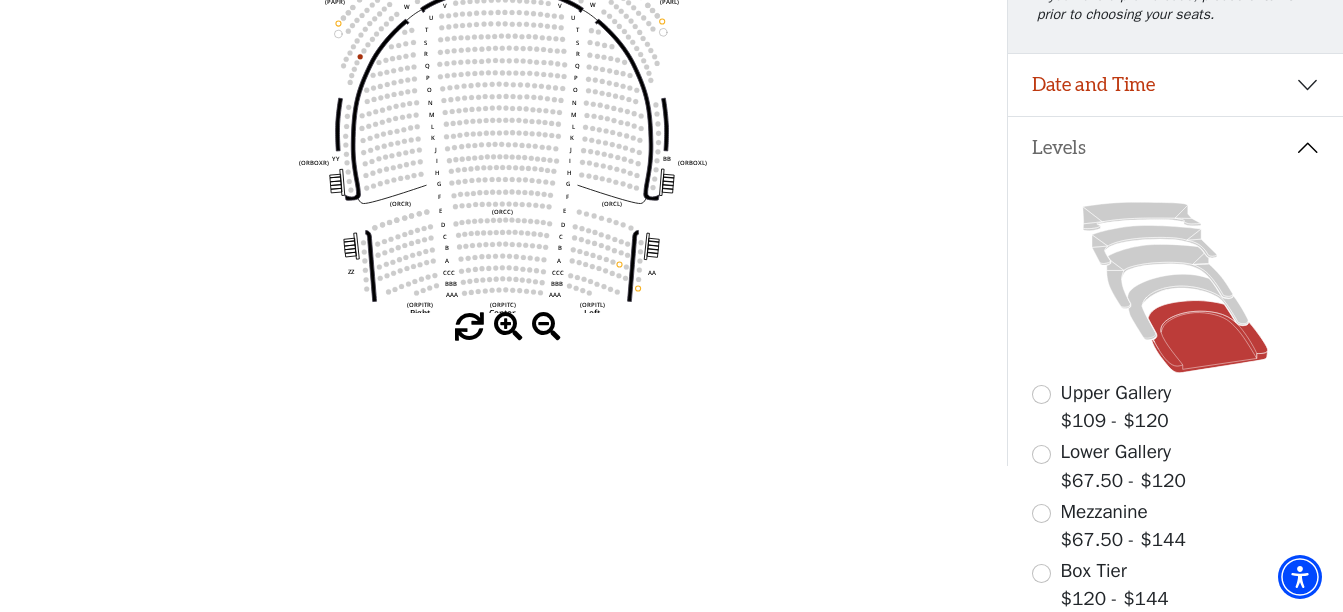 click at bounding box center (508, 327) 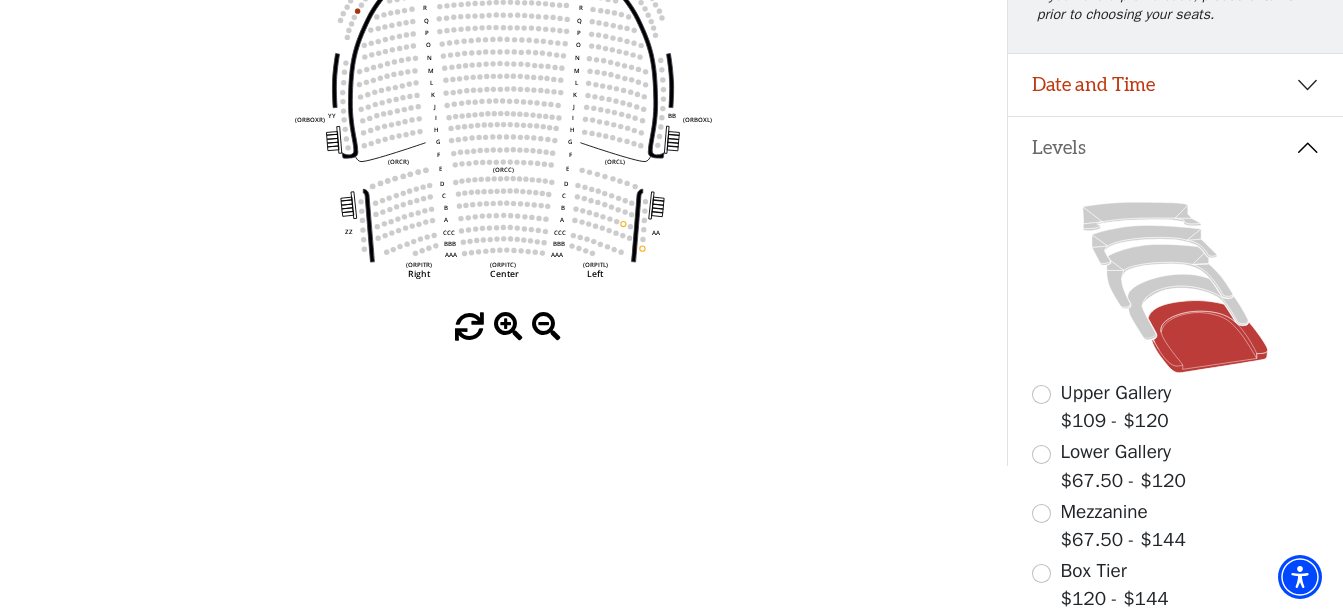 drag, startPoint x: 589, startPoint y: 243, endPoint x: 590, endPoint y: 201, distance: 42.0119 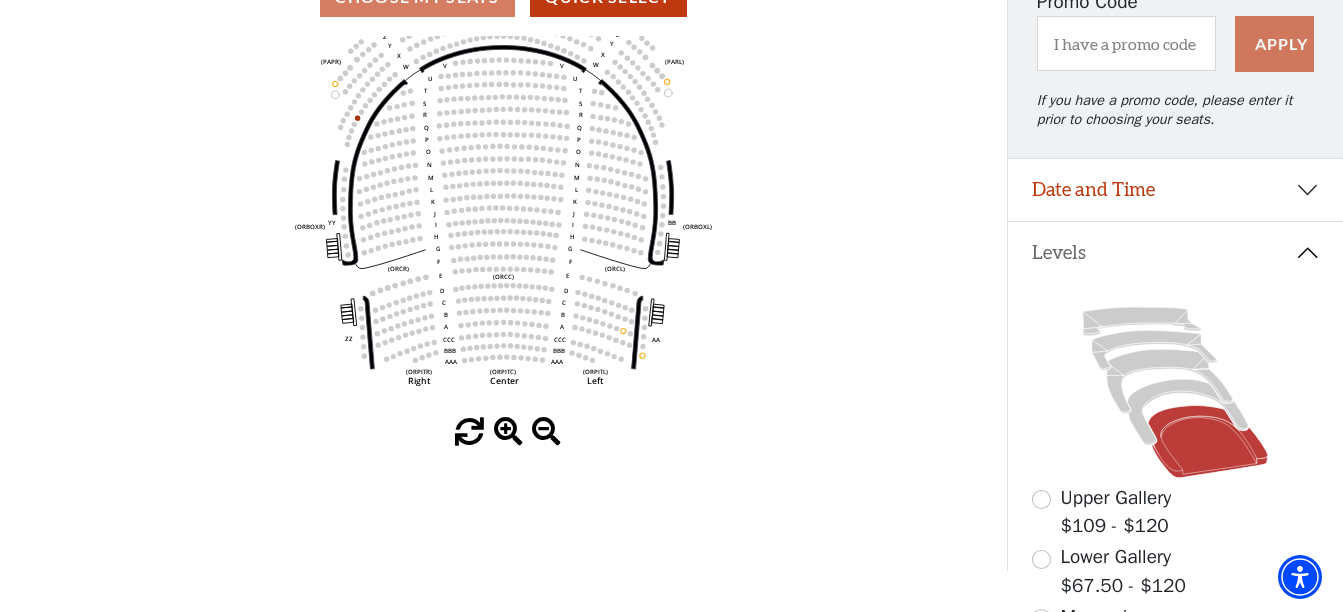 scroll, scrollTop: 213, scrollLeft: 0, axis: vertical 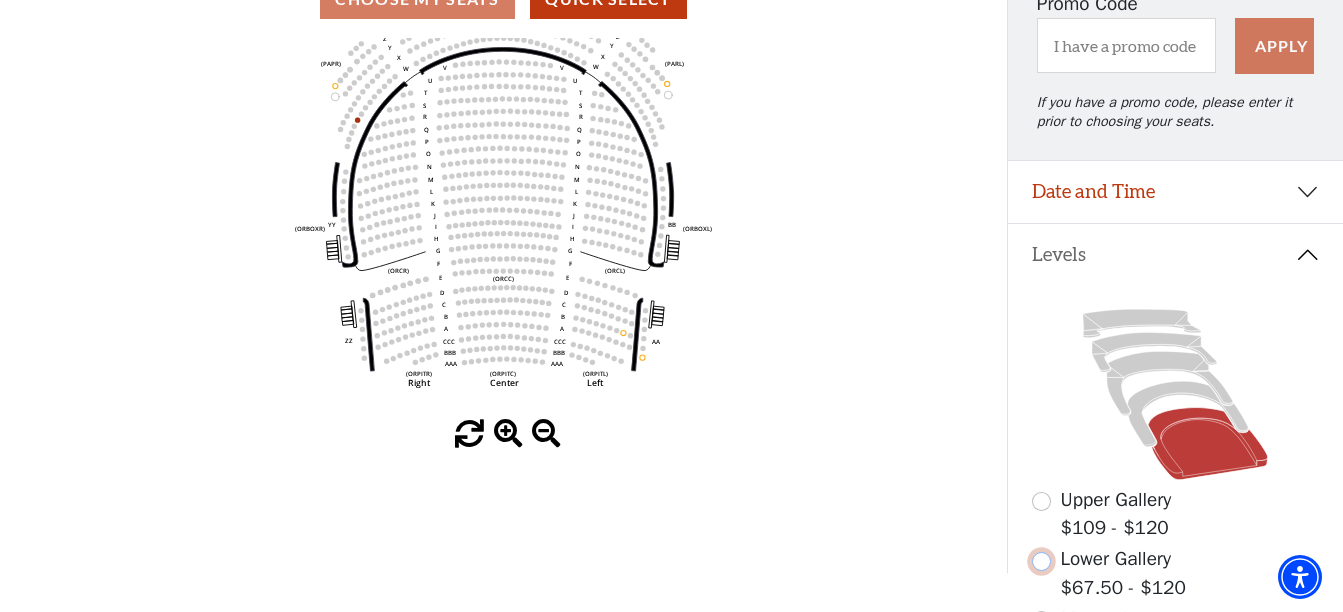 click at bounding box center [1041, 561] 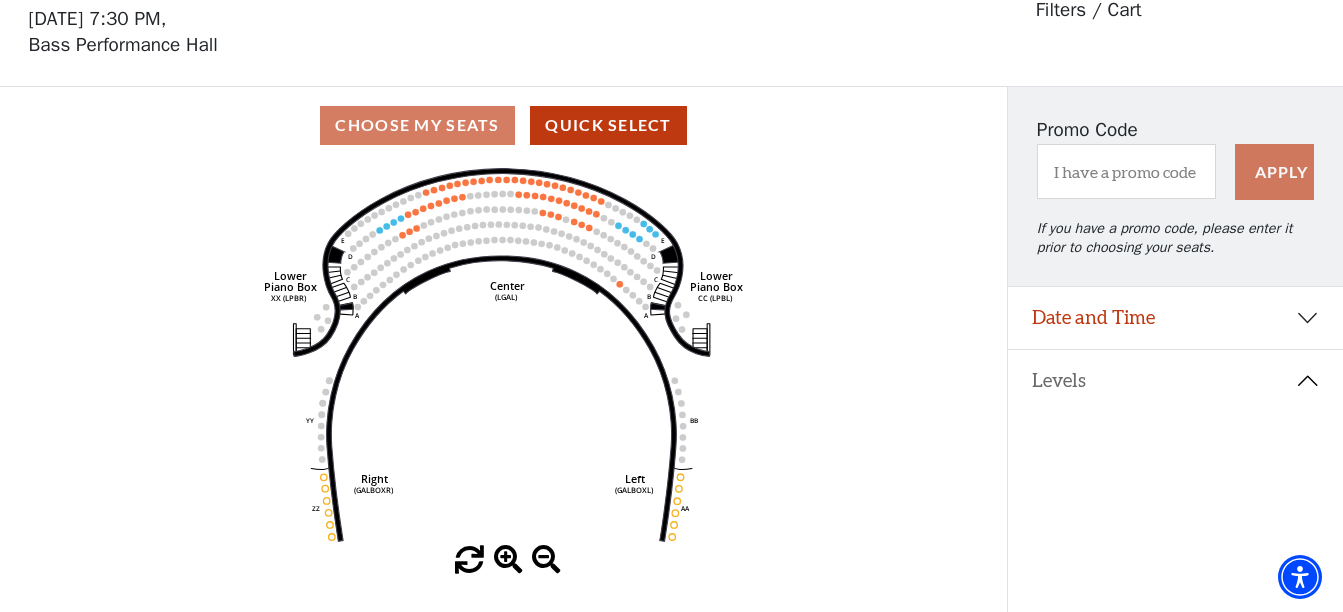 scroll, scrollTop: 93, scrollLeft: 0, axis: vertical 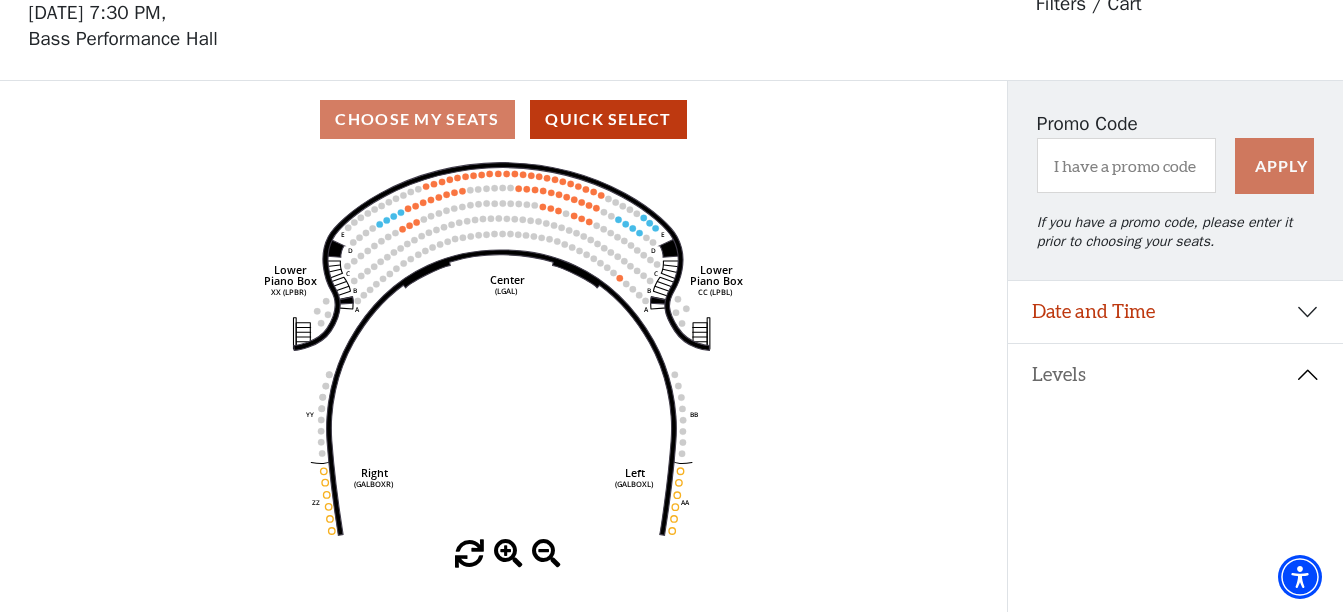 click 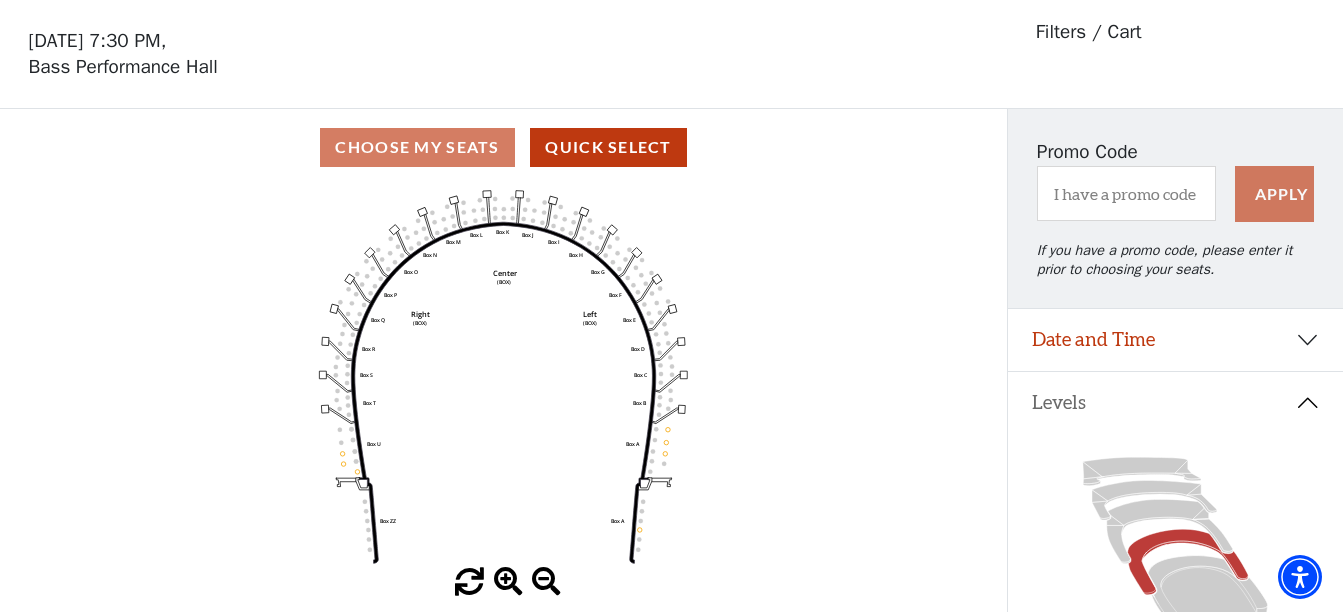 scroll, scrollTop: 93, scrollLeft: 0, axis: vertical 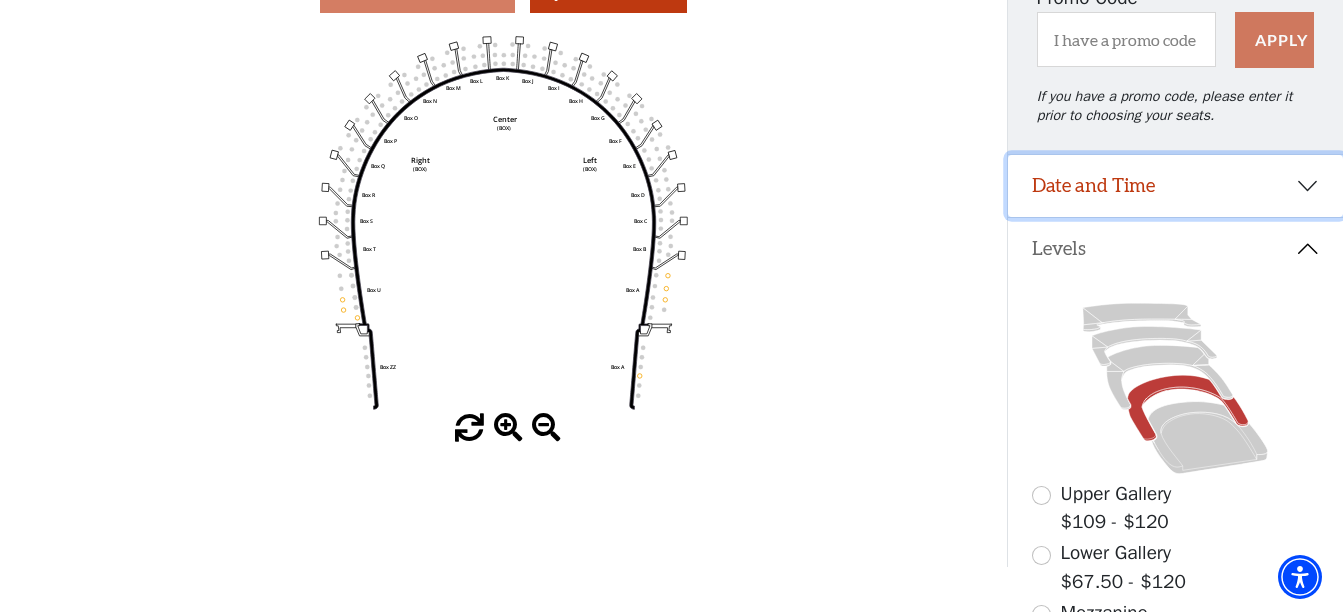 click on "Date and Time" at bounding box center [1175, 186] 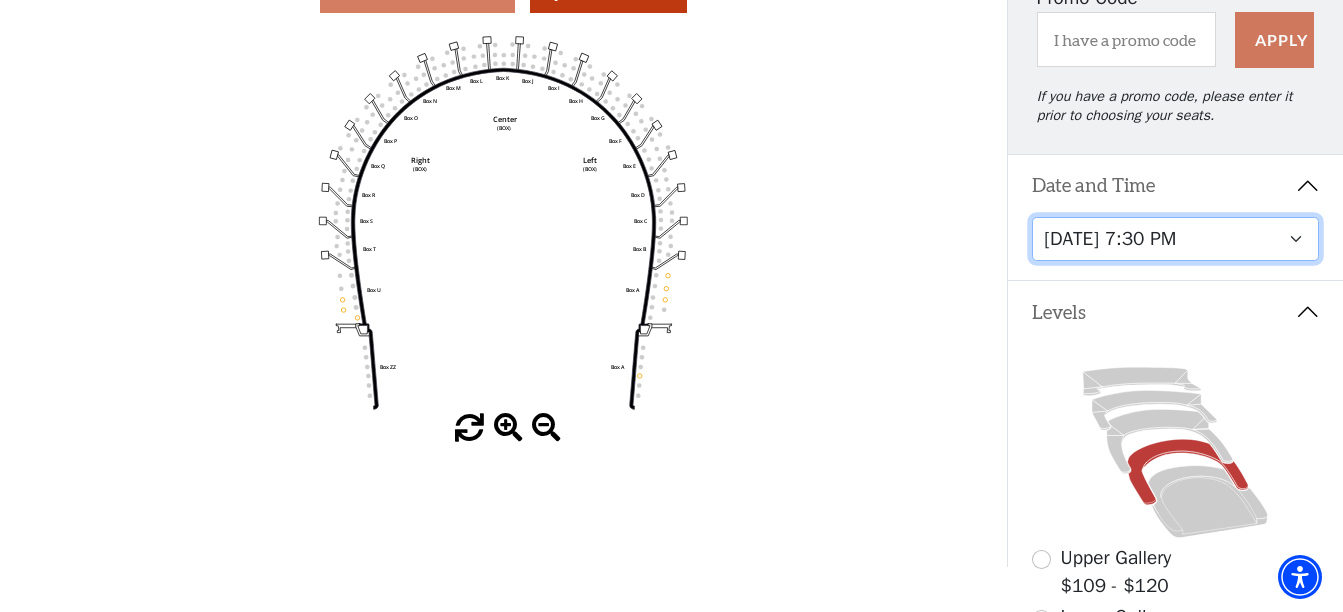 click on "Tuesday, July 15 at 7:30 PM Wednesday, July 16 at 7:30 PM Thursday, July 17 at 7:30 PM Friday, July 18 at 7:30 PM Saturday, July 19 at 1:30 PM Saturday, July 19 at 7:30 PM Sunday, July 20 at 1:30 PM Sunday, July 20 at 6:30 PM" at bounding box center (1175, 239) 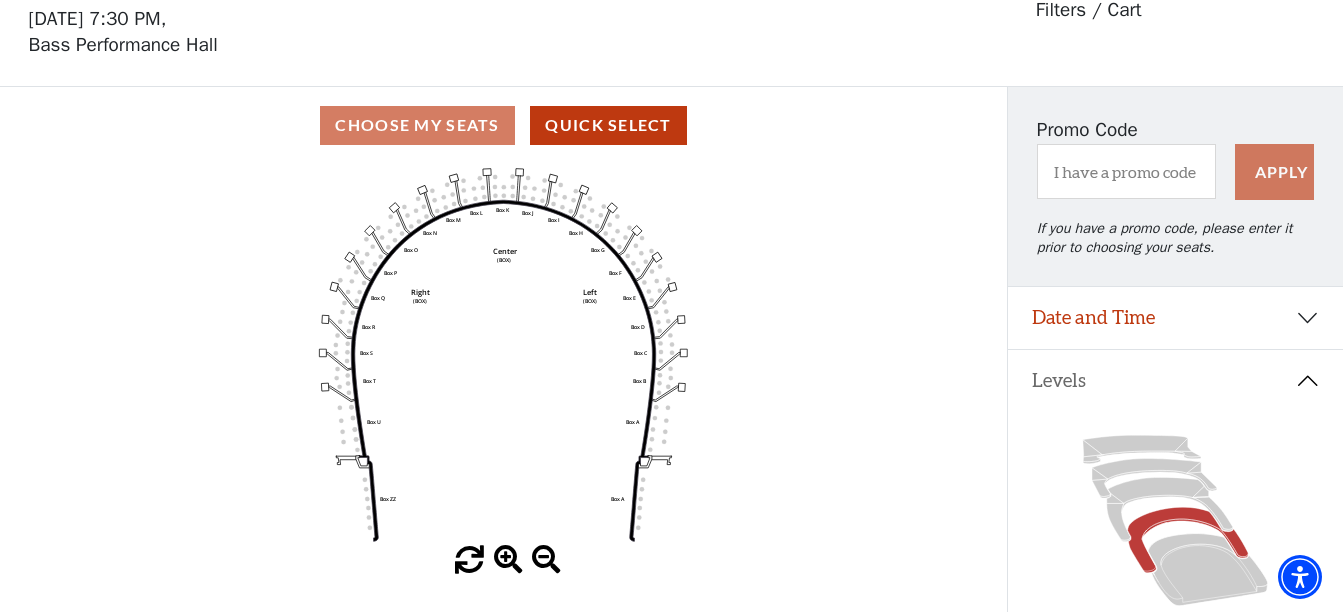 scroll, scrollTop: 93, scrollLeft: 0, axis: vertical 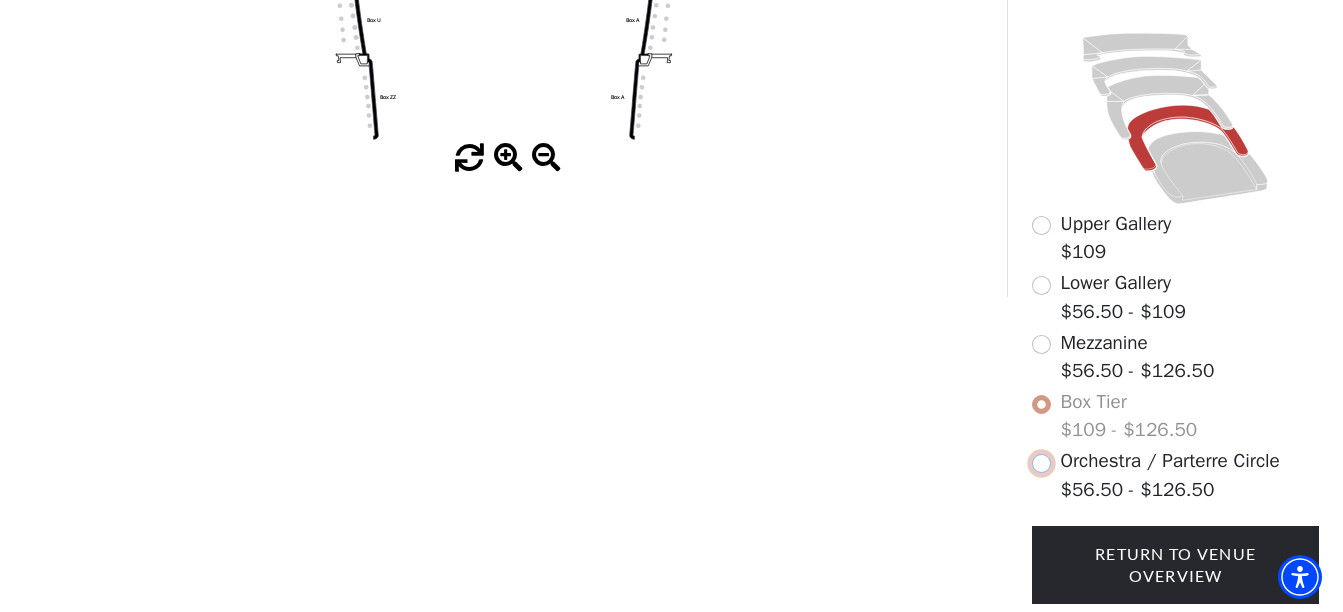 click at bounding box center [1041, 463] 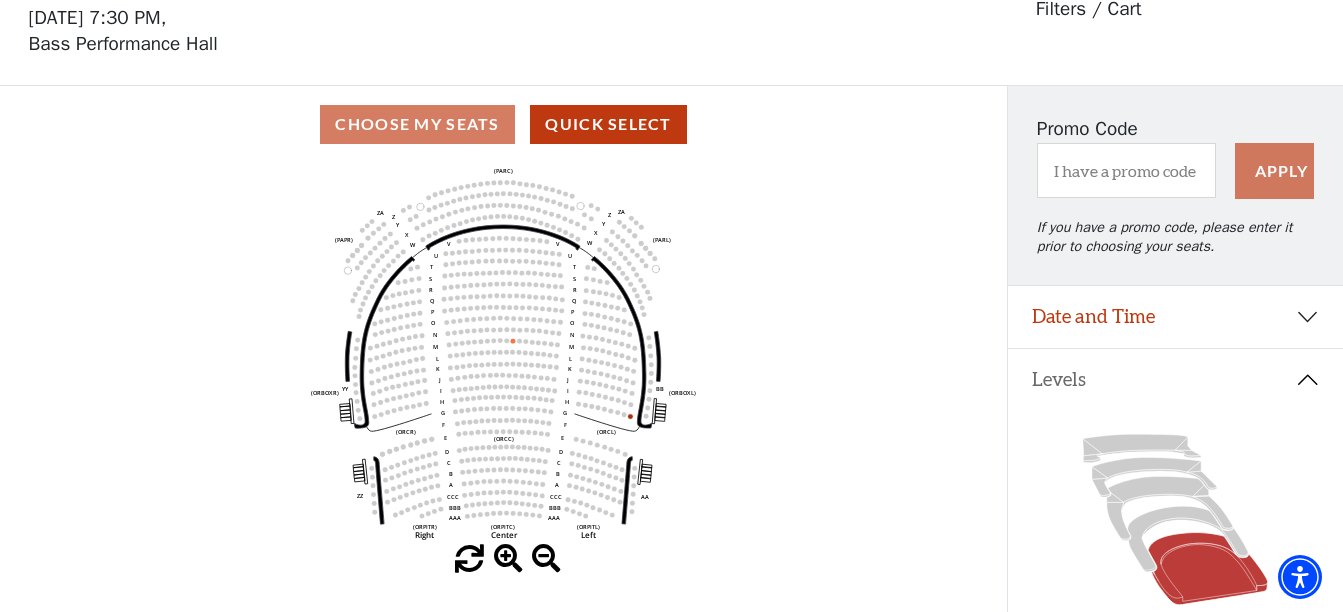 scroll, scrollTop: 93, scrollLeft: 0, axis: vertical 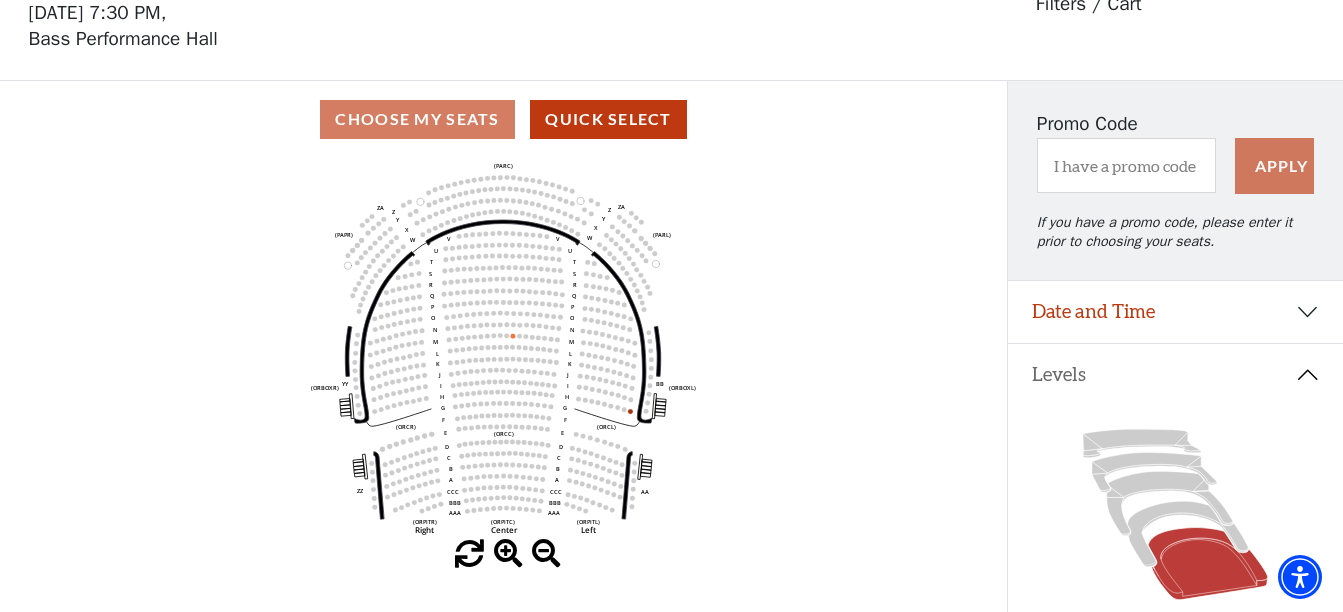 click on "Left   (ORPITL)   Right   (ORPITR)   Center   (ORPITC)   ZZ   AA   YY   BB   ZA   ZA   (ORCL)   (ORCR)   (ORCC)   (ORBOXL)   (ORBOXR)   (PARL)   (PAPR)   (PARC)   Z   Y   X   W   Z   Y   X   W   V   U   T   S   R   Q   P   O   N   M   L   K   J   I   H   G   F   E   D   C   B   A   CCC   BBB   AAA   V   U   T   S   R   Q   P   O   N   M   L   K   J   I   H   G   F   E   D   C   B   A   CCC   BBB   AAA" 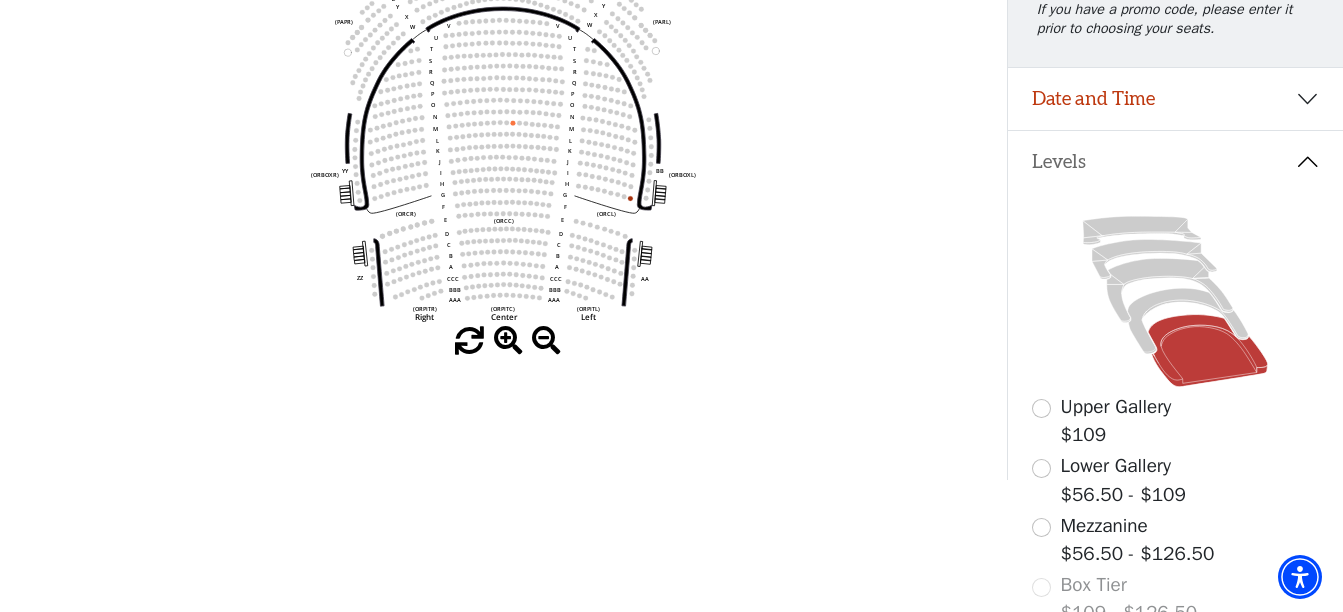 scroll, scrollTop: 266, scrollLeft: 0, axis: vertical 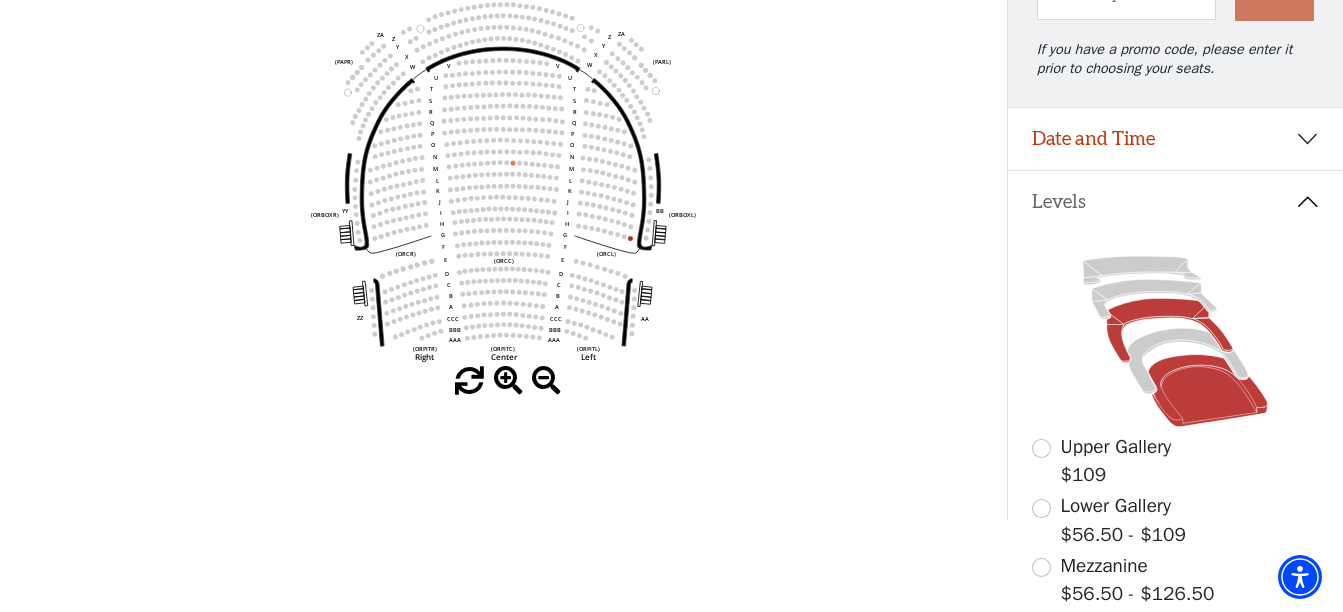 click 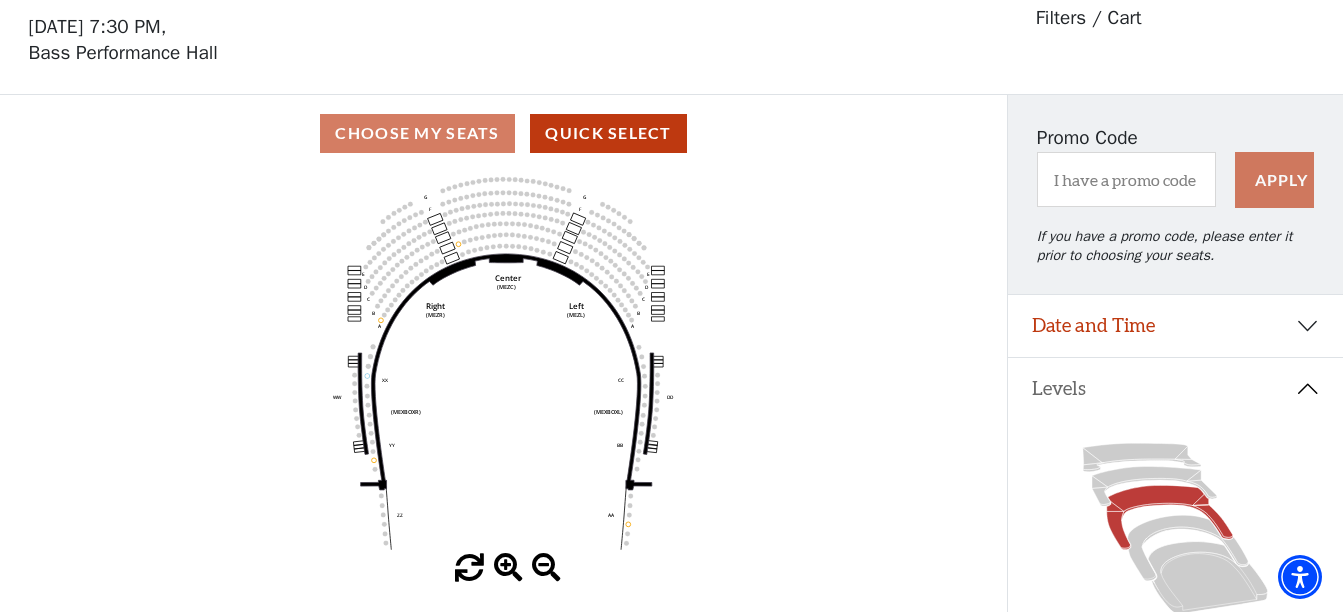 scroll, scrollTop: 93, scrollLeft: 0, axis: vertical 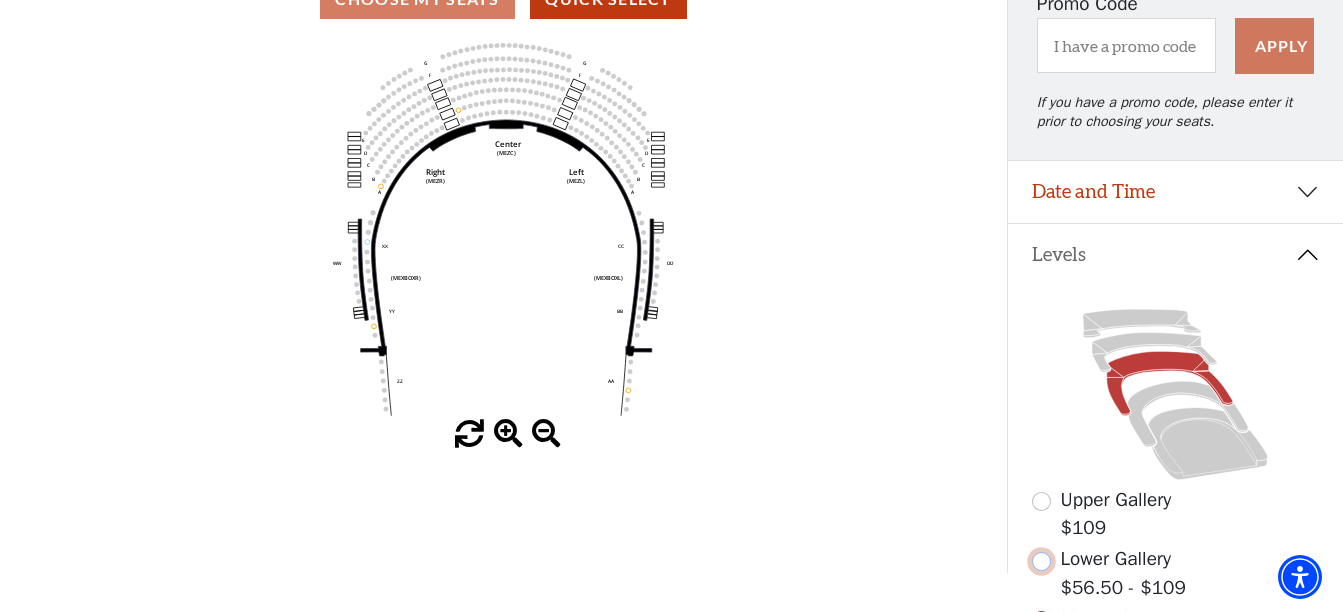 click at bounding box center [1041, 561] 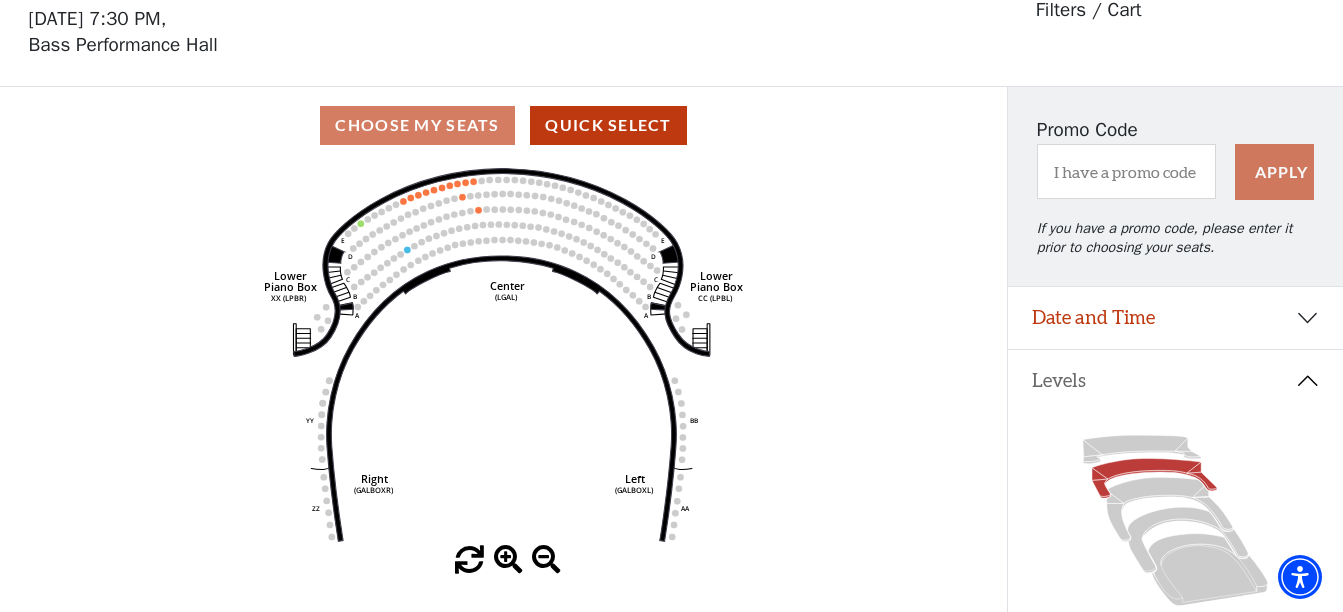 scroll, scrollTop: 93, scrollLeft: 0, axis: vertical 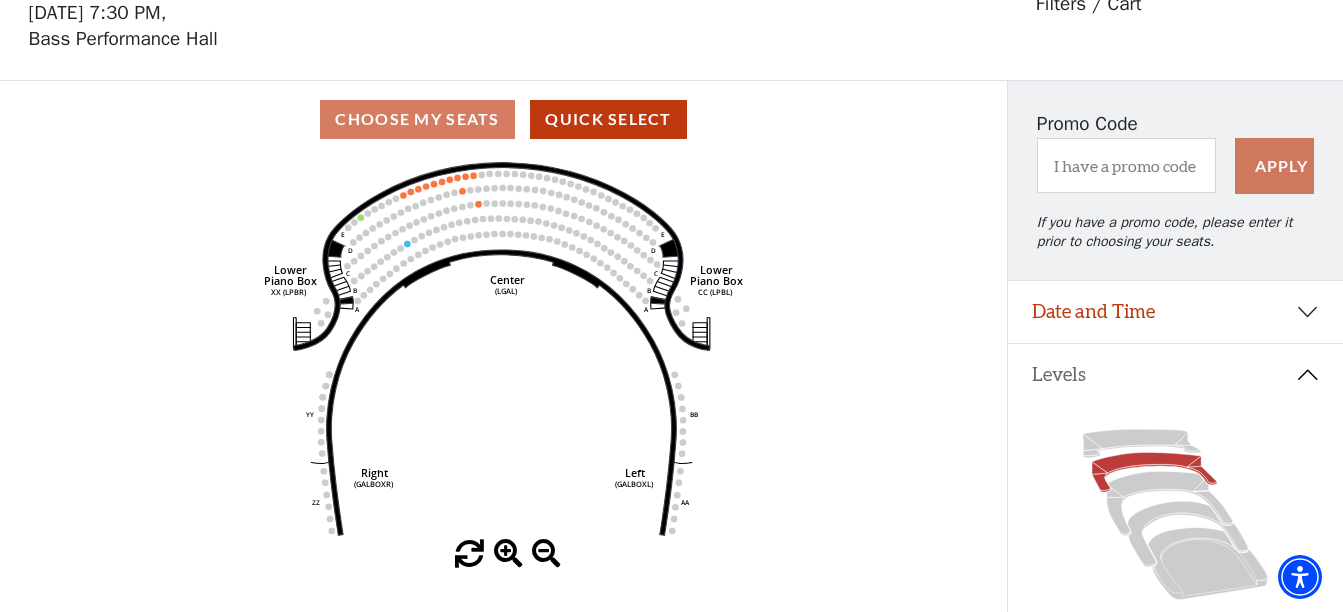 click on "Right   (GALBOXR)   E   D   C   B   A   E   D   C   B   A   YY   ZZ   Left   (GALBOXL)   BB   AA   Center   Lower   Piano Box   (LGAL)   CC (LPBL)   Lower   Piano Box   XX (LPBR)" 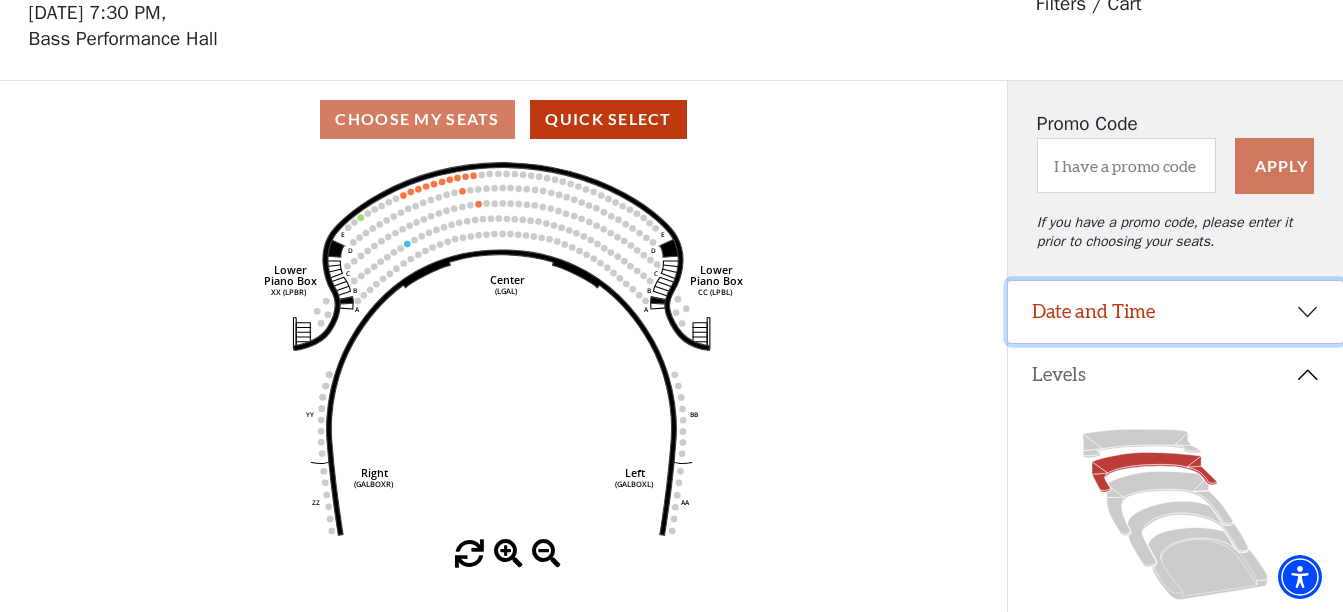 click on "Date and Time" at bounding box center [1175, 312] 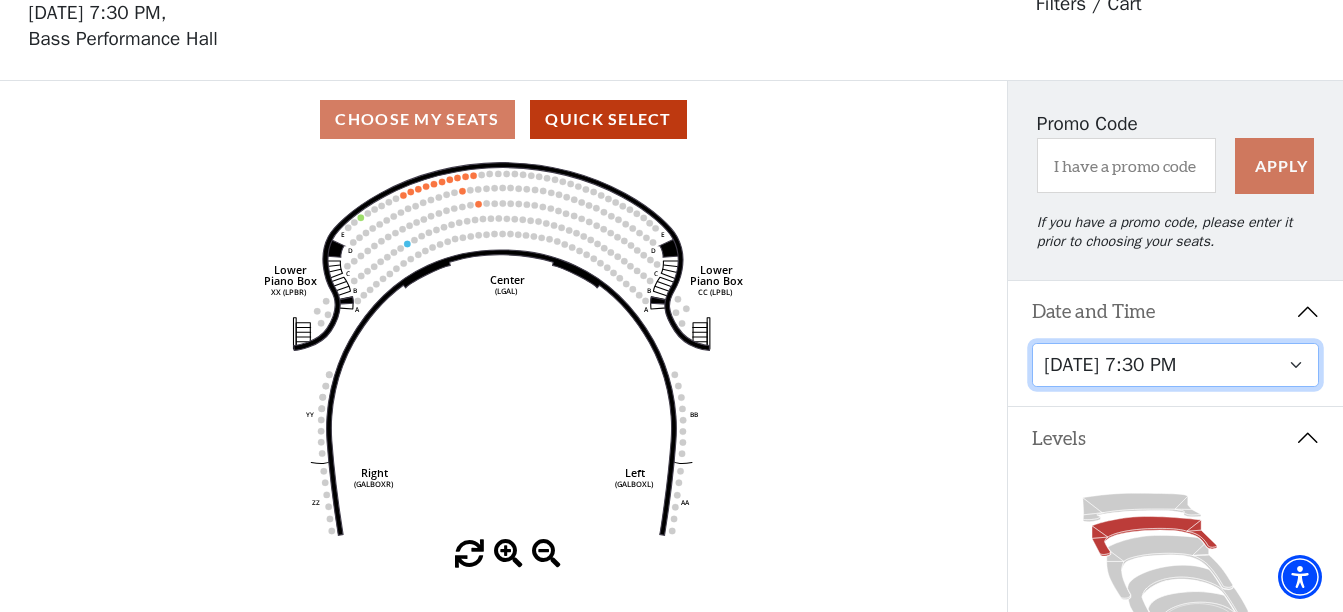 click on "Tuesday, July 15 at 7:30 PM Wednesday, July 16 at 7:30 PM Thursday, July 17 at 7:30 PM Friday, July 18 at 7:30 PM Saturday, July 19 at 1:30 PM Saturday, July 19 at 7:30 PM Sunday, July 20 at 1:30 PM Sunday, July 20 at 6:30 PM" at bounding box center [1175, 365] 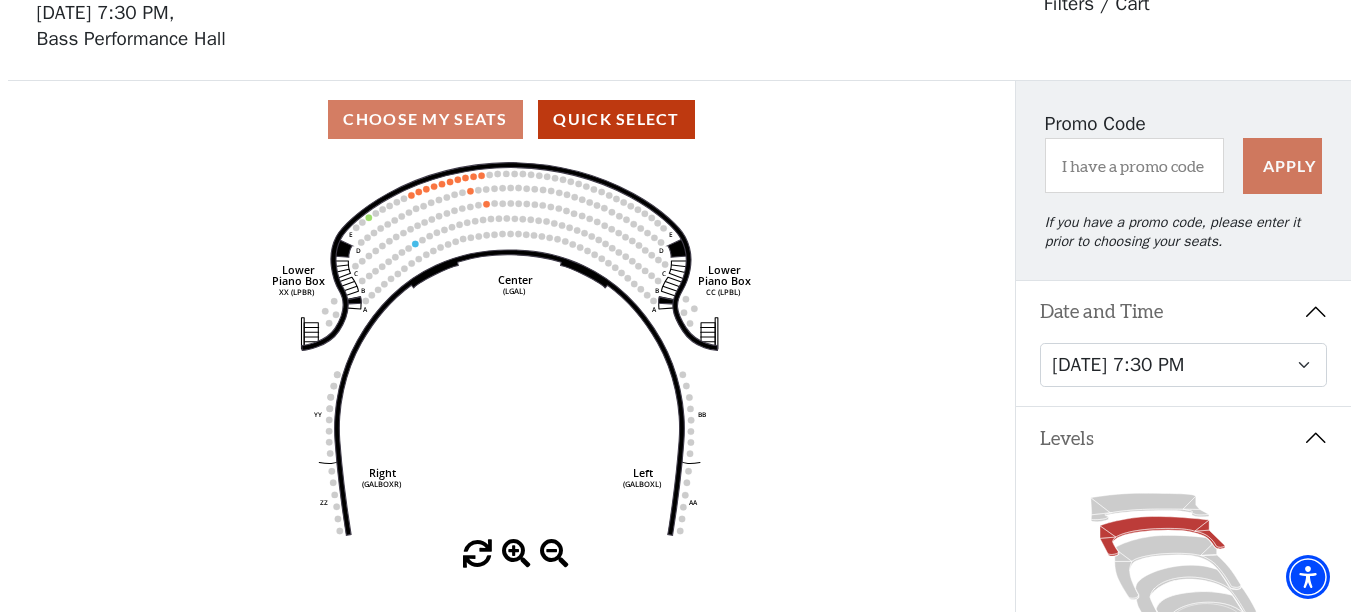 scroll, scrollTop: 0, scrollLeft: 0, axis: both 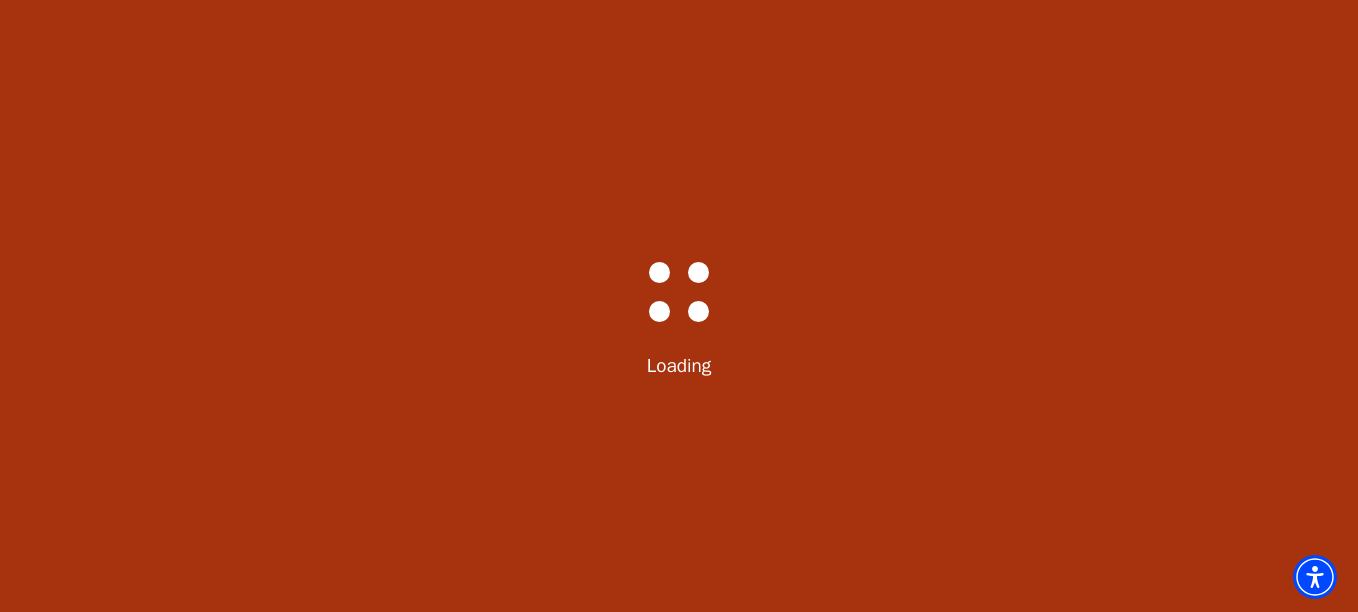 select on "5362" 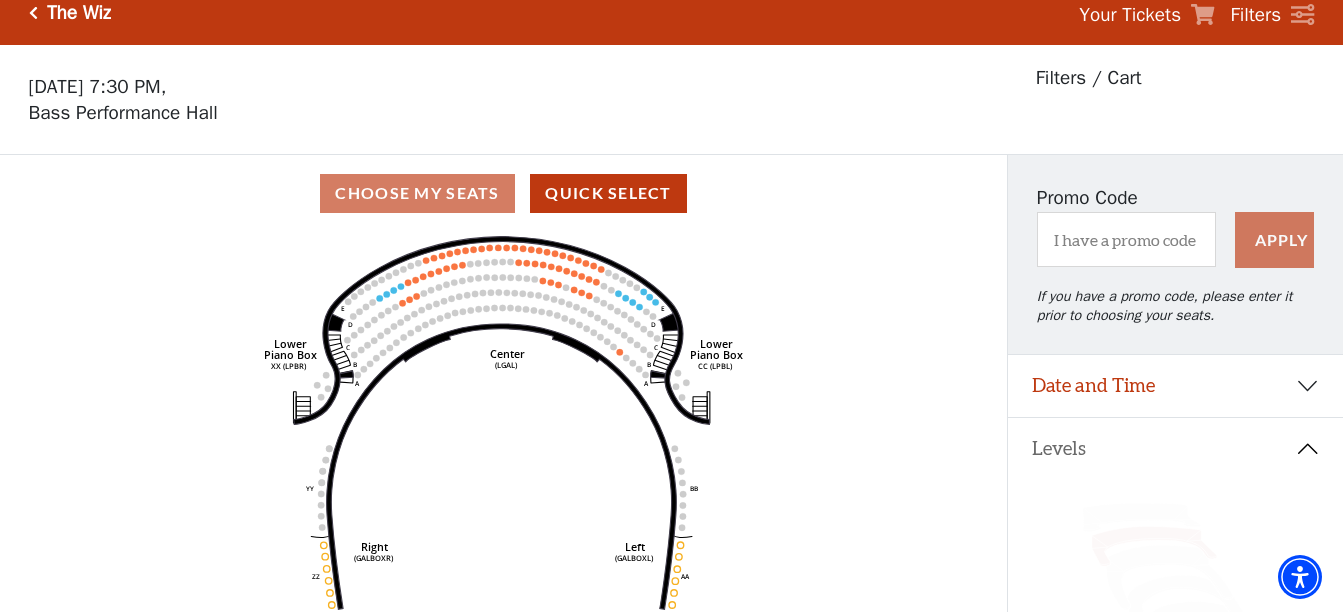 scroll, scrollTop: 93, scrollLeft: 0, axis: vertical 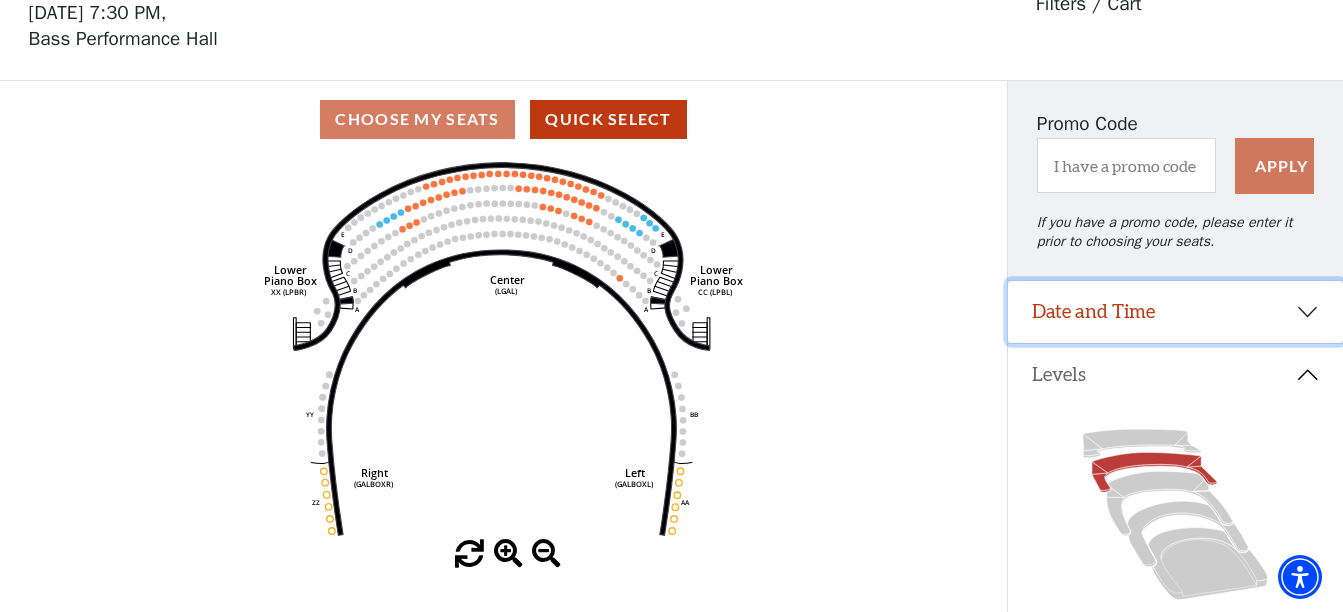 click on "Date and Time" at bounding box center (1175, 312) 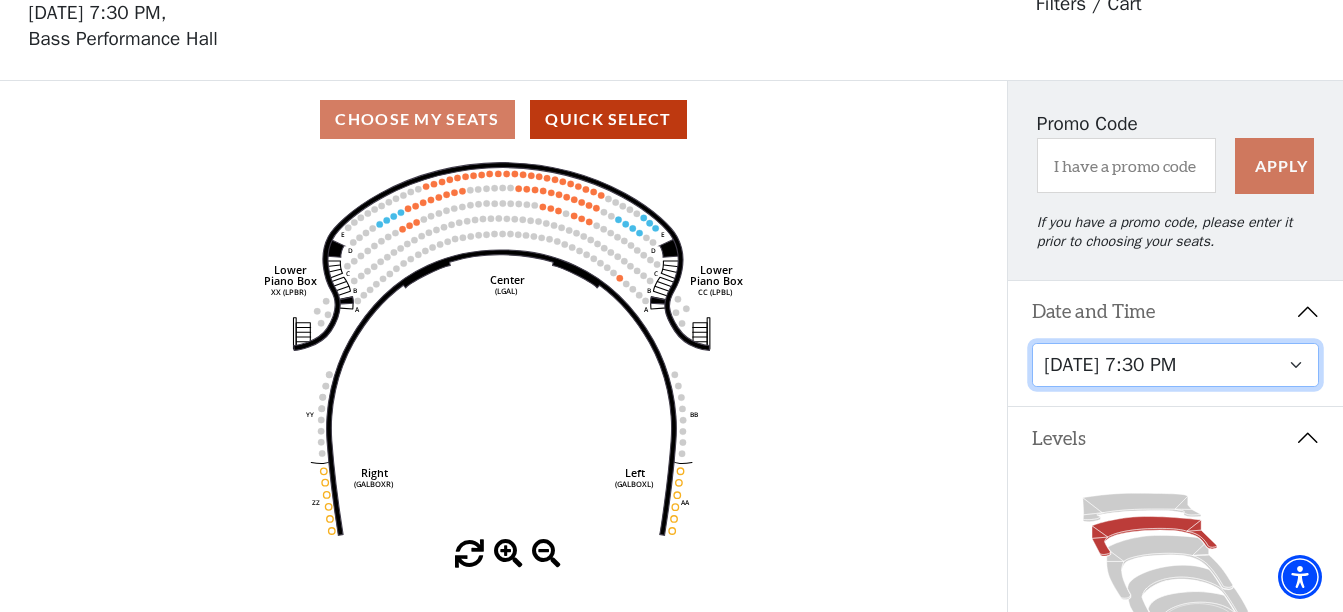 click on "Tuesday, July 15 at 7:30 PM Wednesday, July 16 at 7:30 PM Thursday, July 17 at 7:30 PM Friday, July 18 at 7:30 PM Saturday, July 19 at 1:30 PM Saturday, July 19 at 7:30 PM Sunday, July 20 at 1:30 PM Sunday, July 20 at 6:30 PM" at bounding box center [1175, 365] 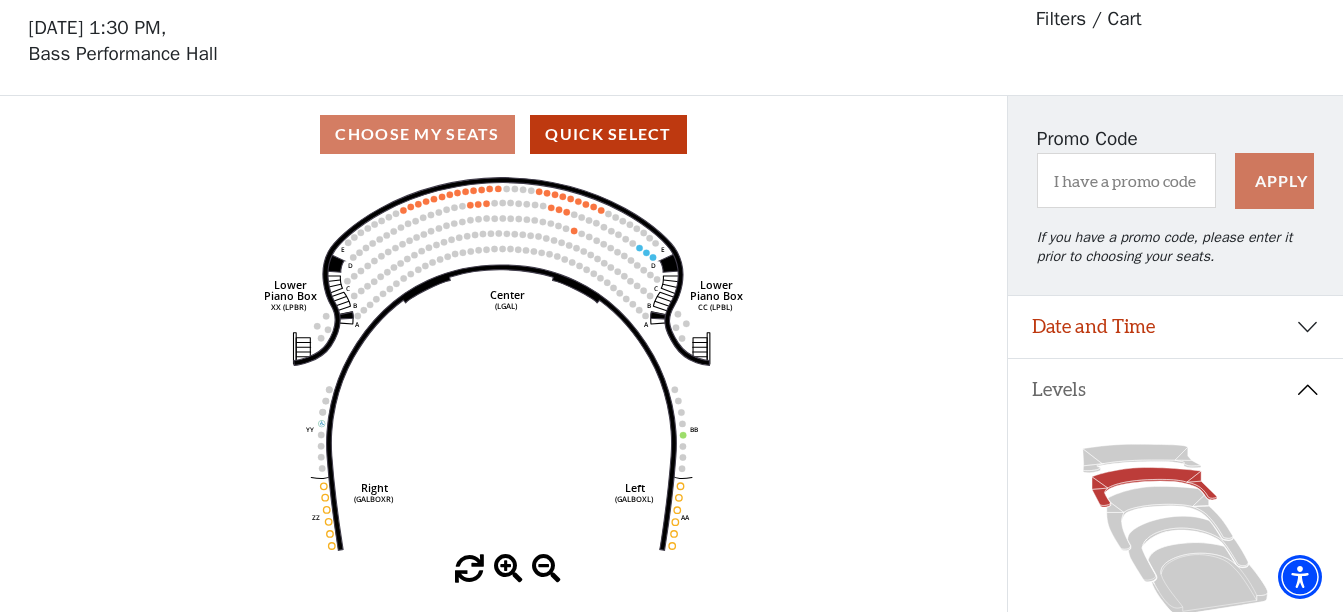 scroll, scrollTop: 93, scrollLeft: 0, axis: vertical 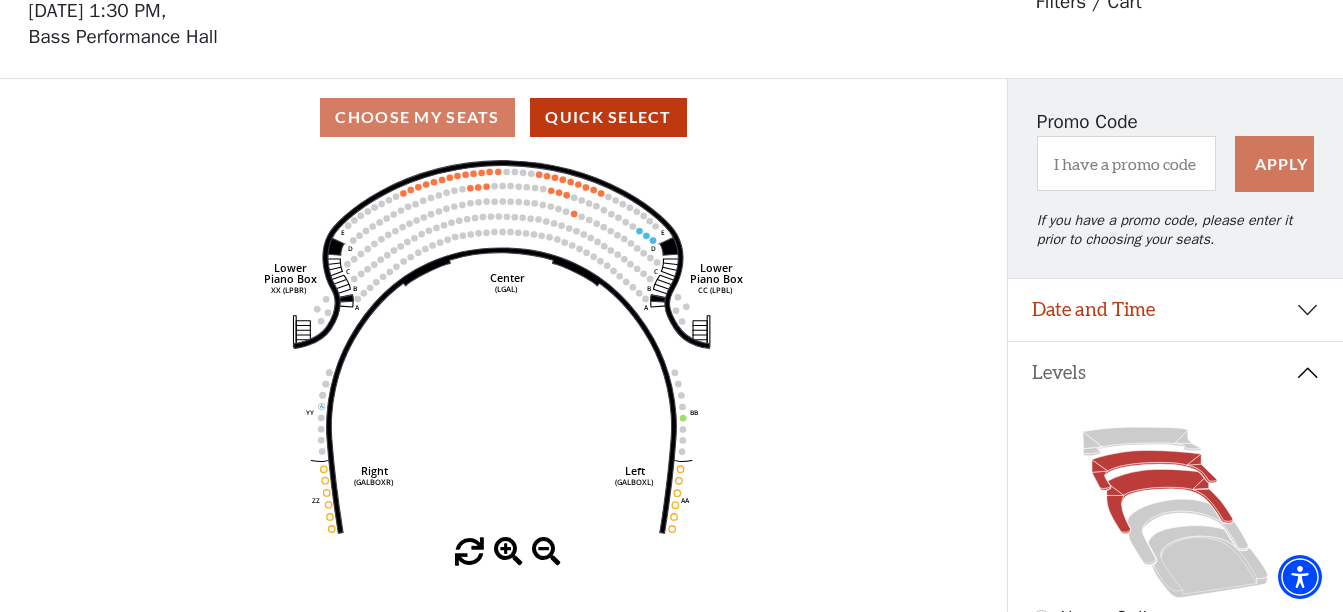 click 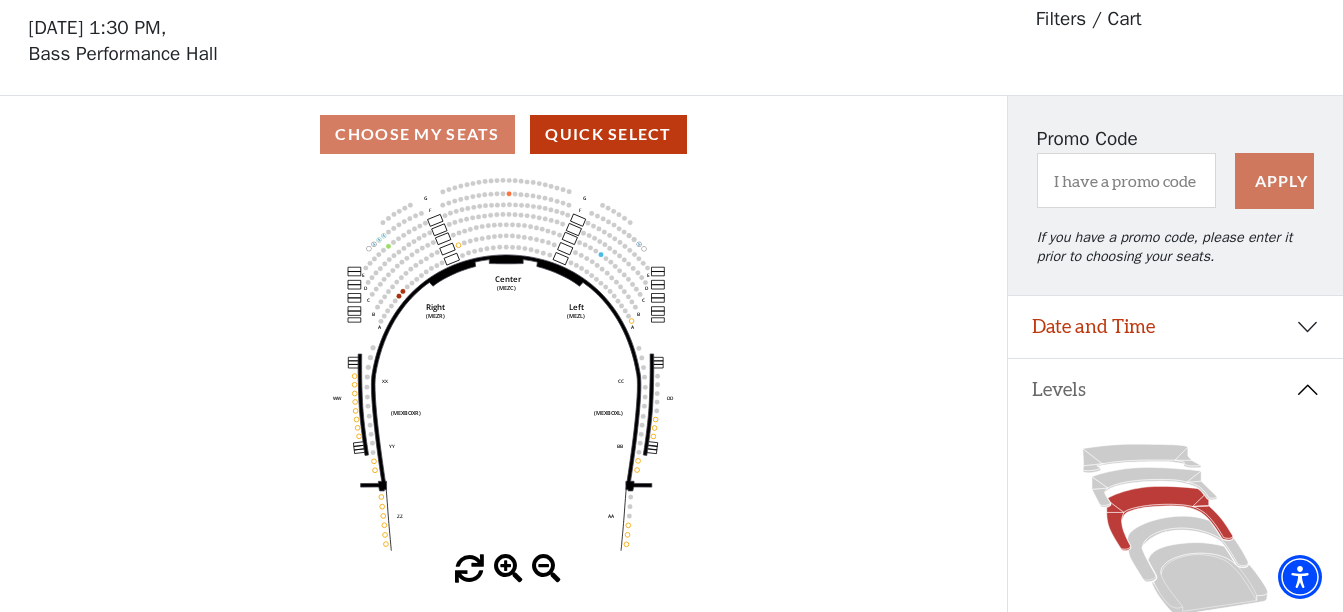 scroll, scrollTop: 93, scrollLeft: 0, axis: vertical 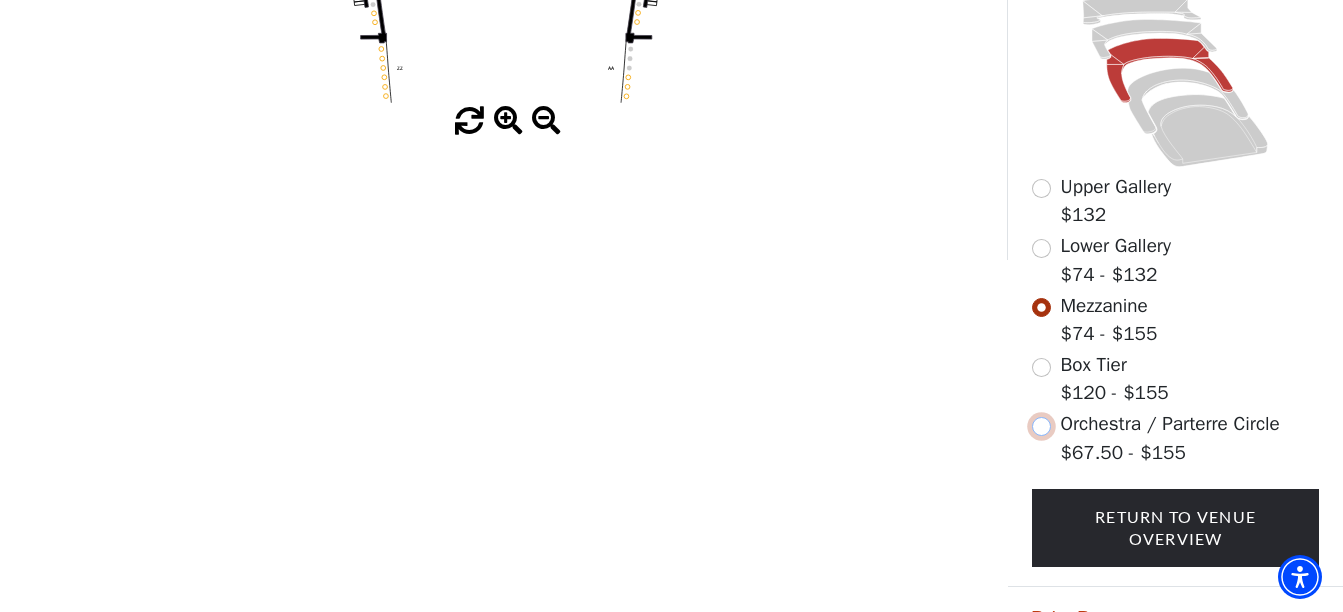 click at bounding box center (1041, 426) 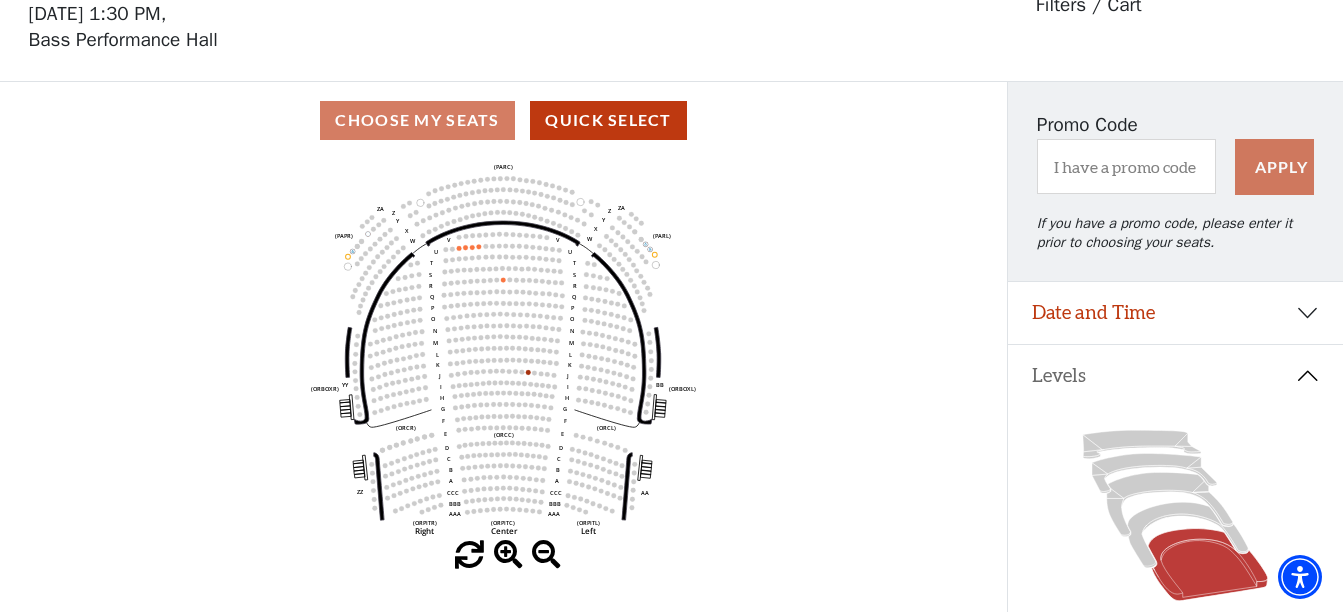scroll, scrollTop: 93, scrollLeft: 0, axis: vertical 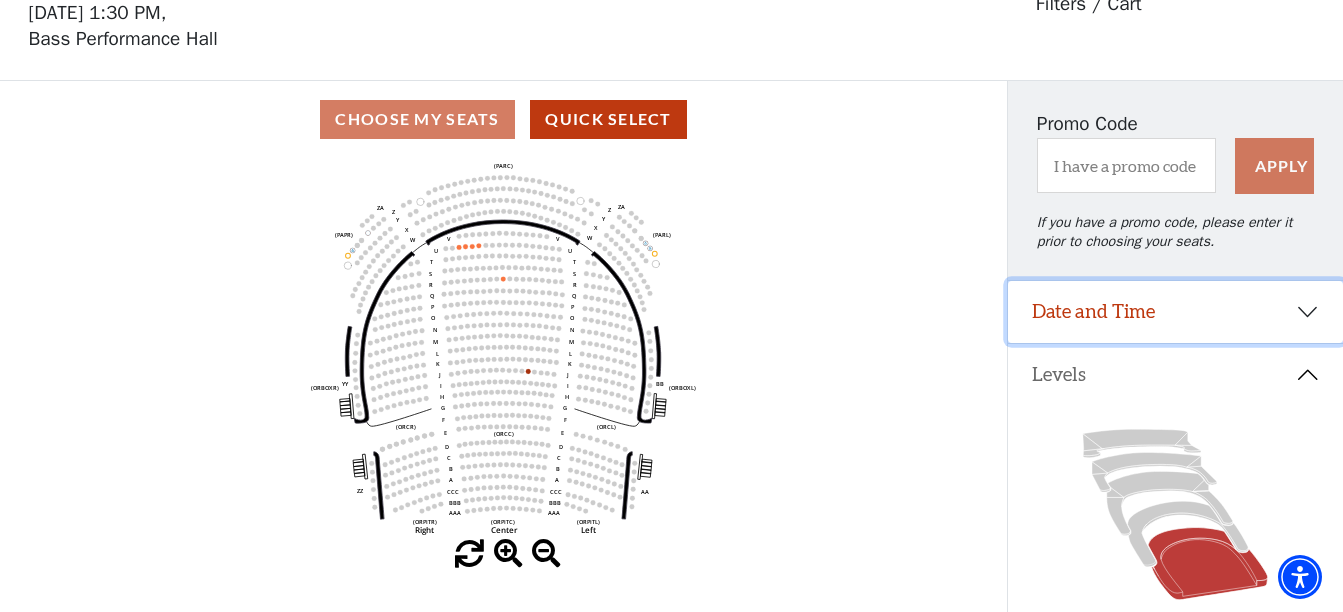 click on "Date and Time" at bounding box center (1175, 312) 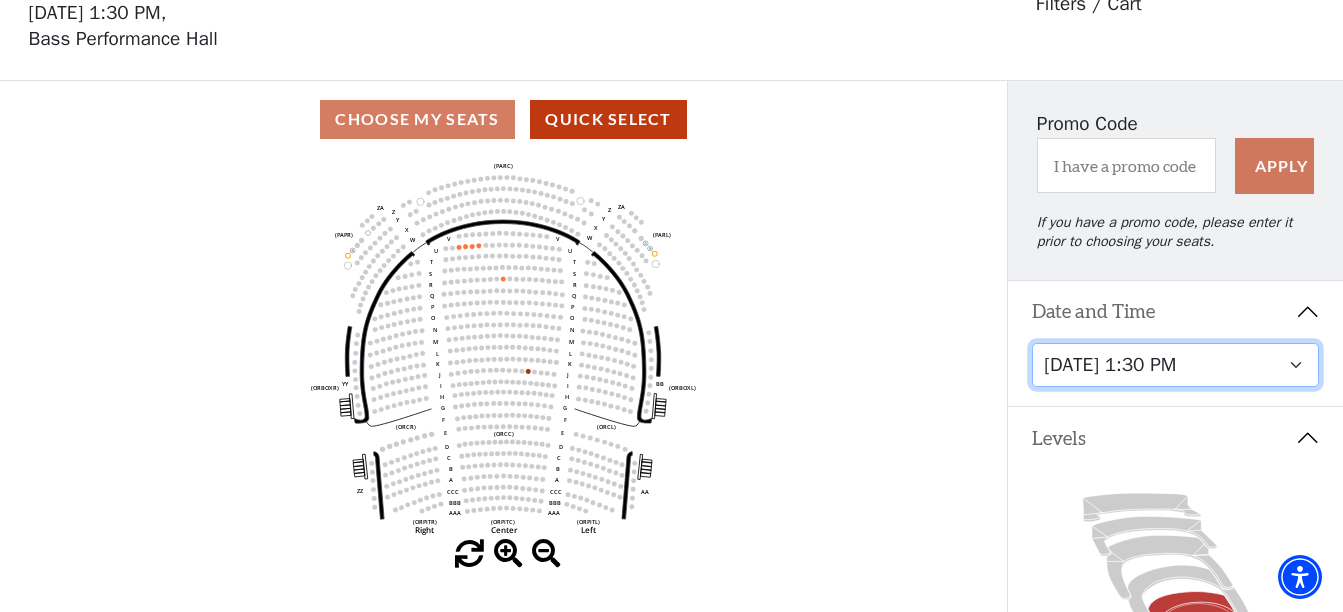 click on "Tuesday, July 15 at 7:30 PM Wednesday, July 16 at 7:30 PM Thursday, July 17 at 7:30 PM Friday, July 18 at 7:30 PM Saturday, July 19 at 1:30 PM Saturday, July 19 at 7:30 PM Sunday, July 20 at 1:30 PM Sunday, July 20 at 6:30 PM" at bounding box center (1175, 365) 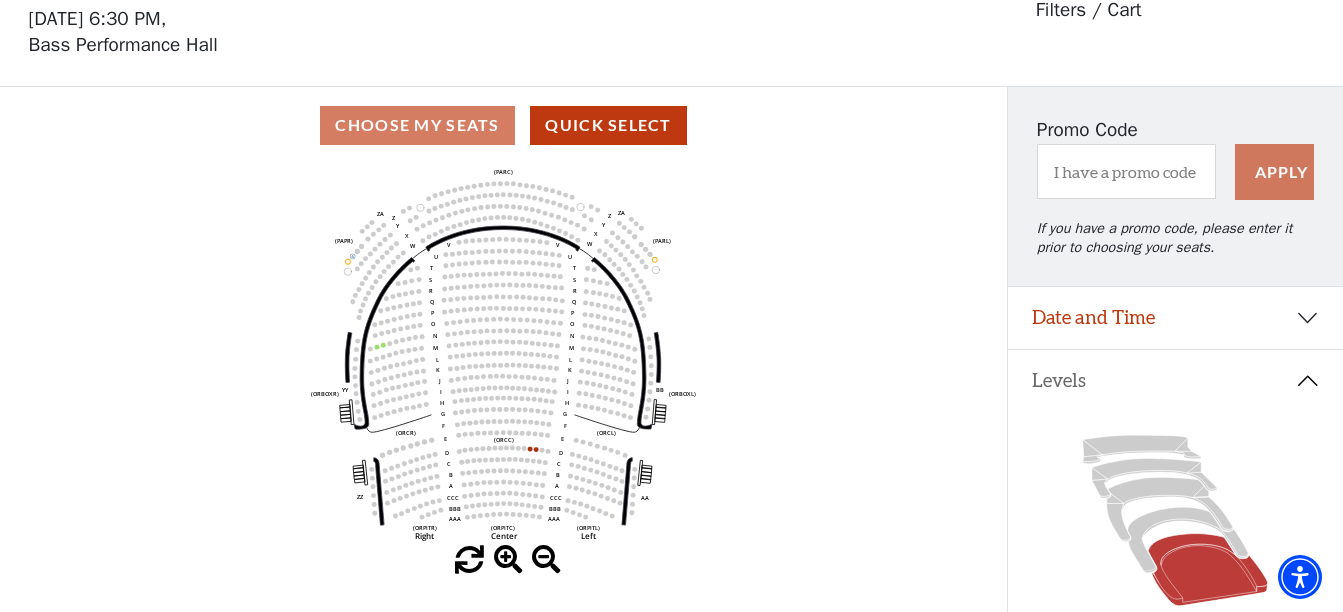 scroll, scrollTop: 93, scrollLeft: 0, axis: vertical 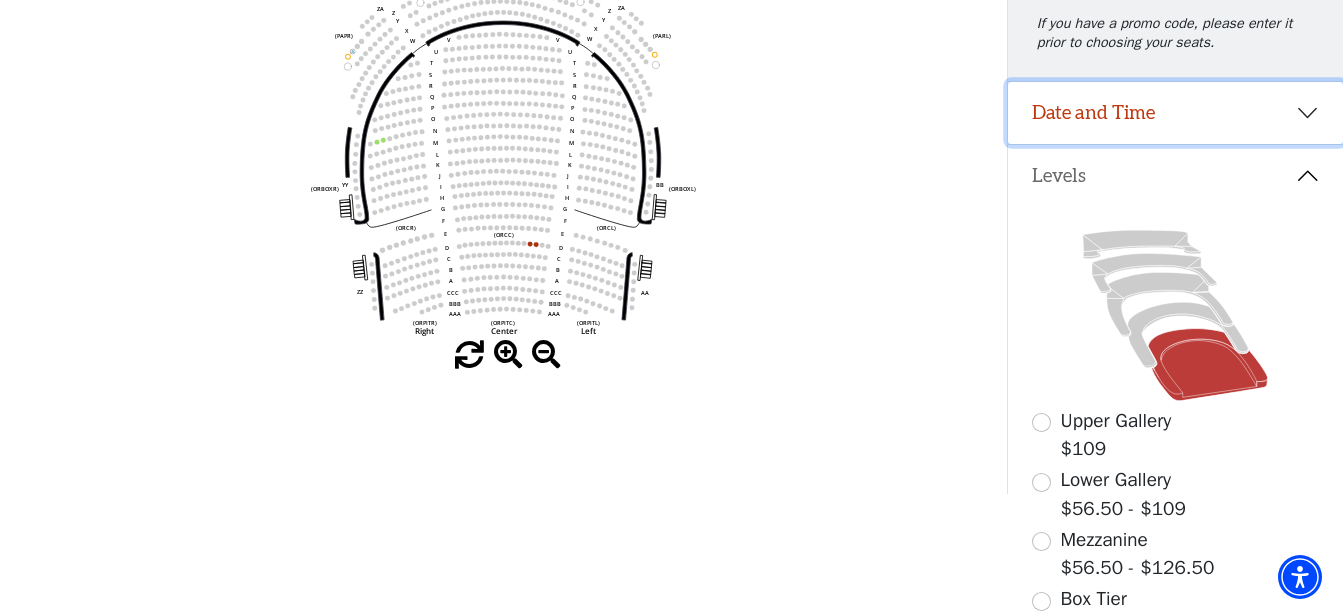 click on "Date and Time" at bounding box center [1175, 113] 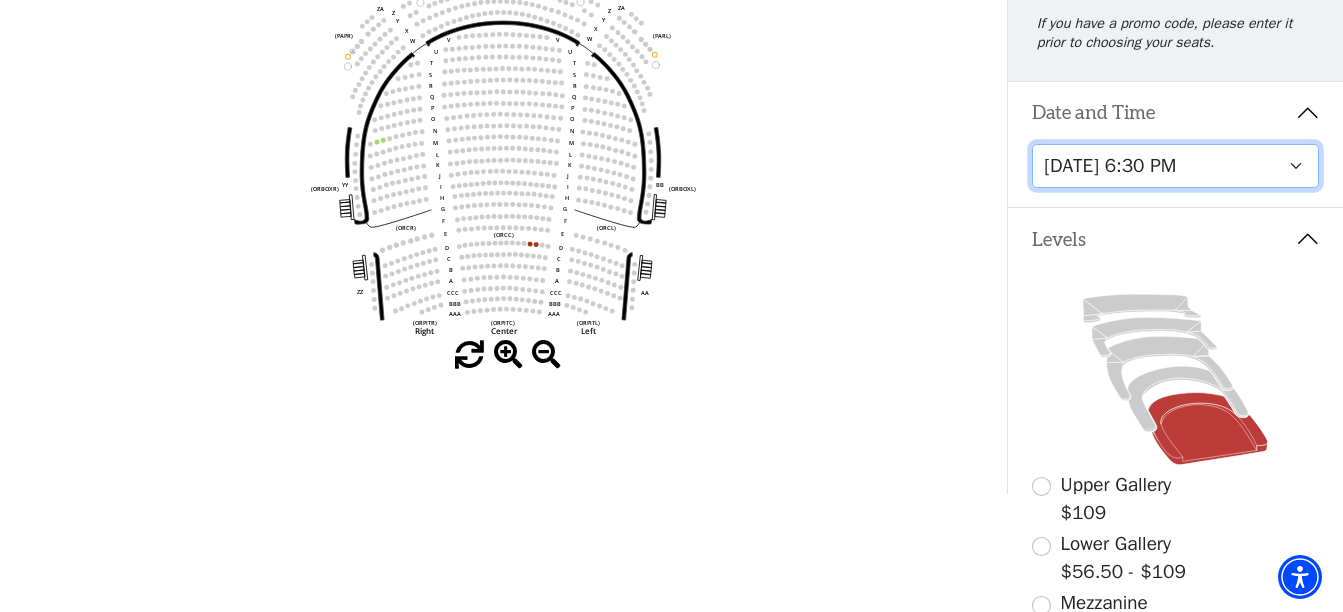click on "Tuesday, July 15 at 7:30 PM Wednesday, July 16 at 7:30 PM Thursday, July 17 at 7:30 PM Friday, July 18 at 7:30 PM Saturday, July 19 at 1:30 PM Saturday, July 19 at 7:30 PM Sunday, July 20 at 1:30 PM Sunday, July 20 at 6:30 PM" at bounding box center [1175, 166] 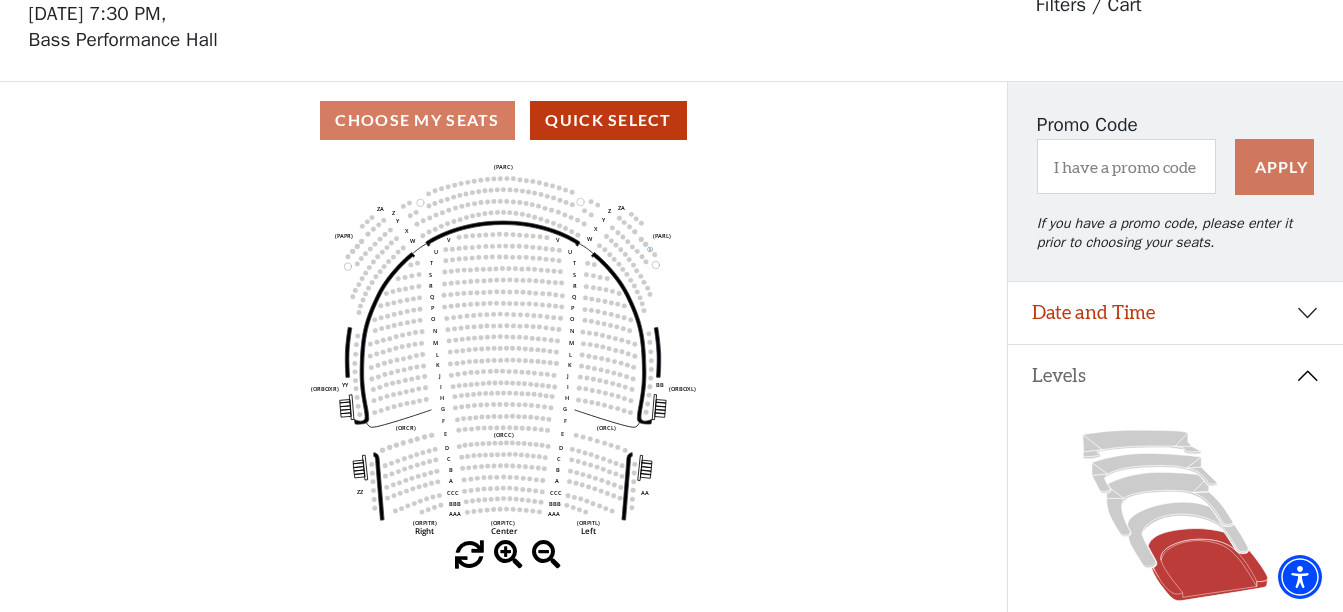 scroll, scrollTop: 93, scrollLeft: 0, axis: vertical 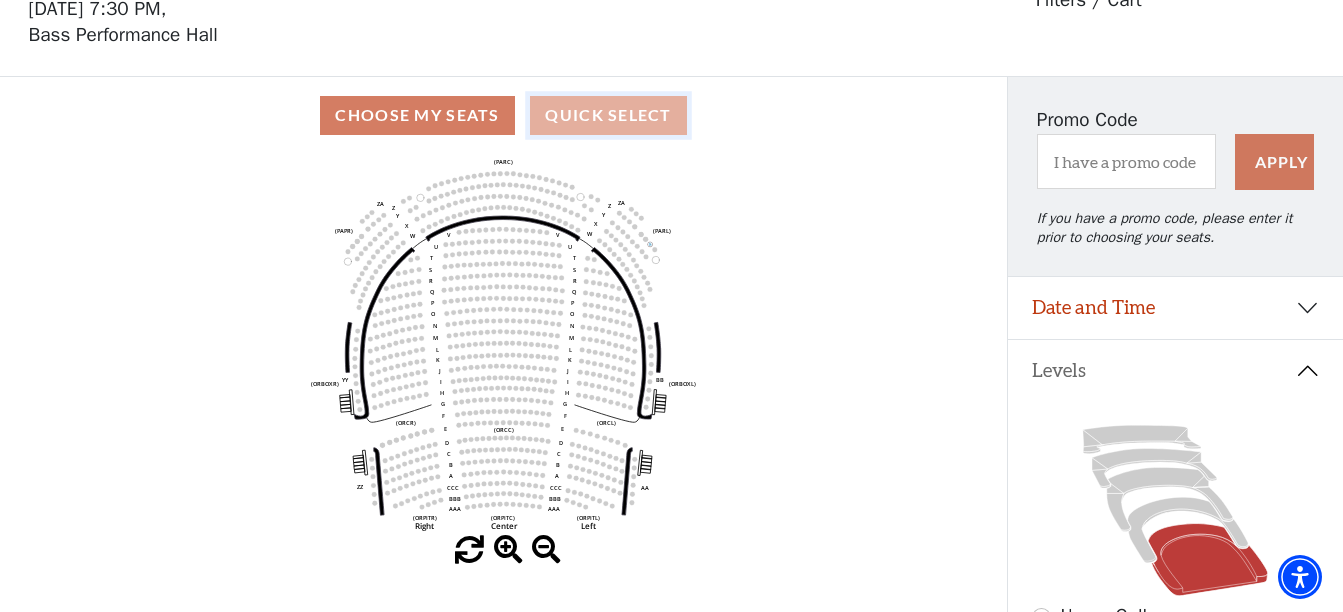 click on "Quick Select" at bounding box center [608, 115] 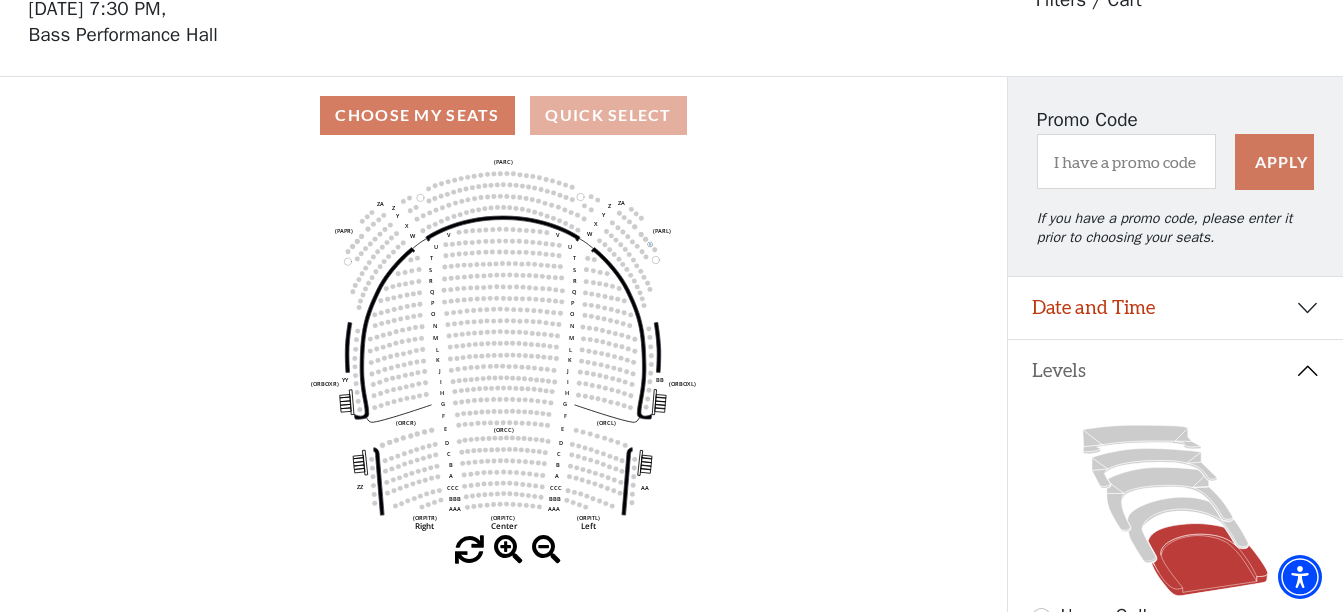 select on "5361" 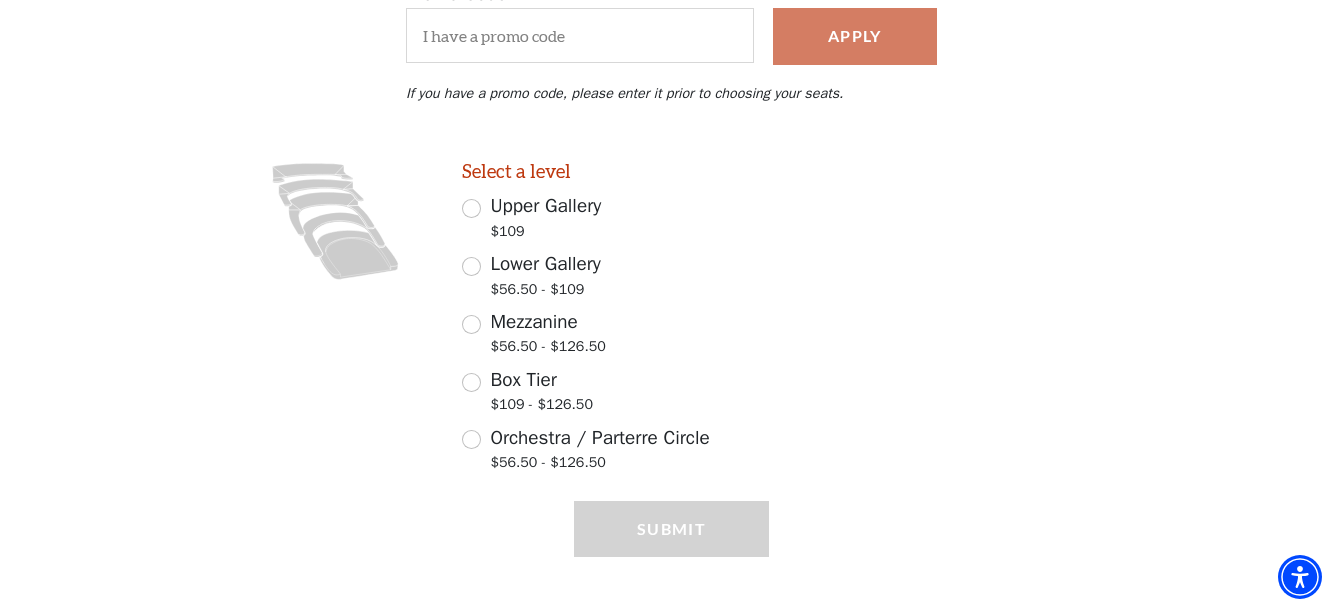 scroll, scrollTop: 442, scrollLeft: 0, axis: vertical 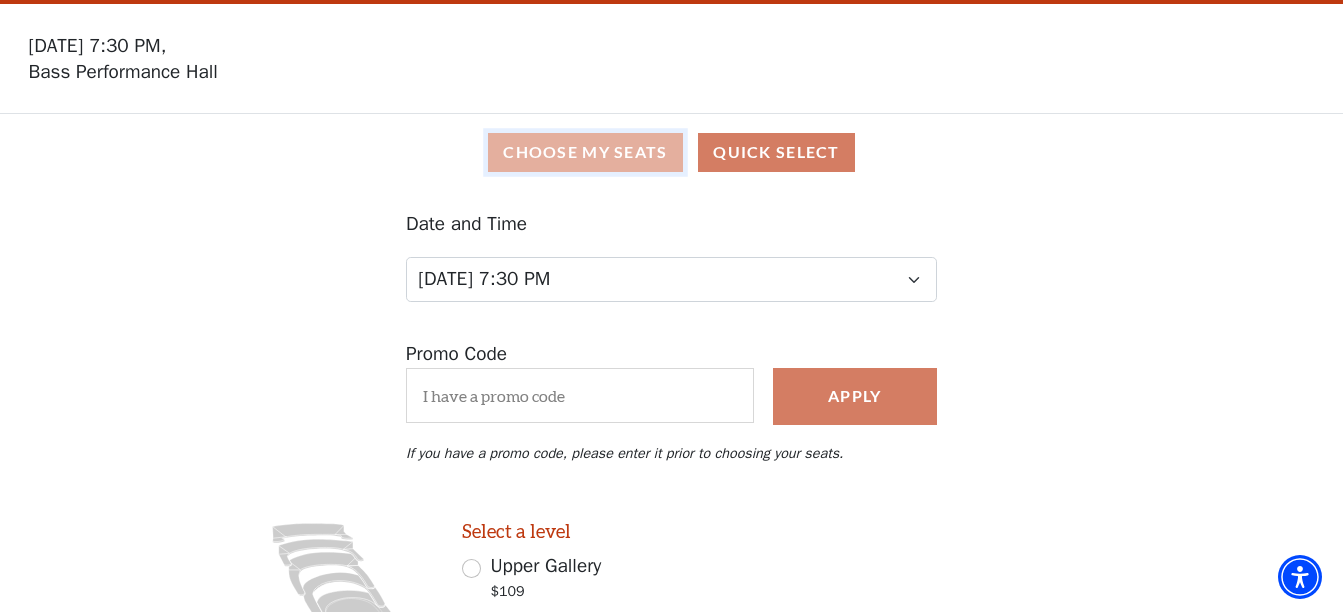 click on "Choose My Seats" at bounding box center (585, 152) 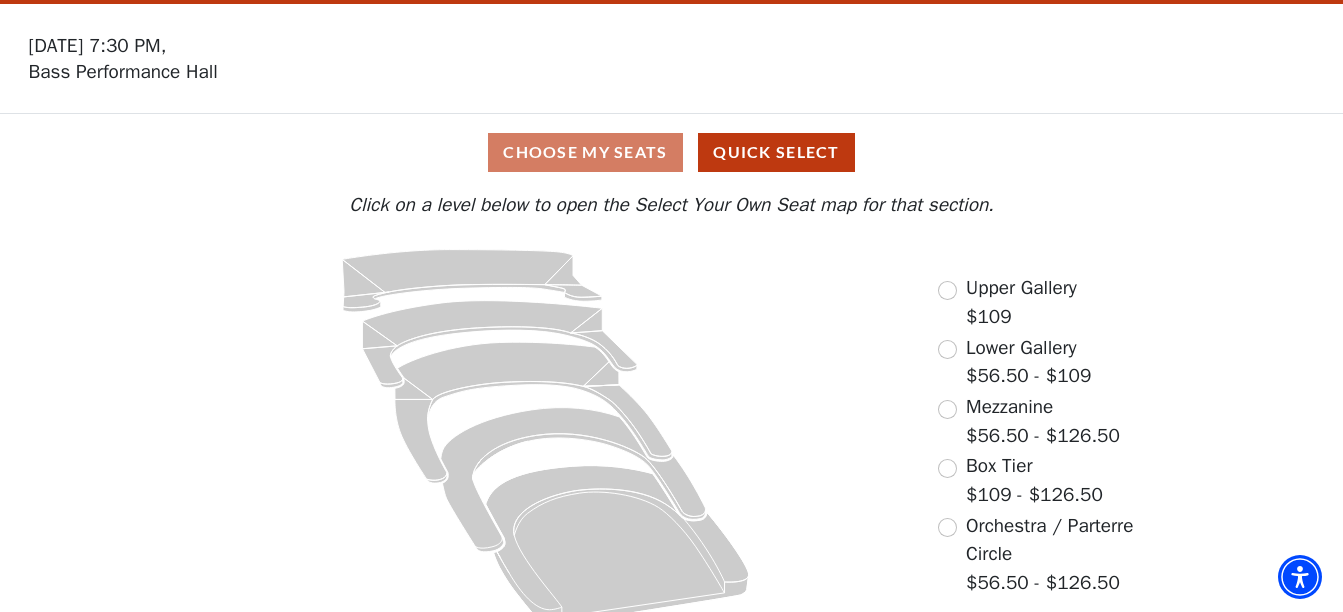 scroll, scrollTop: 84, scrollLeft: 0, axis: vertical 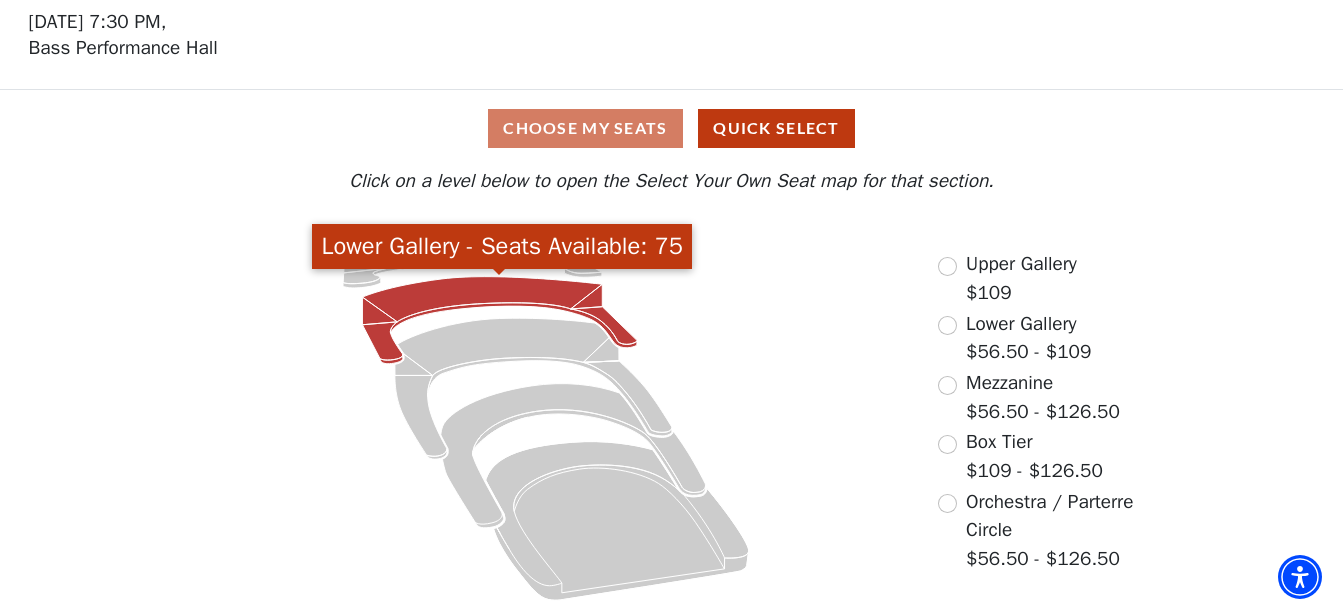 click 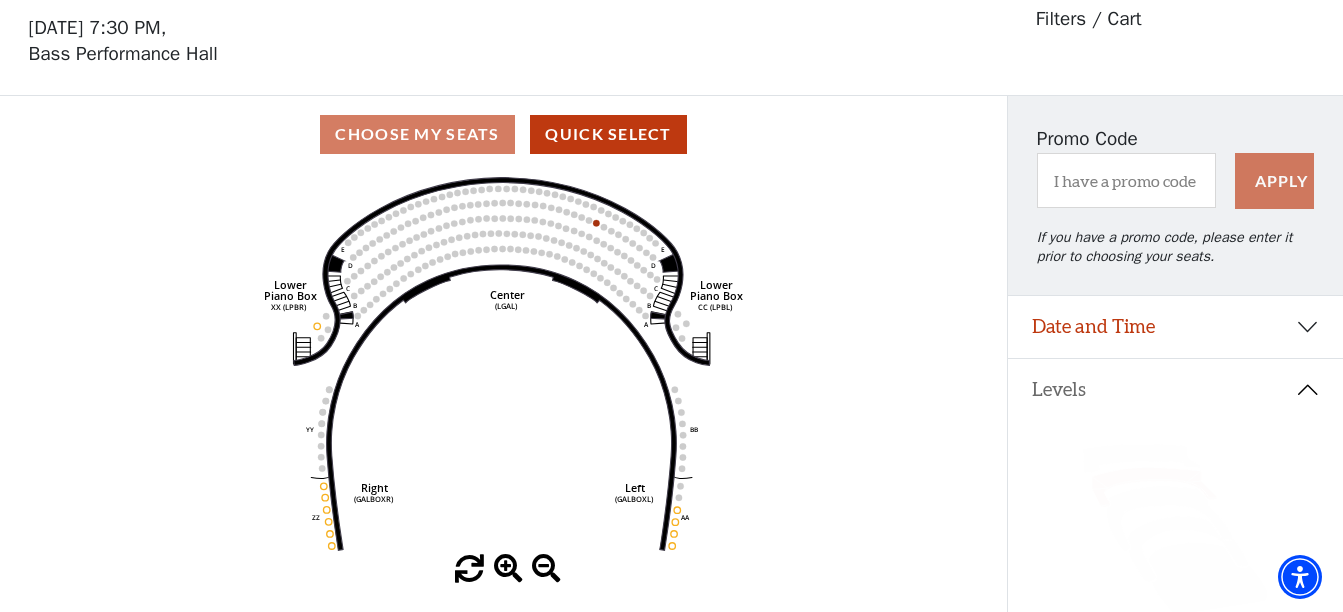scroll, scrollTop: 93, scrollLeft: 0, axis: vertical 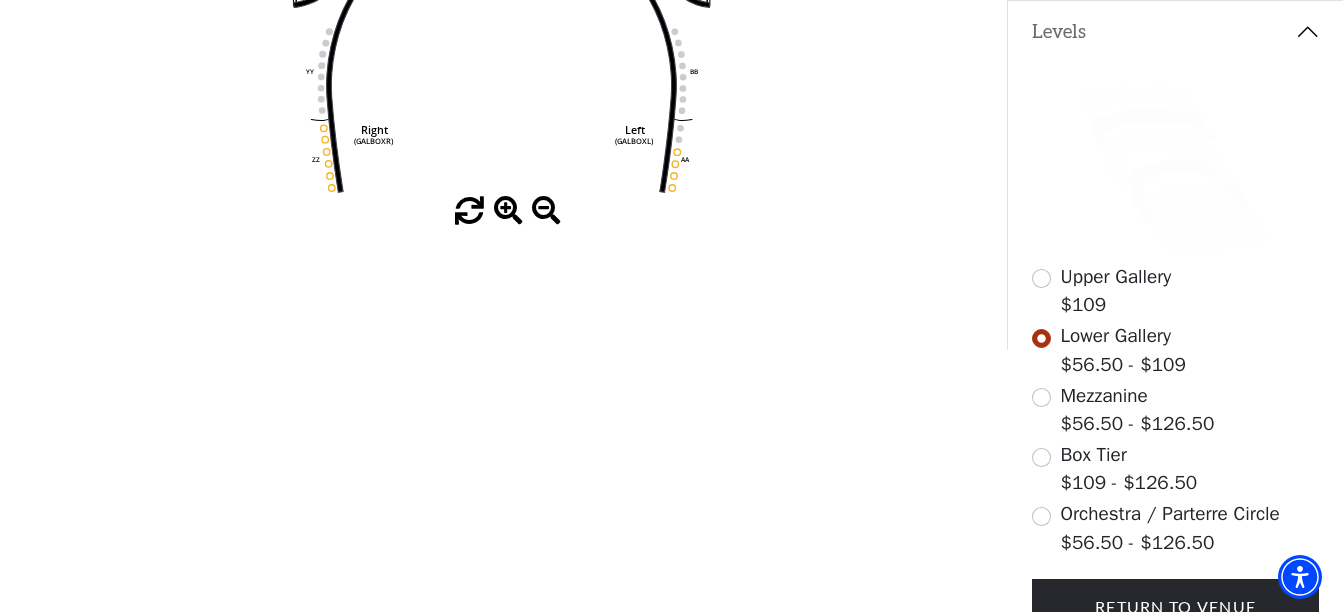 click 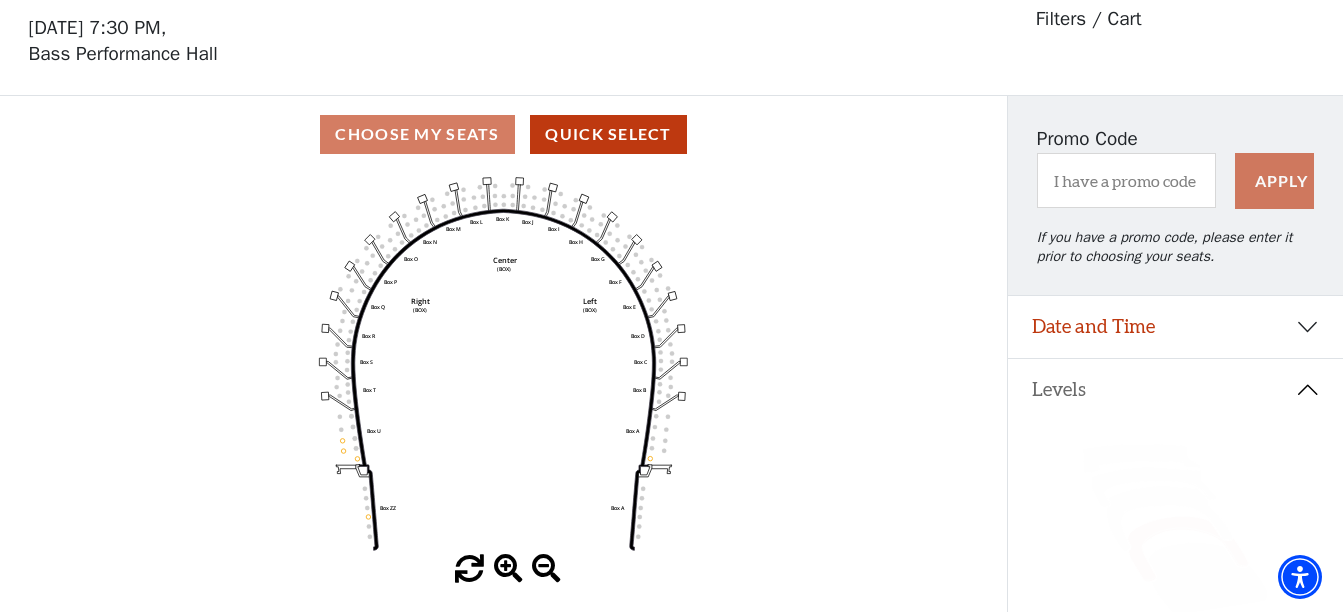 scroll, scrollTop: 93, scrollLeft: 0, axis: vertical 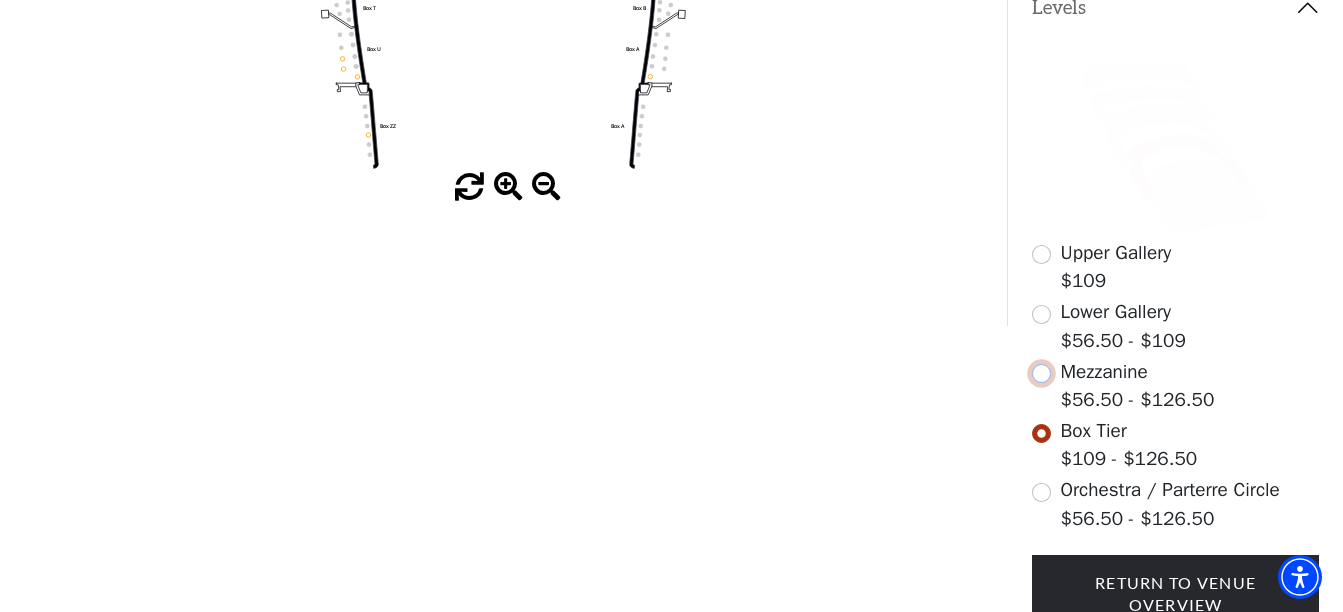 click at bounding box center [1041, 373] 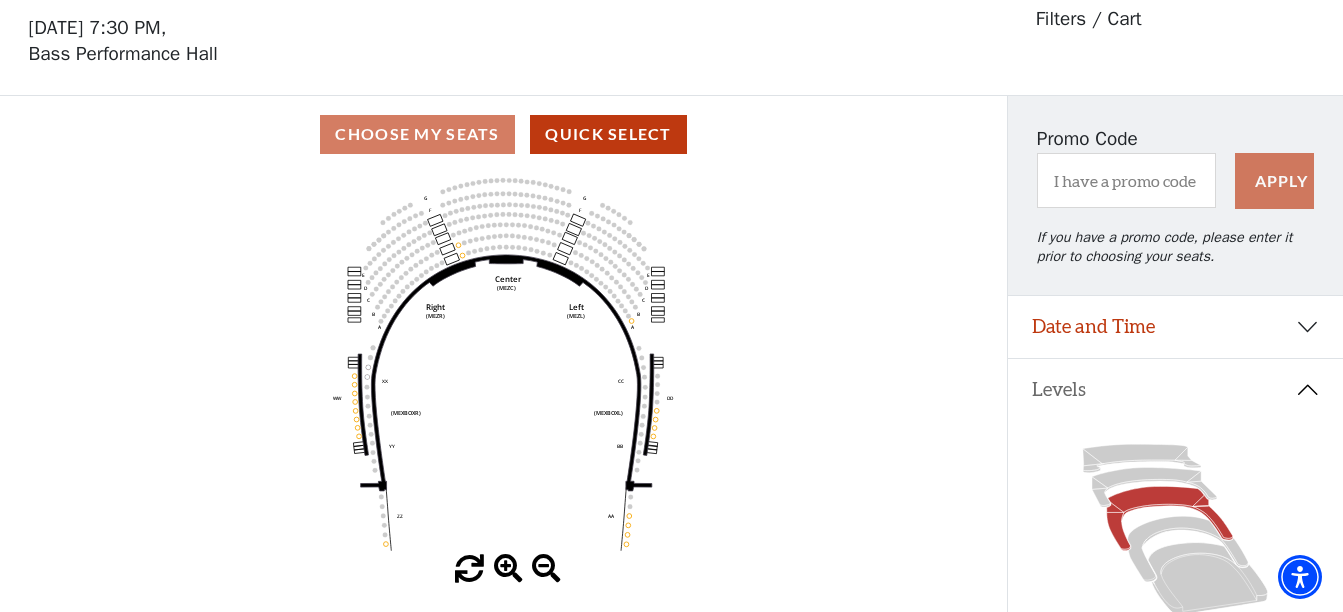 scroll, scrollTop: 93, scrollLeft: 0, axis: vertical 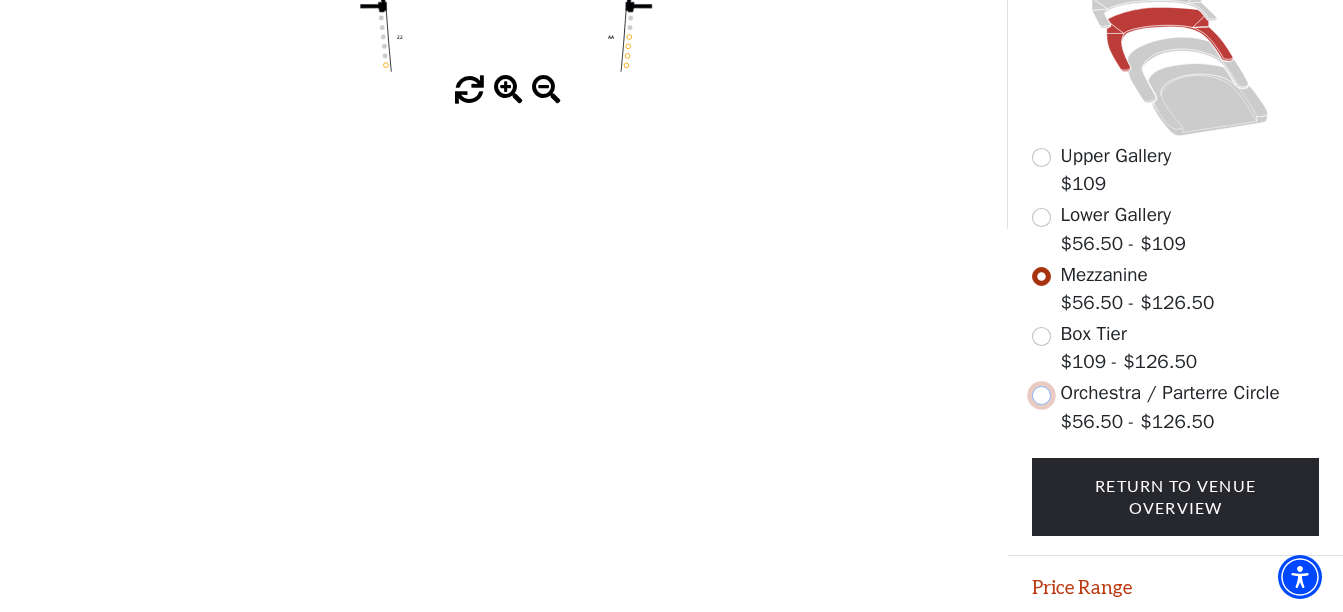 click at bounding box center [1041, 395] 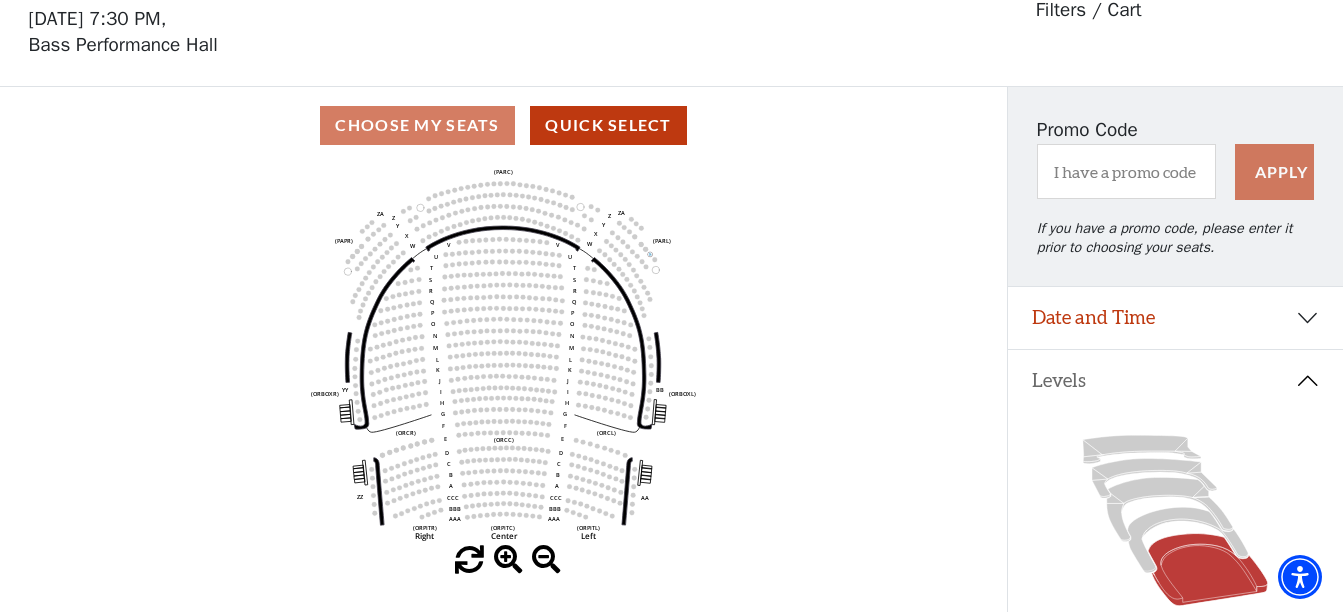 scroll, scrollTop: 93, scrollLeft: 0, axis: vertical 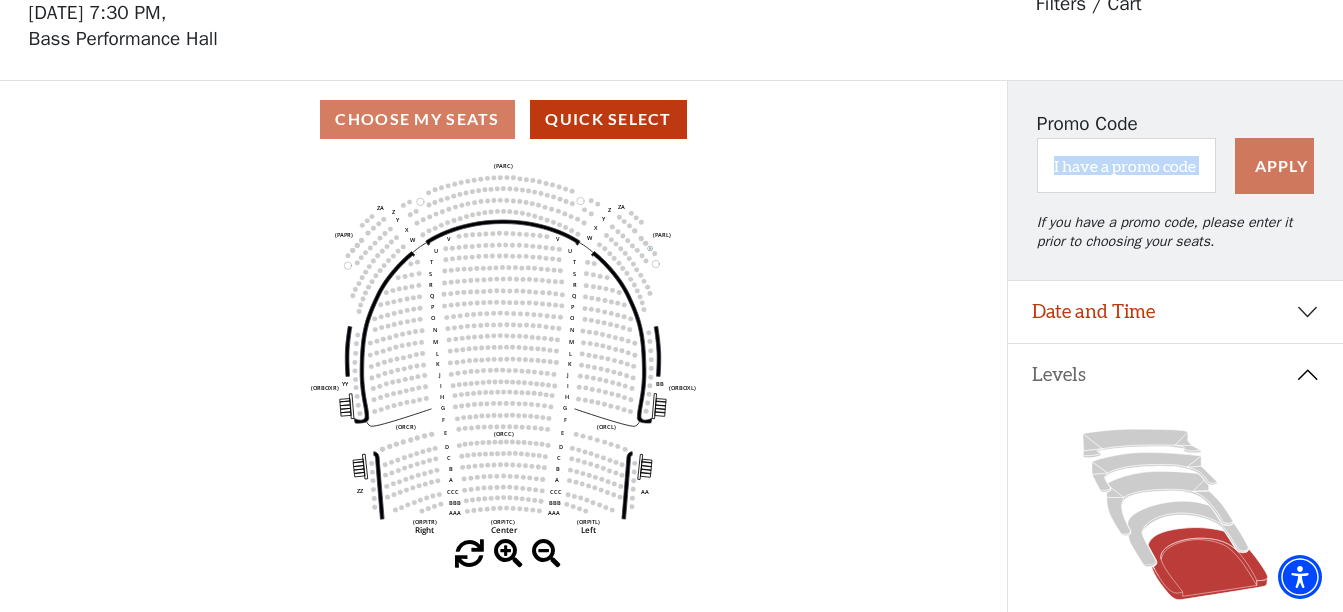 drag, startPoint x: 1341, startPoint y: 128, endPoint x: 1338, endPoint y: 168, distance: 40.112343 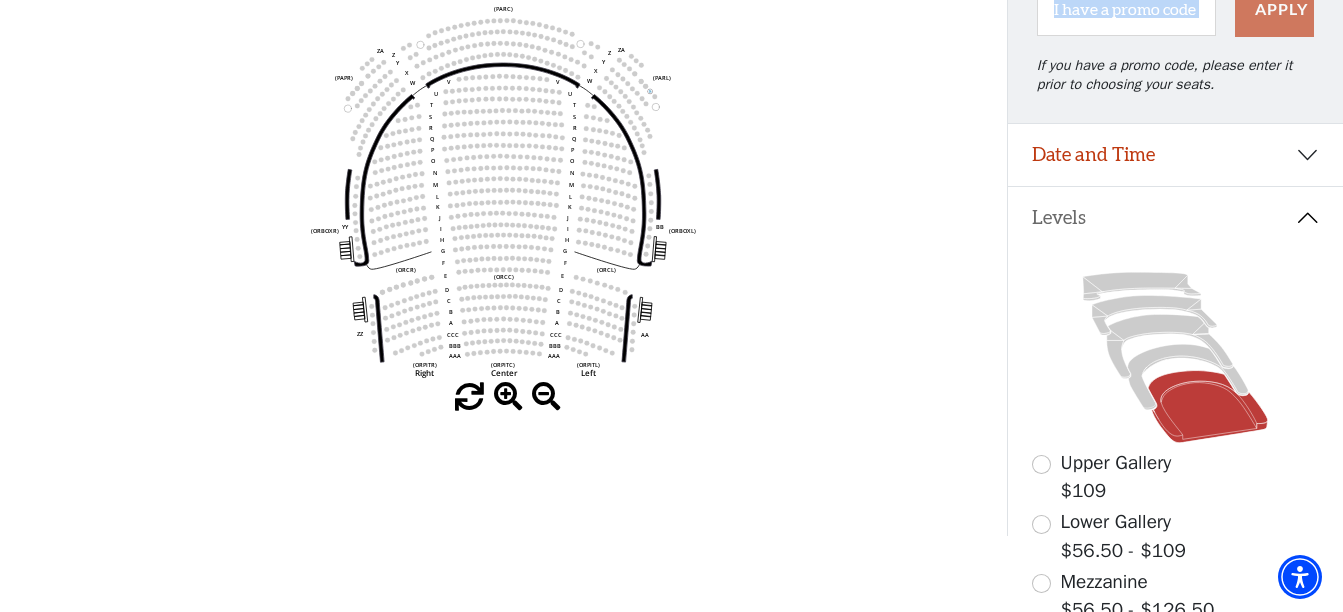 scroll, scrollTop: 263, scrollLeft: 0, axis: vertical 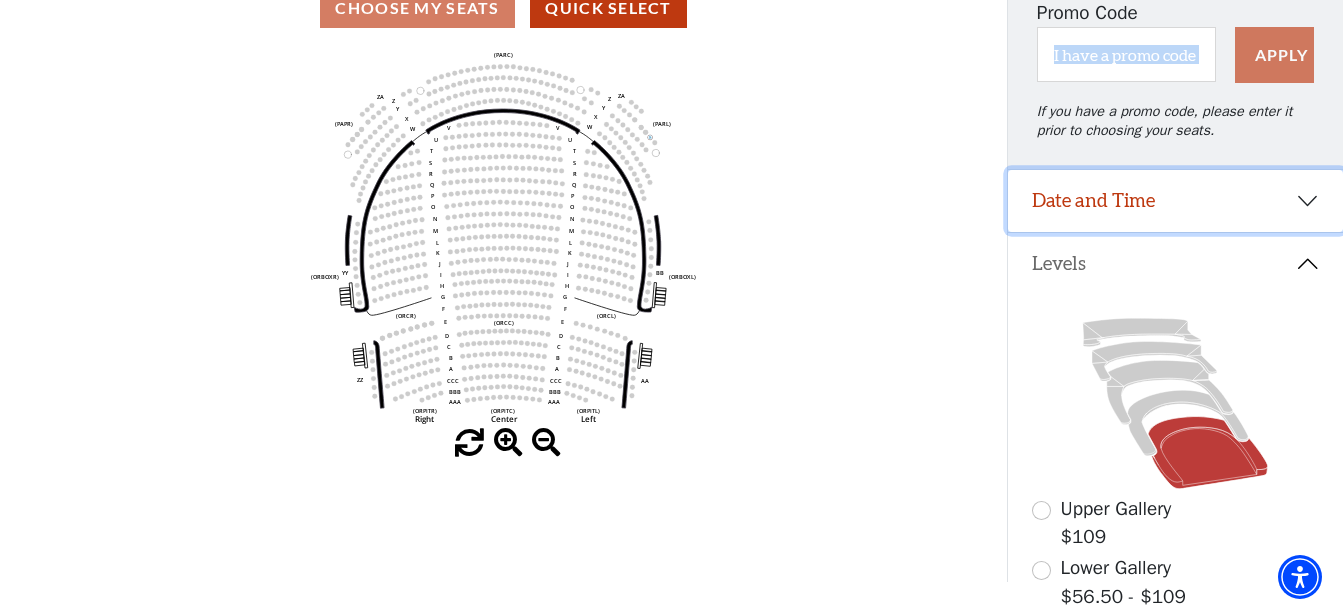 click on "Date and Time" at bounding box center (1175, 201) 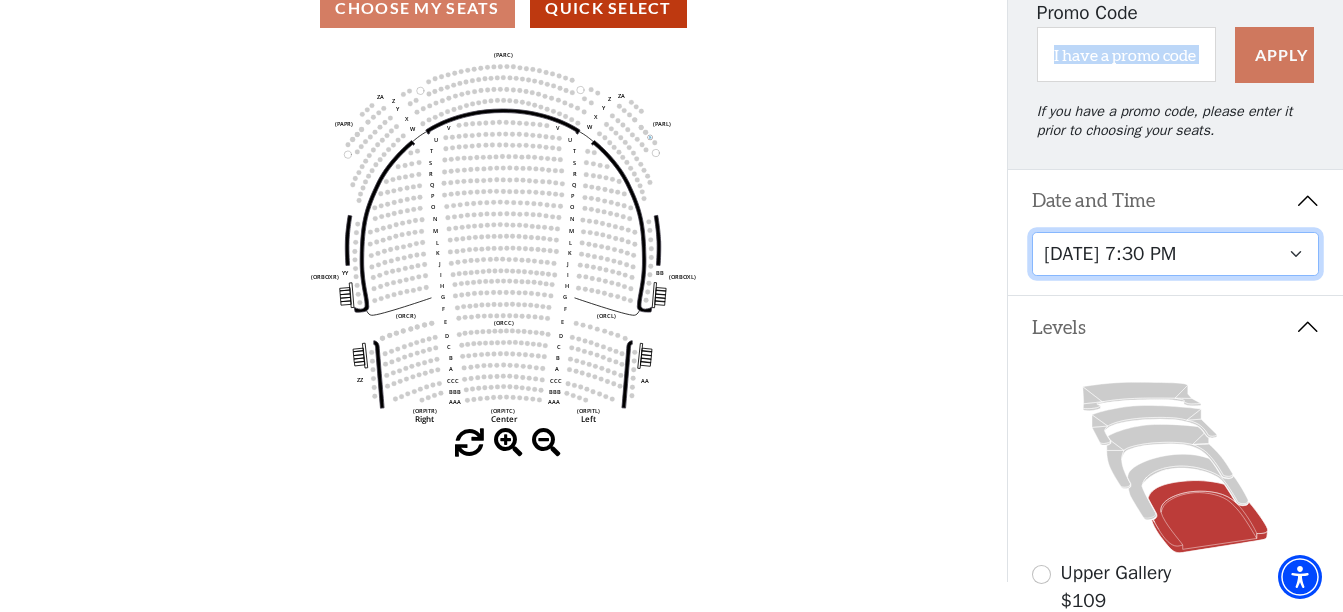 click on "Tuesday, July 15 at 7:30 PM Wednesday, July 16 at 7:30 PM Thursday, July 17 at 7:30 PM Friday, July 18 at 7:30 PM Saturday, July 19 at 1:30 PM Saturday, July 19 at 7:30 PM Sunday, July 20 at 1:30 PM Sunday, July 20 at 6:30 PM" at bounding box center (1175, 254) 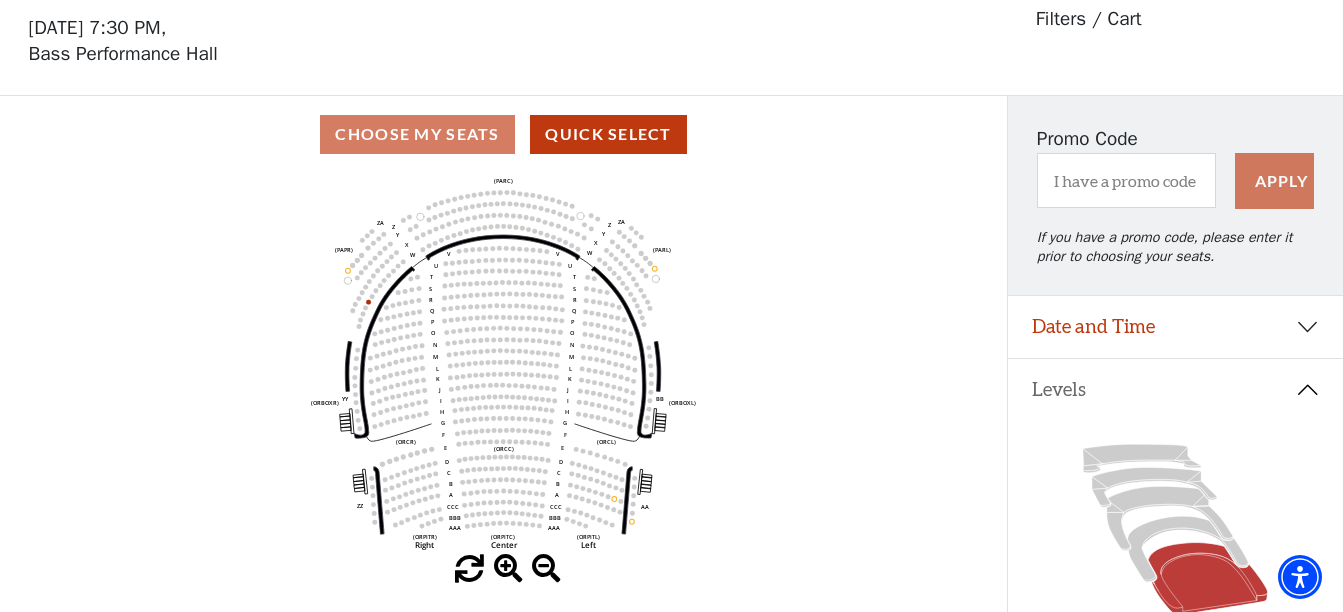 scroll, scrollTop: 93, scrollLeft: 0, axis: vertical 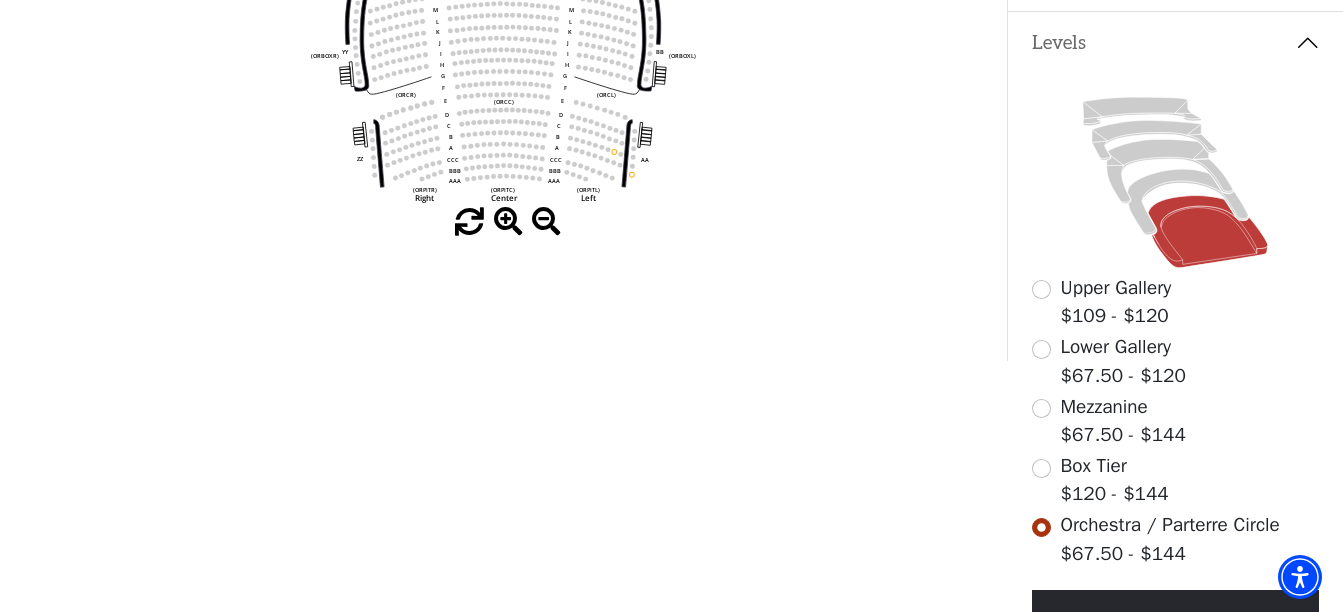 click on "Box Tier" at bounding box center (1094, 466) 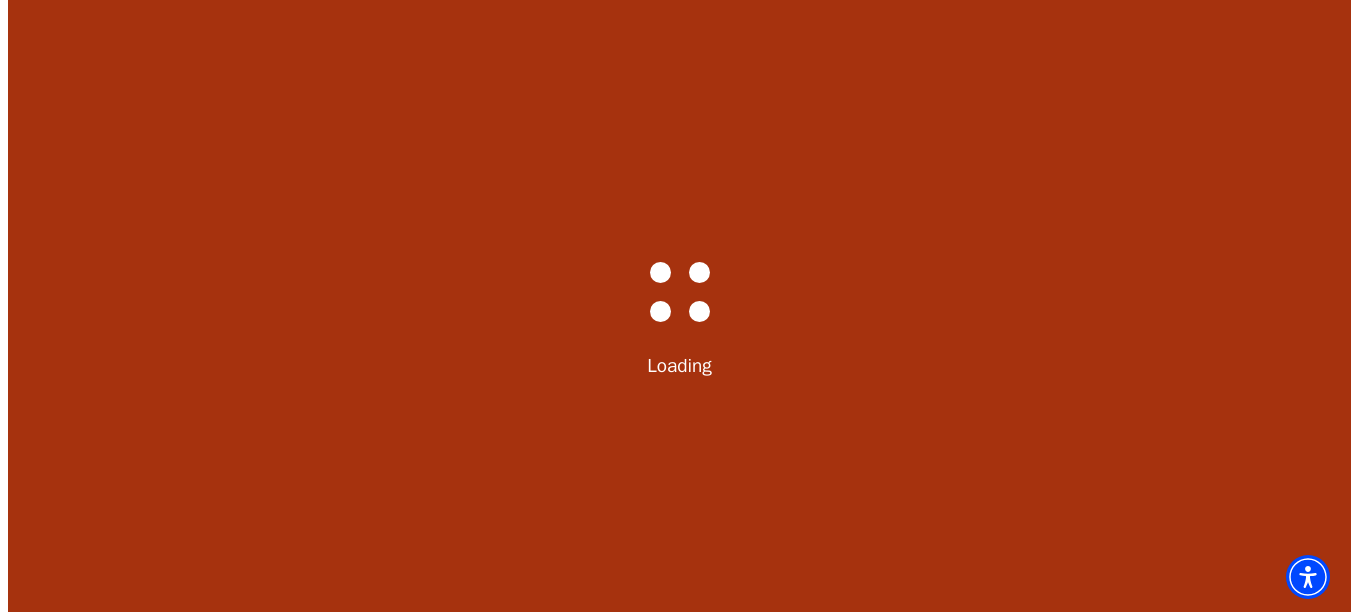 scroll, scrollTop: 0, scrollLeft: 0, axis: both 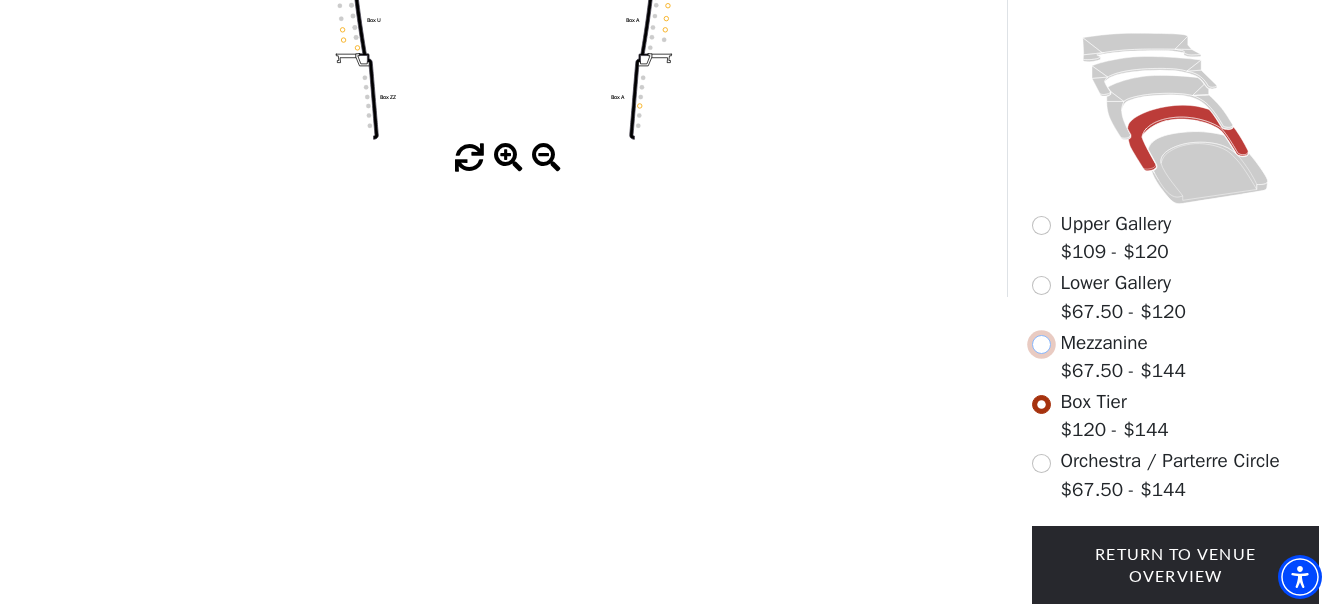 click at bounding box center [1041, 344] 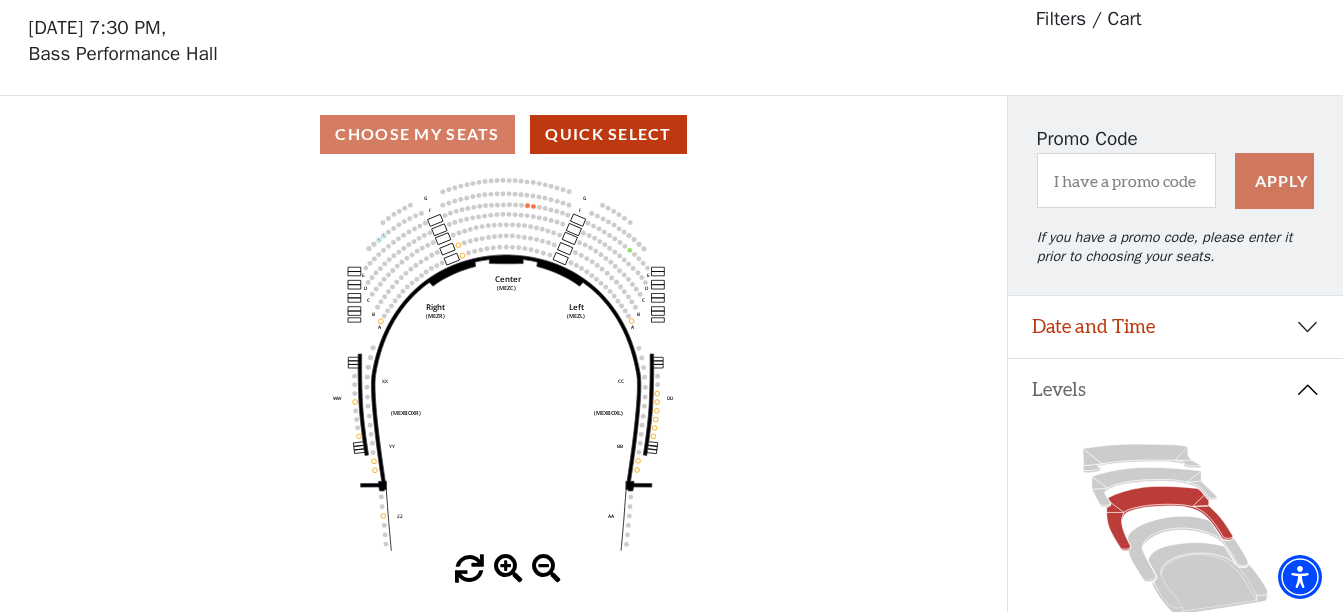 scroll, scrollTop: 93, scrollLeft: 0, axis: vertical 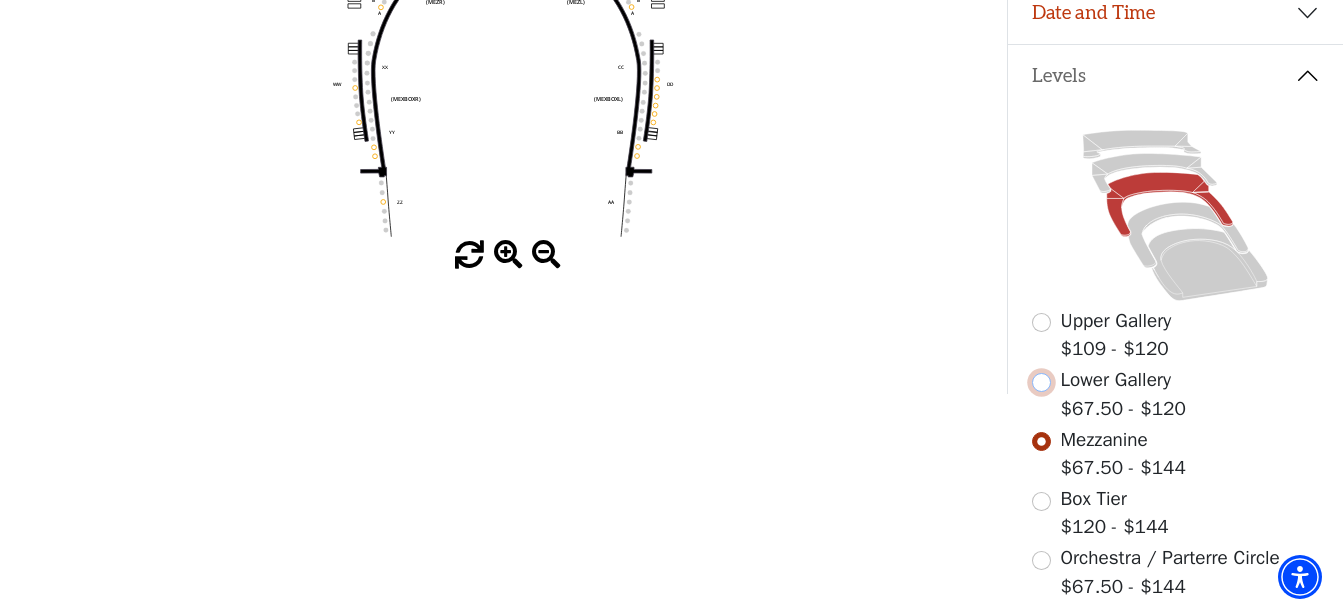 click at bounding box center (1041, 382) 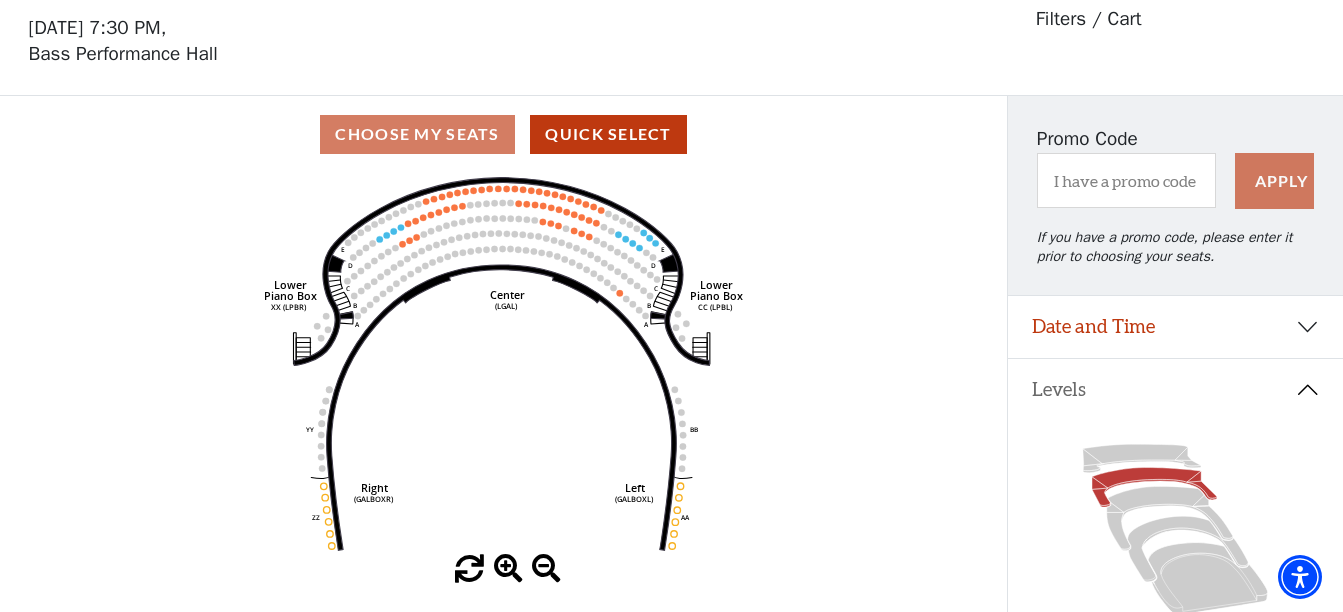 scroll, scrollTop: 93, scrollLeft: 0, axis: vertical 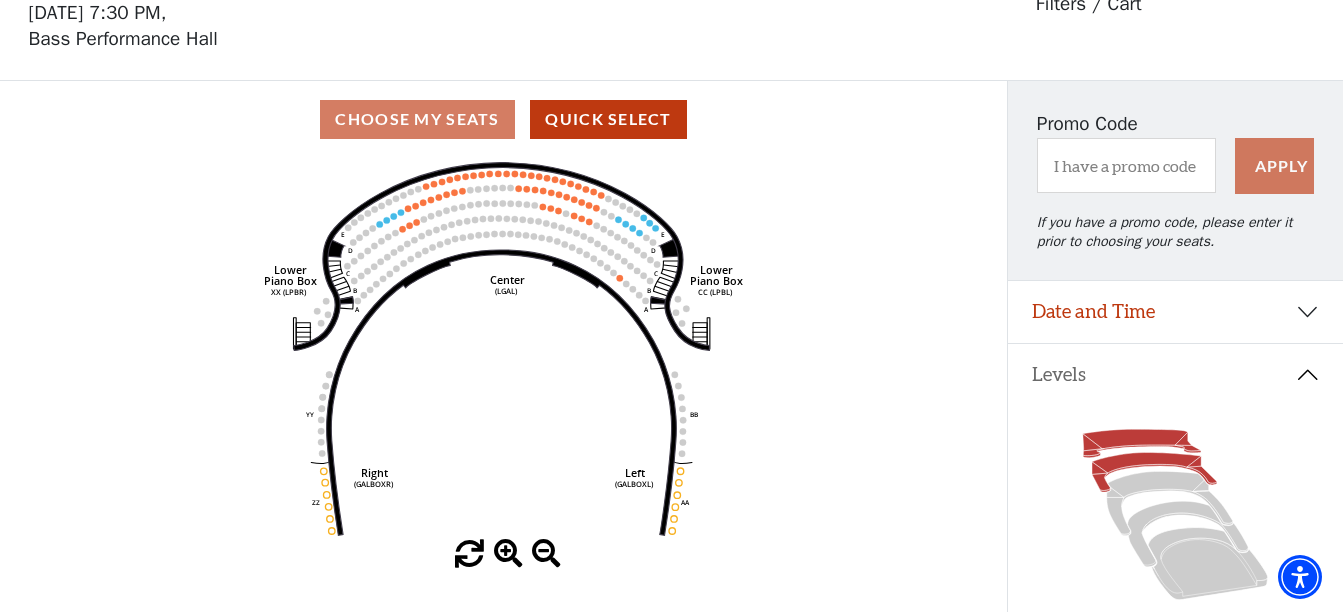 click 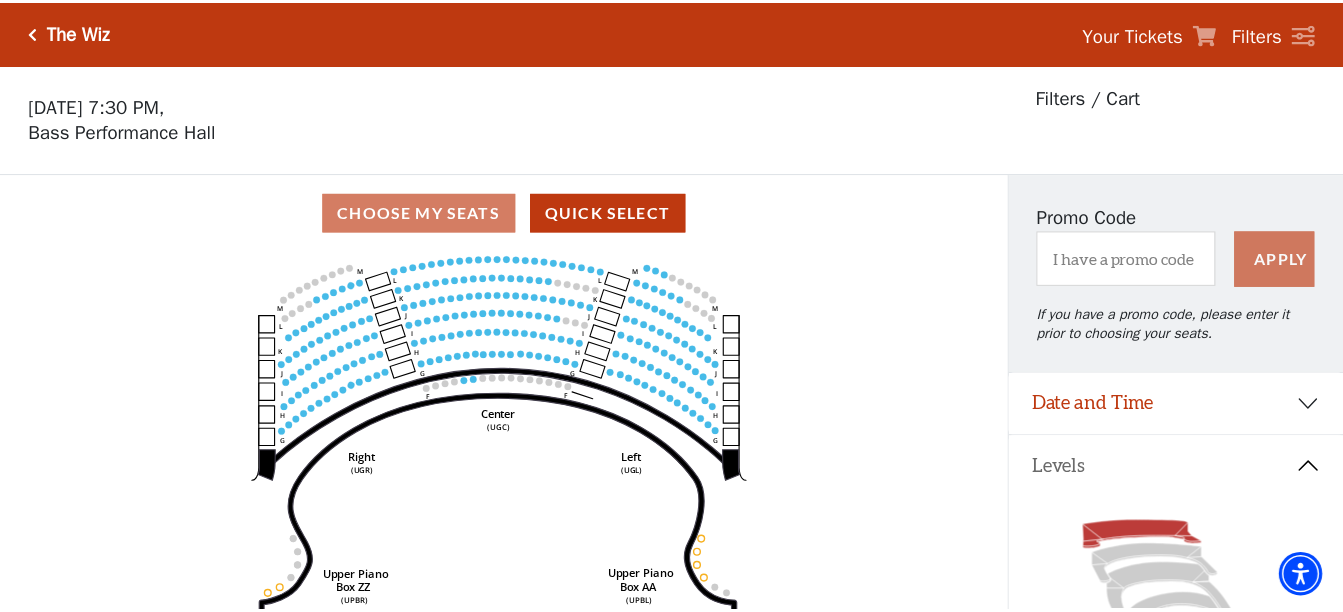 scroll, scrollTop: 93, scrollLeft: 0, axis: vertical 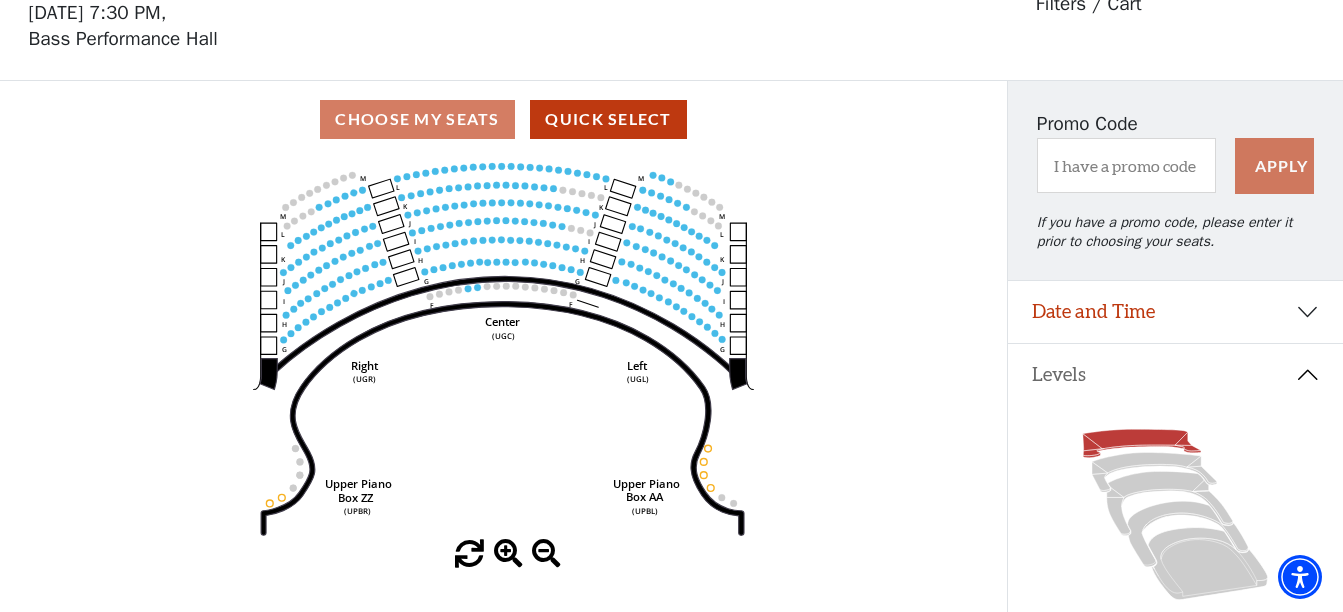 click on "Center   (UGC)   Right   (UGR)   Left   (UGL)   Upper Piano   Box ZZ   (UPBR)   Upper Piano   Box AA   (UPBL)   M   L   K   J   I   H   G   M   L   K   J   I   H   G   M   L   K   J   I   H   G   F   M   L   K   J   I   H   G   F" 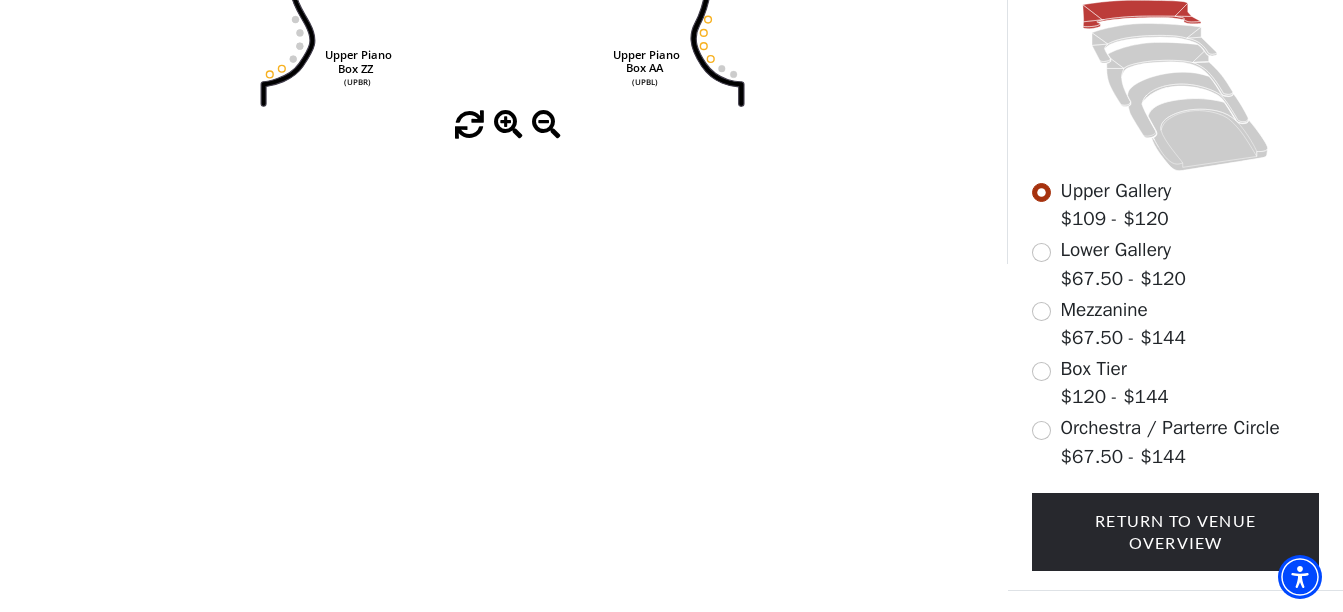 scroll, scrollTop: 524, scrollLeft: 0, axis: vertical 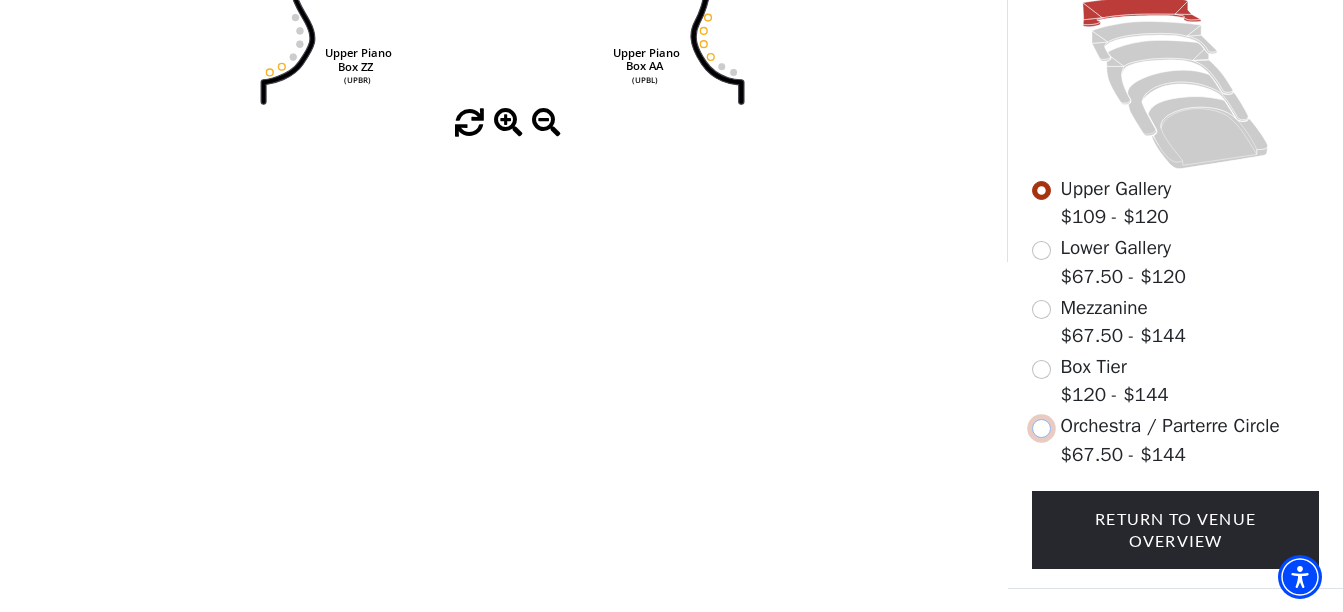 click at bounding box center (1041, 428) 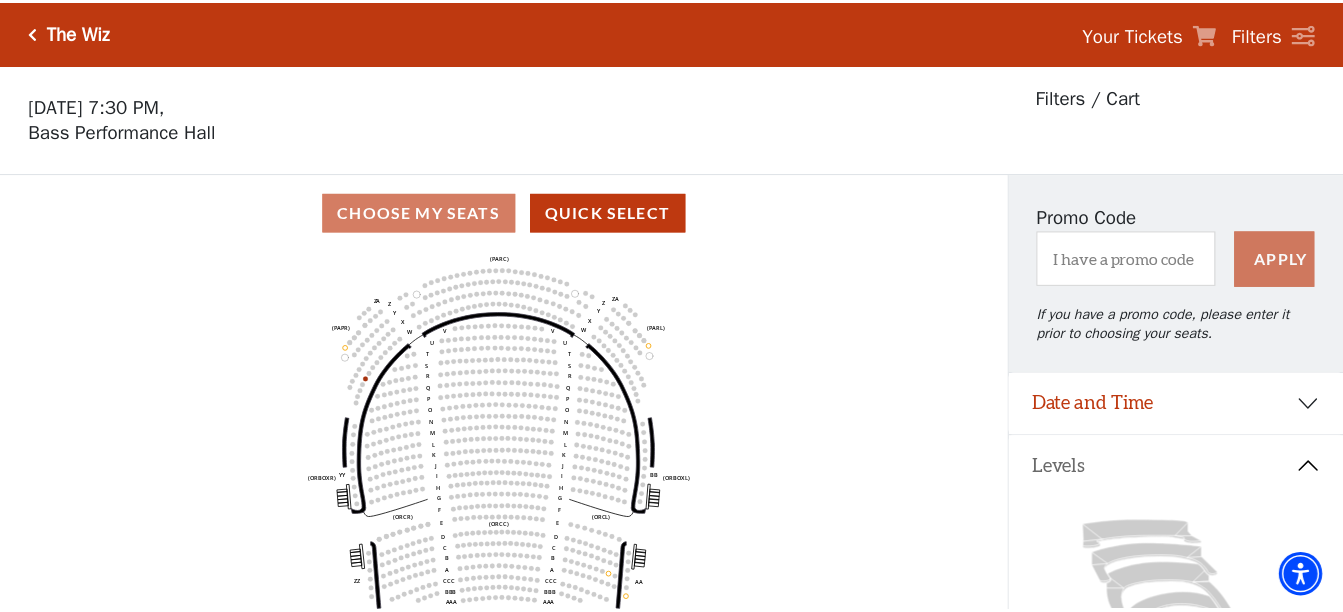 scroll, scrollTop: 93, scrollLeft: 0, axis: vertical 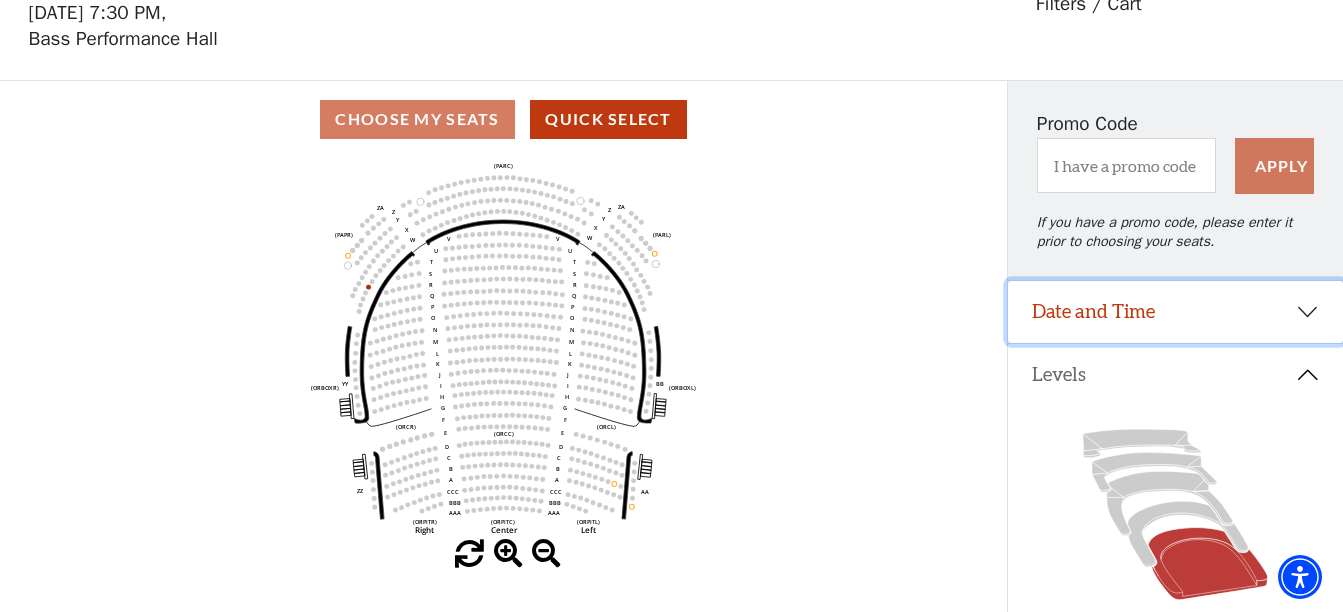 click on "Date and Time" at bounding box center [1175, 312] 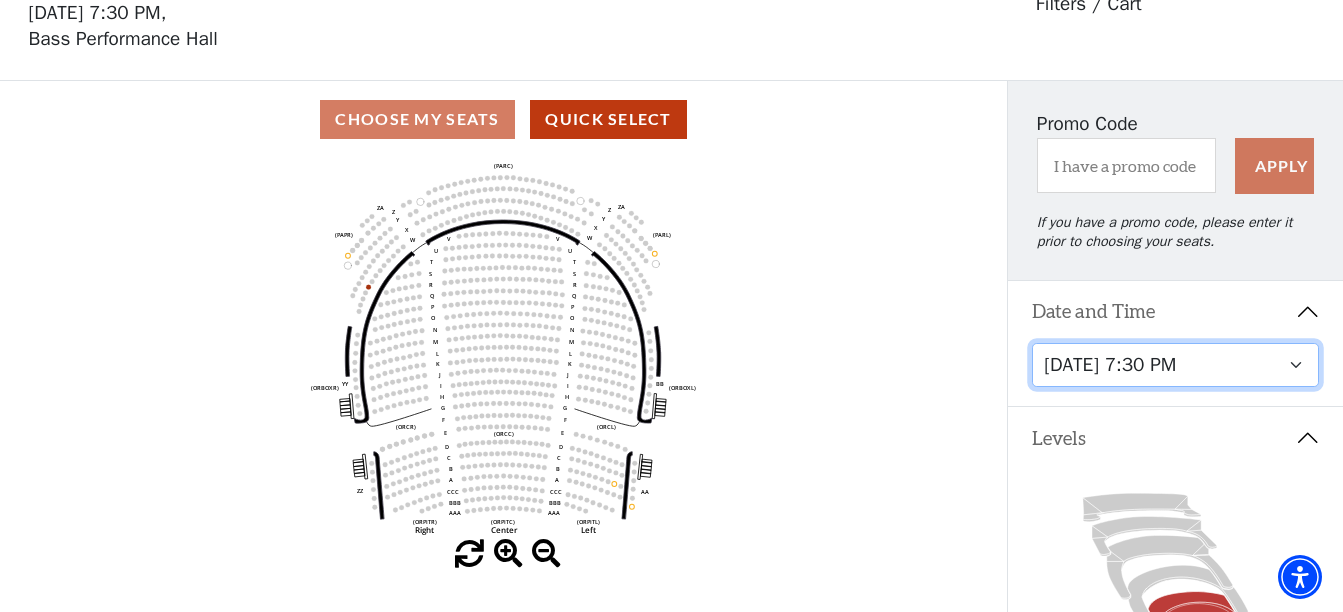 click on "Tuesday, July 15 at 7:30 PM Wednesday, July 16 at 7:30 PM Thursday, July 17 at 7:30 PM Friday, July 18 at 7:30 PM Saturday, July 19 at 1:30 PM Saturday, July 19 at 7:30 PM Sunday, July 20 at 1:30 PM Sunday, July 20 at 6:30 PM" at bounding box center [1175, 365] 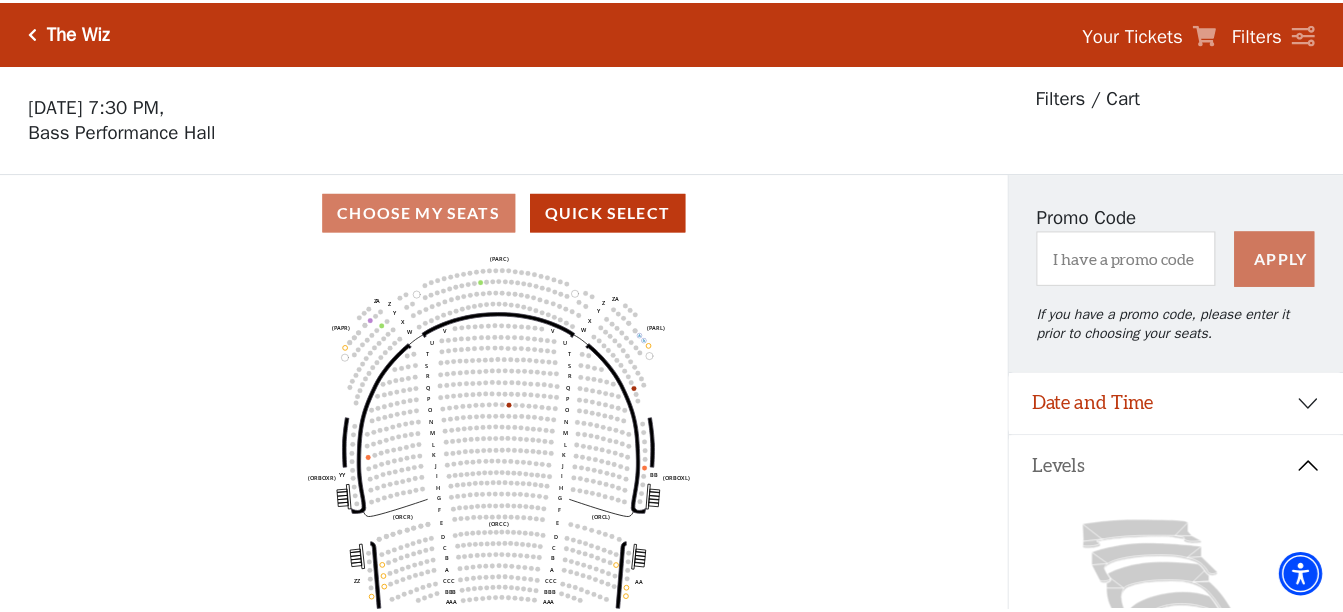 scroll, scrollTop: 93, scrollLeft: 0, axis: vertical 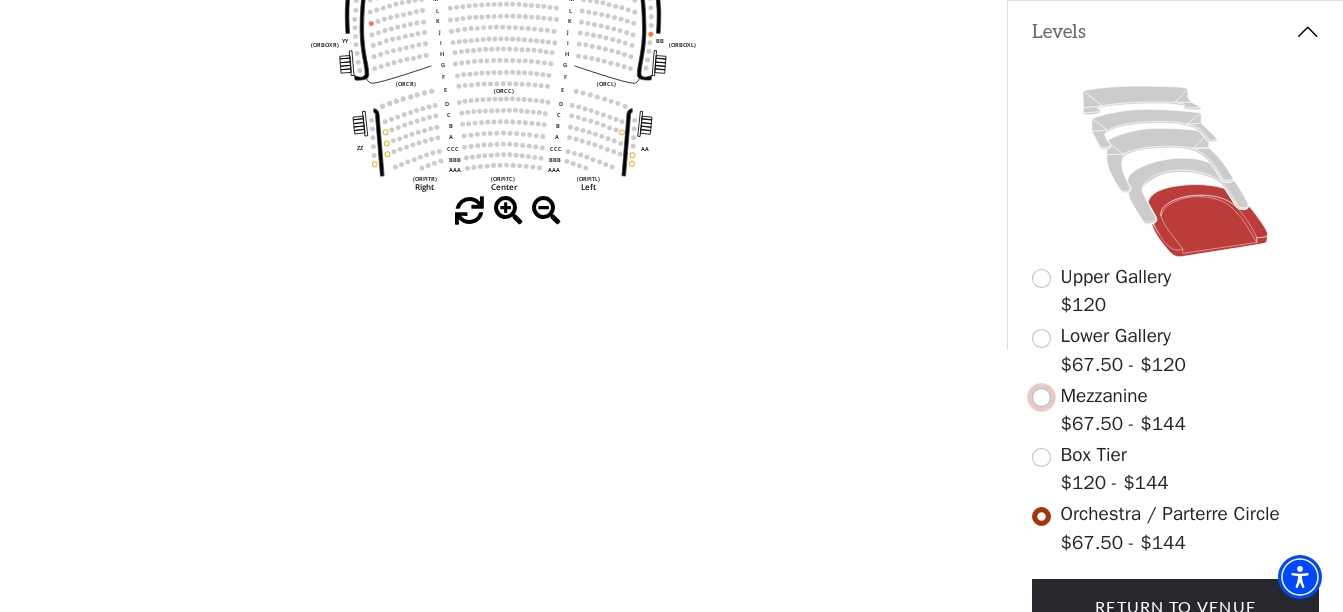 click at bounding box center (1041, 397) 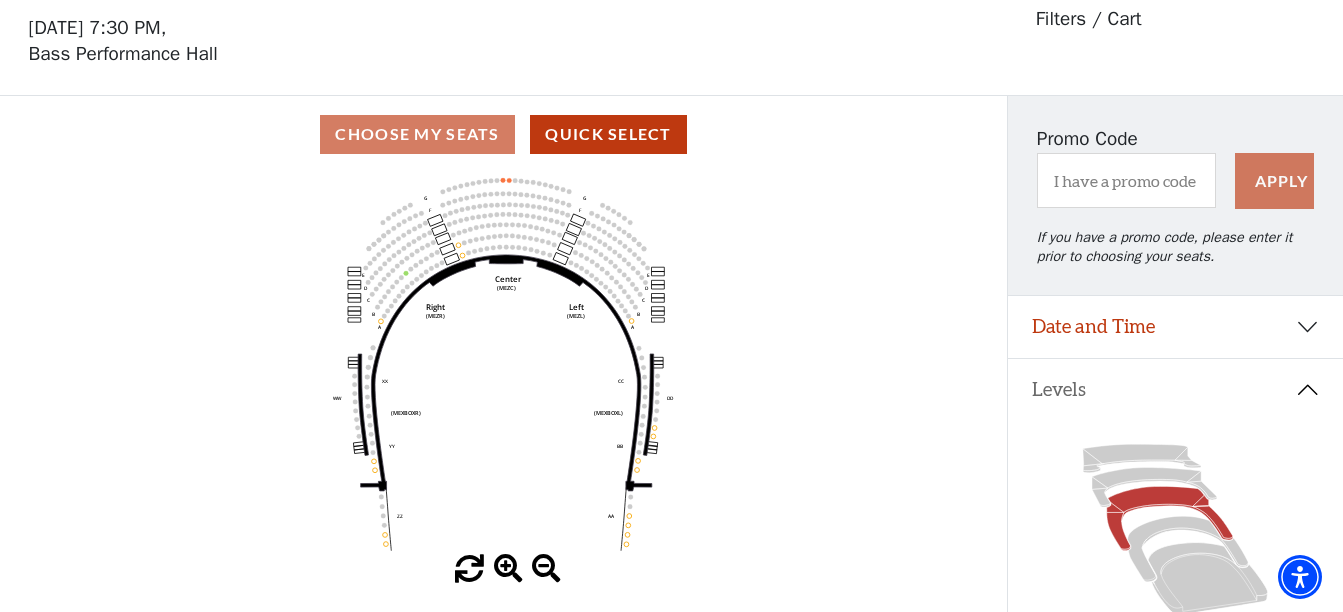 scroll, scrollTop: 93, scrollLeft: 0, axis: vertical 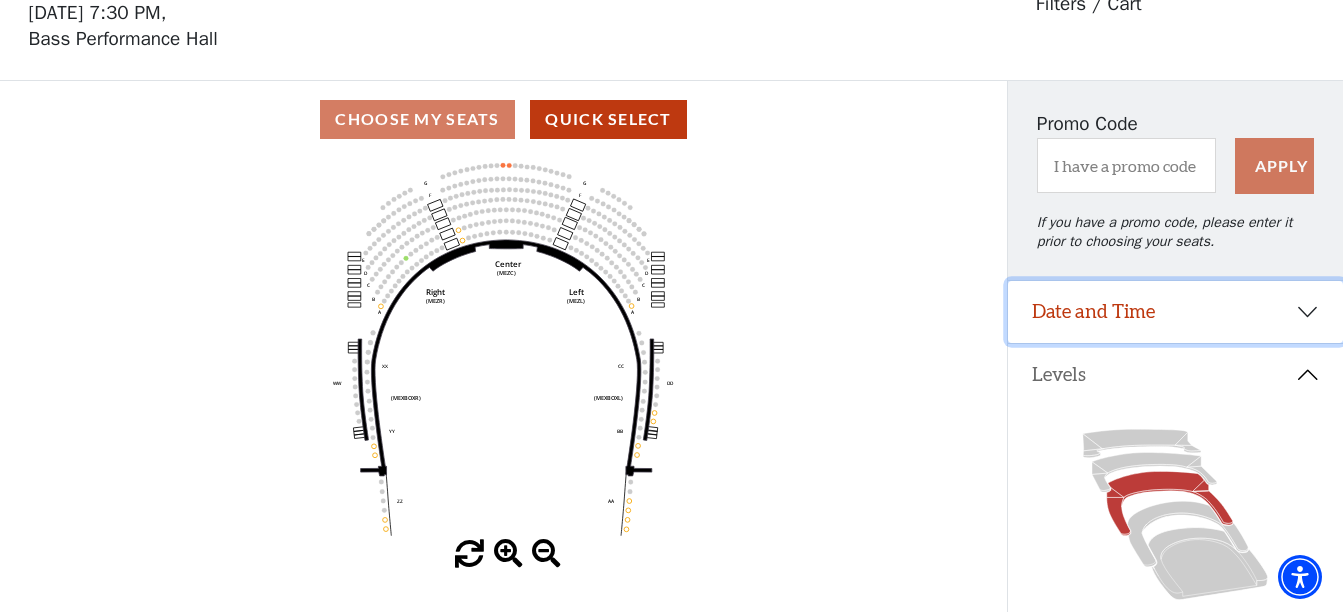 click on "Date and Time" at bounding box center (1175, 312) 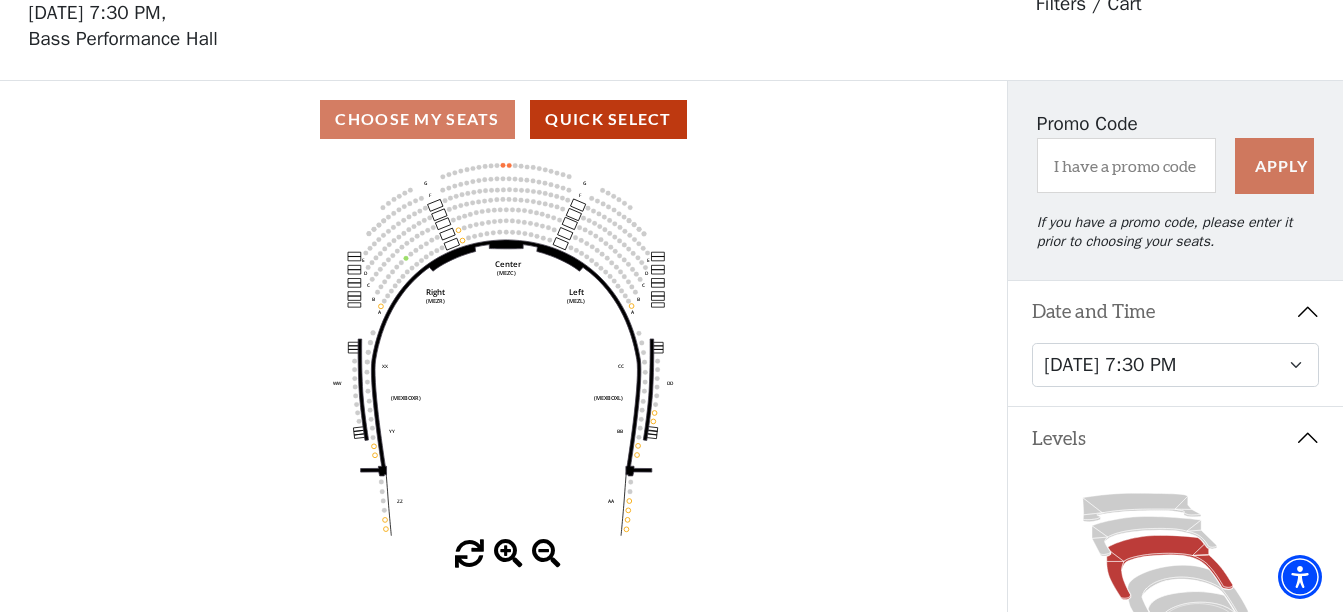 click on "Center   (MEZC)   Right   (MEZR)   Left   (MEZL)   (MEXBOXR)   (MEXBOXL)   XX   WW   CC   DD   YY   BB   ZZ   AA   G   F   E   D   G   F   C   B   A   E   D   C   B   A" 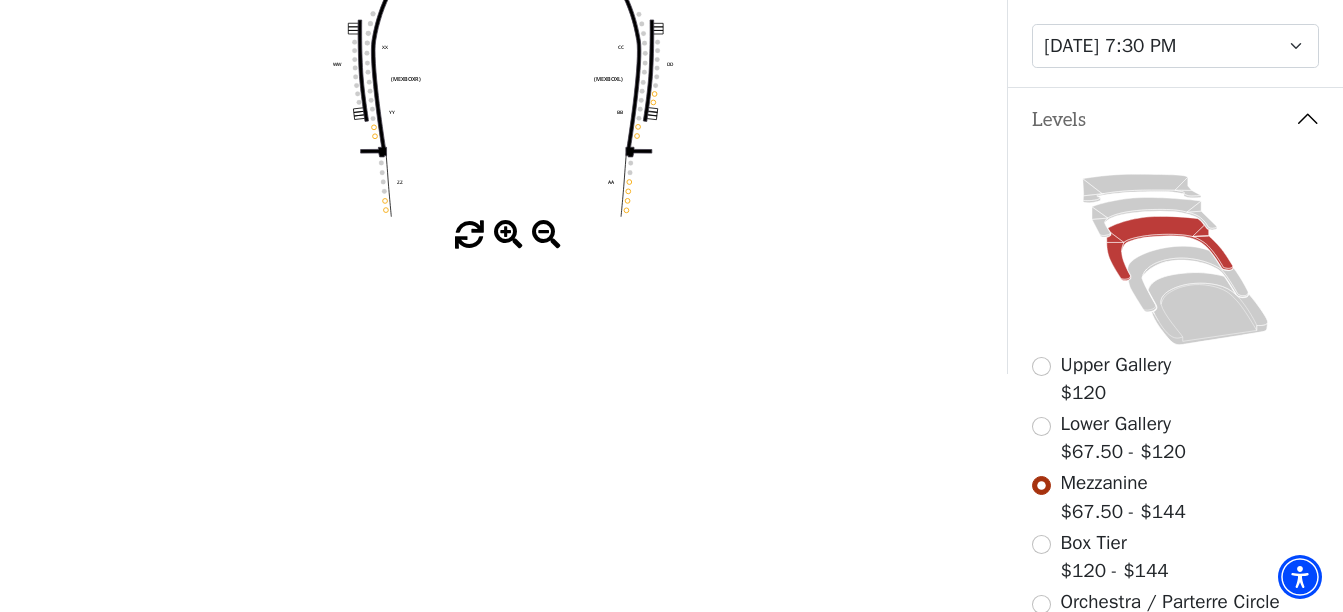 scroll, scrollTop: 413, scrollLeft: 0, axis: vertical 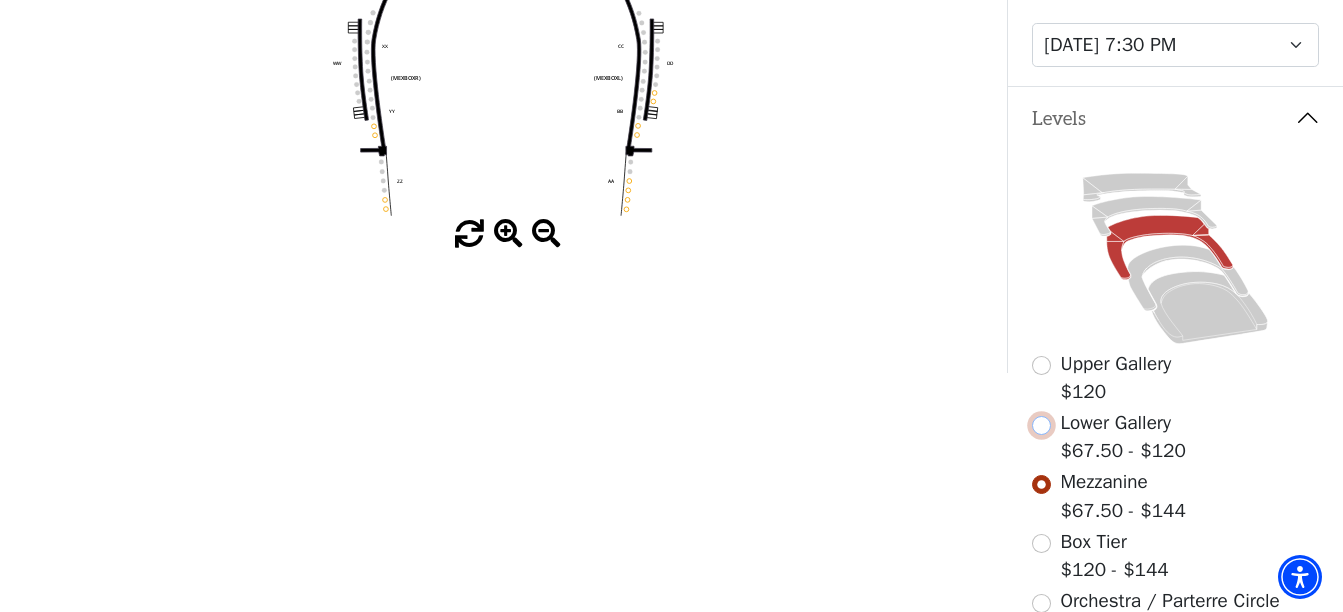 click at bounding box center (1041, 425) 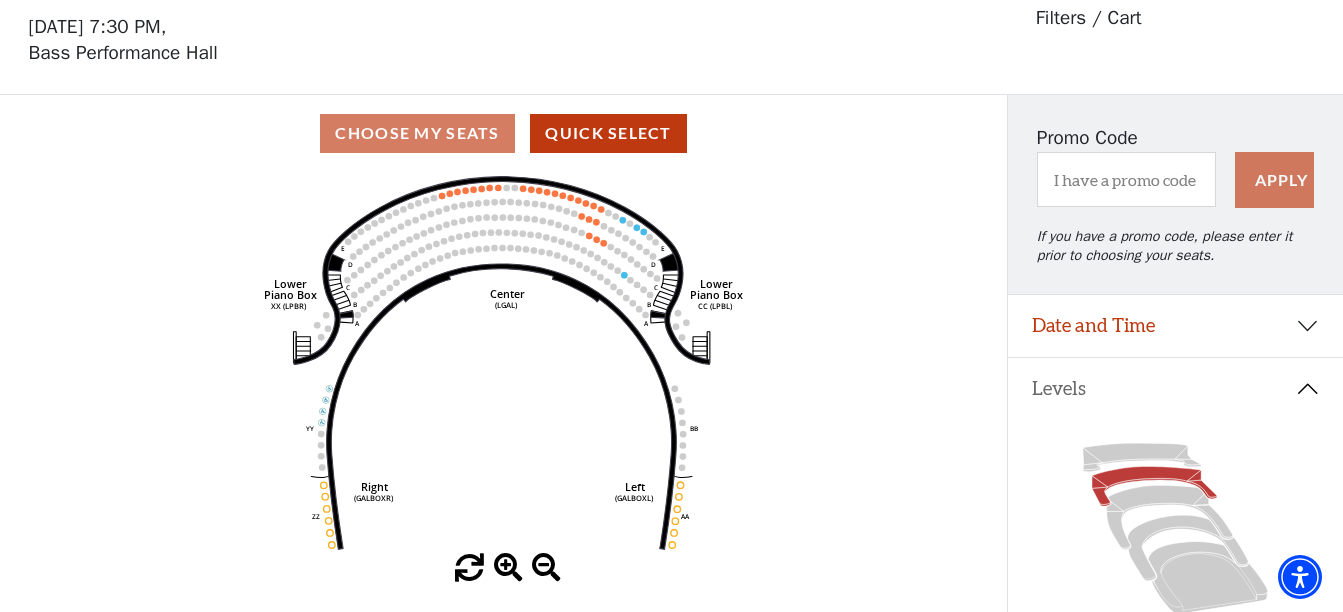 scroll, scrollTop: 93, scrollLeft: 0, axis: vertical 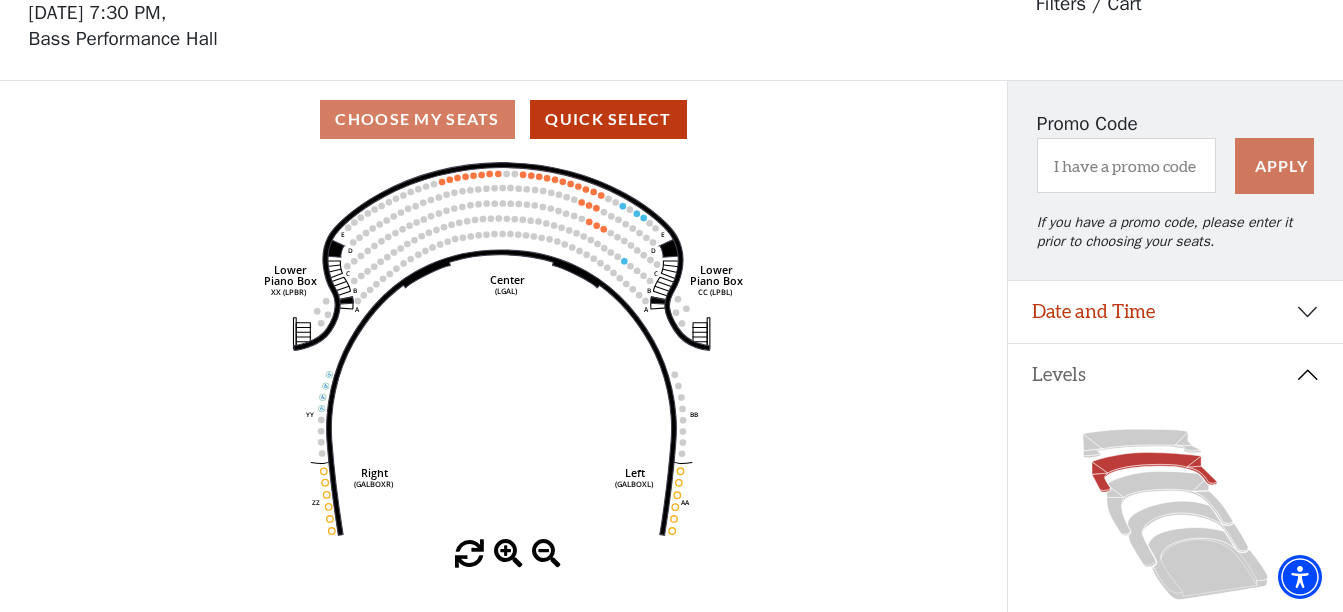 click on "Right   (GALBOXR)   E   D   C   B   A   E   D   C   B   A   YY   ZZ   Left   (GALBOXL)   BB   AA   Center   Lower   Piano Box   (LGAL)   CC (LPBL)   Lower   Piano Box   XX (LPBR)" 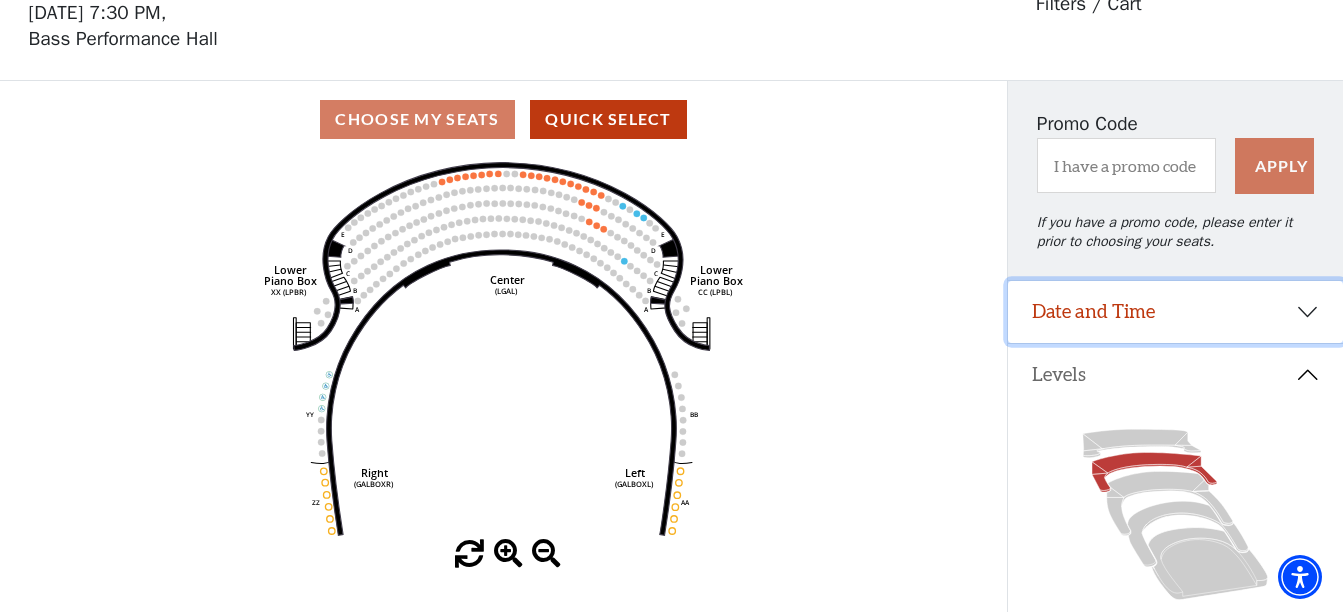 click on "Date and Time" at bounding box center (1175, 312) 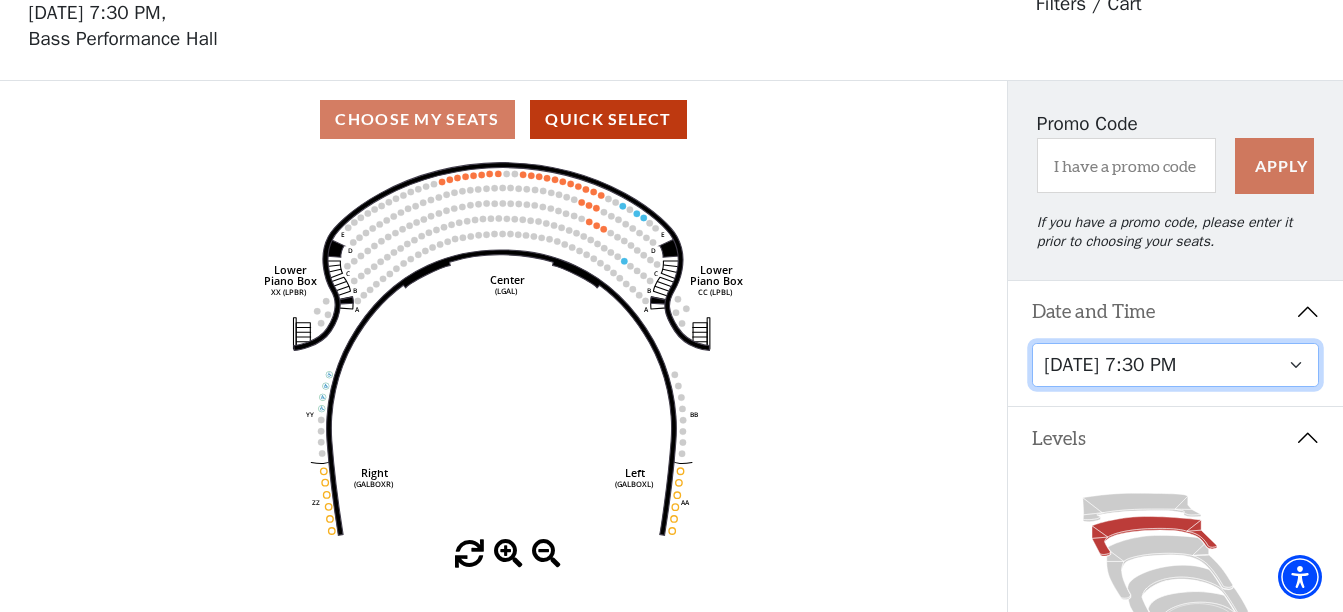 click on "Tuesday, July 15 at 7:30 PM Wednesday, July 16 at 7:30 PM Thursday, July 17 at 7:30 PM Friday, July 18 at 7:30 PM Saturday, July 19 at 1:30 PM Saturday, July 19 at 7:30 PM Sunday, July 20 at 1:30 PM Sunday, July 20 at 6:30 PM" at bounding box center [1175, 365] 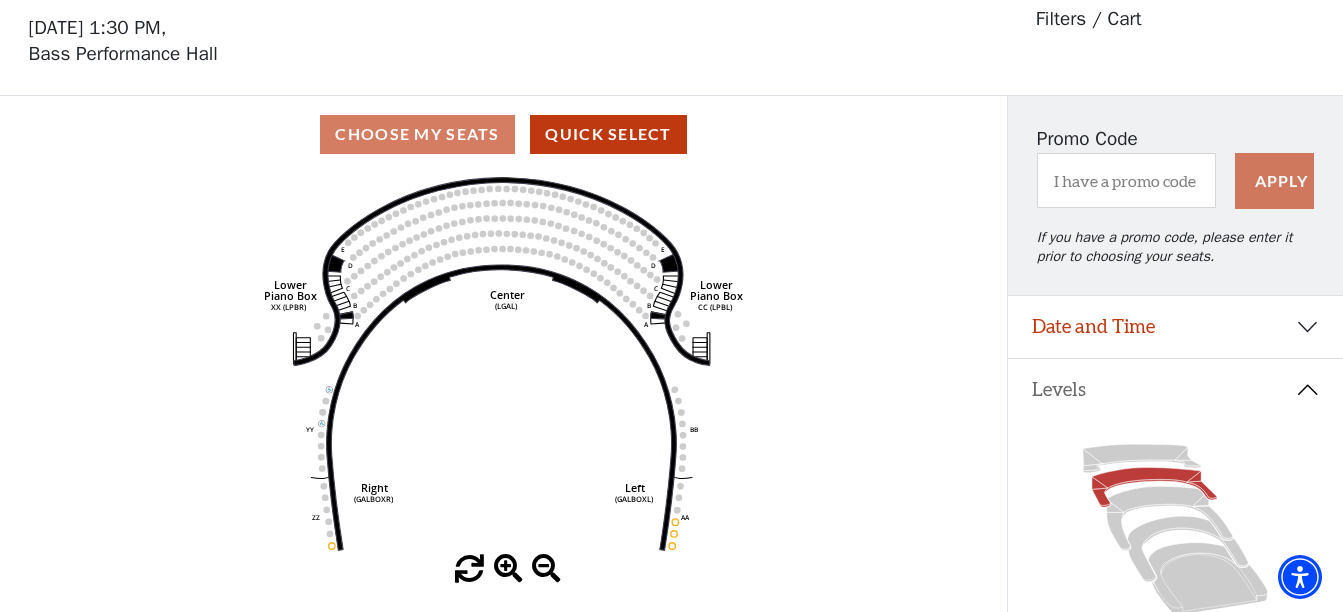 scroll, scrollTop: 93, scrollLeft: 0, axis: vertical 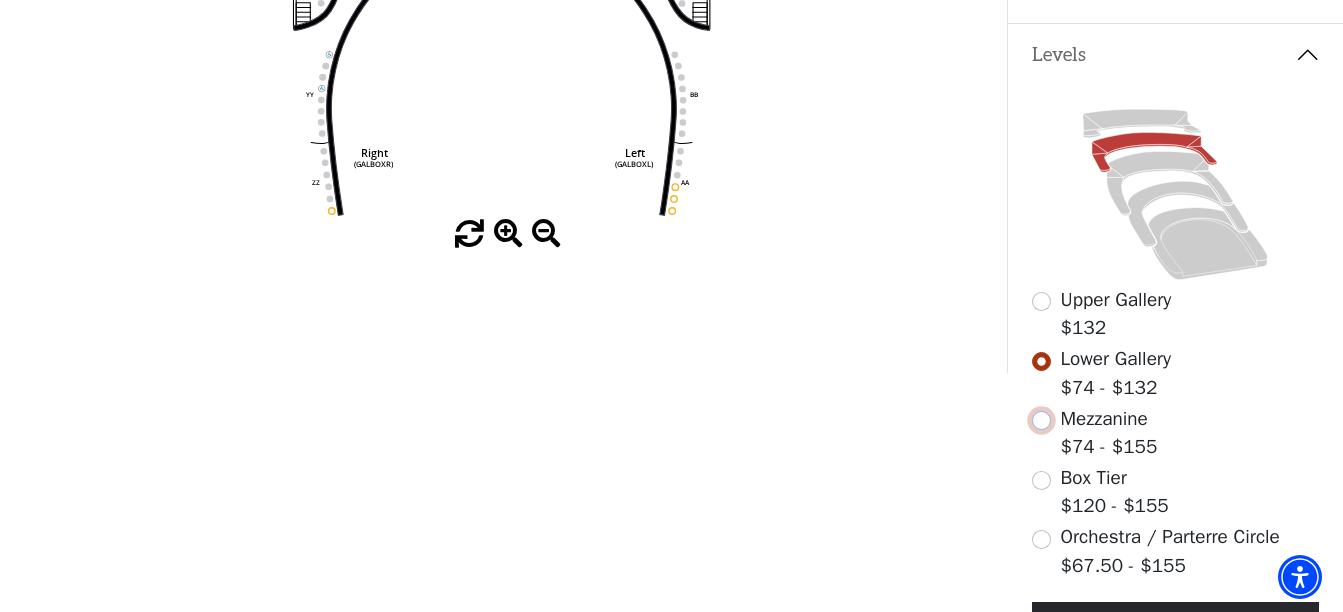 click at bounding box center (1041, 420) 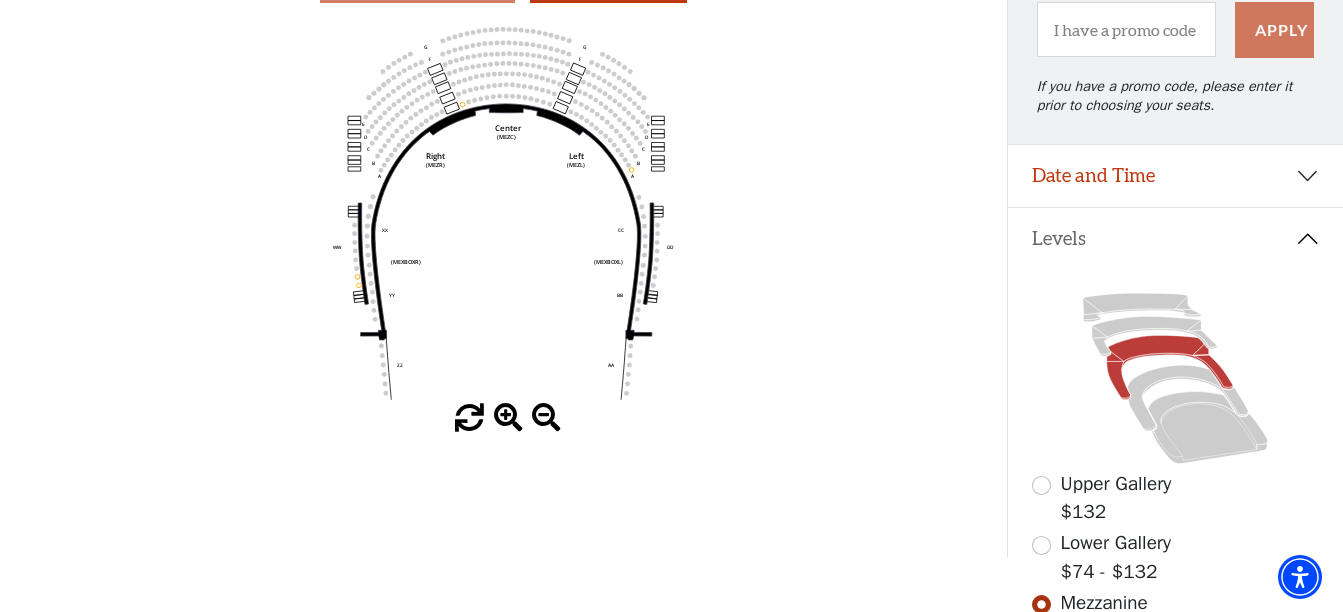 scroll, scrollTop: 253, scrollLeft: 0, axis: vertical 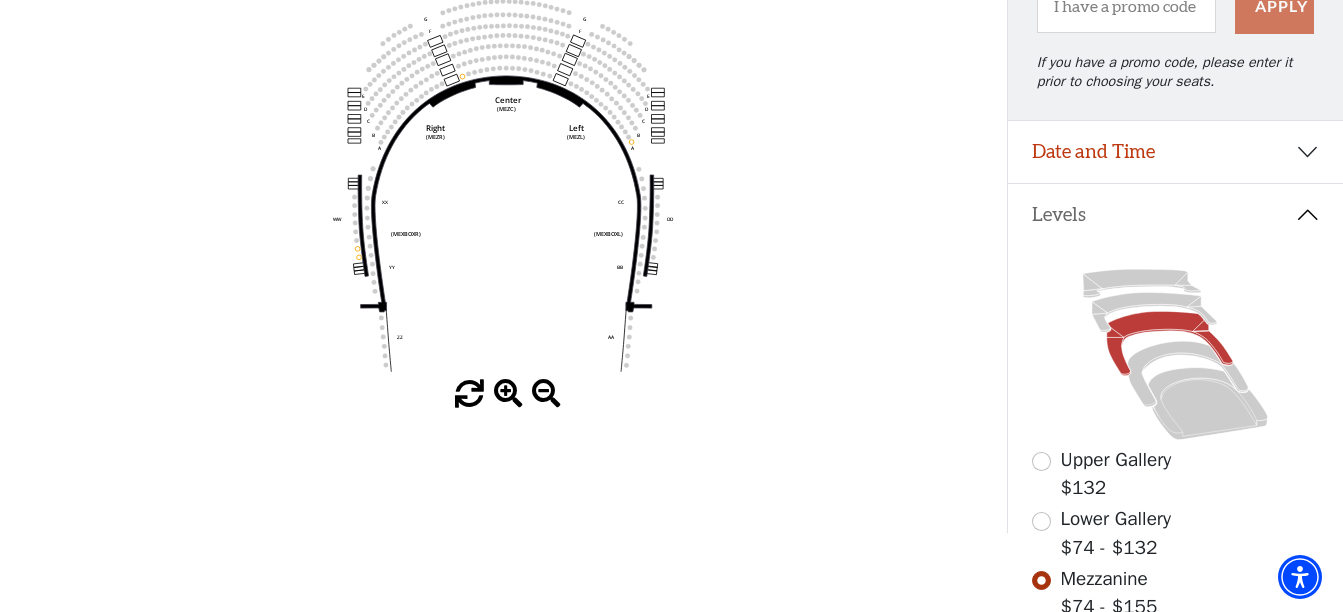 click on "Center   (MEZC)   Right   (MEZR)   Left   (MEZL)   (MEXBOXR)   (MEXBOXL)   XX   WW   CC   DD   YY   BB   ZZ   AA   G   F   E   D   G   F   C   B   A   E   D   C   B   A" 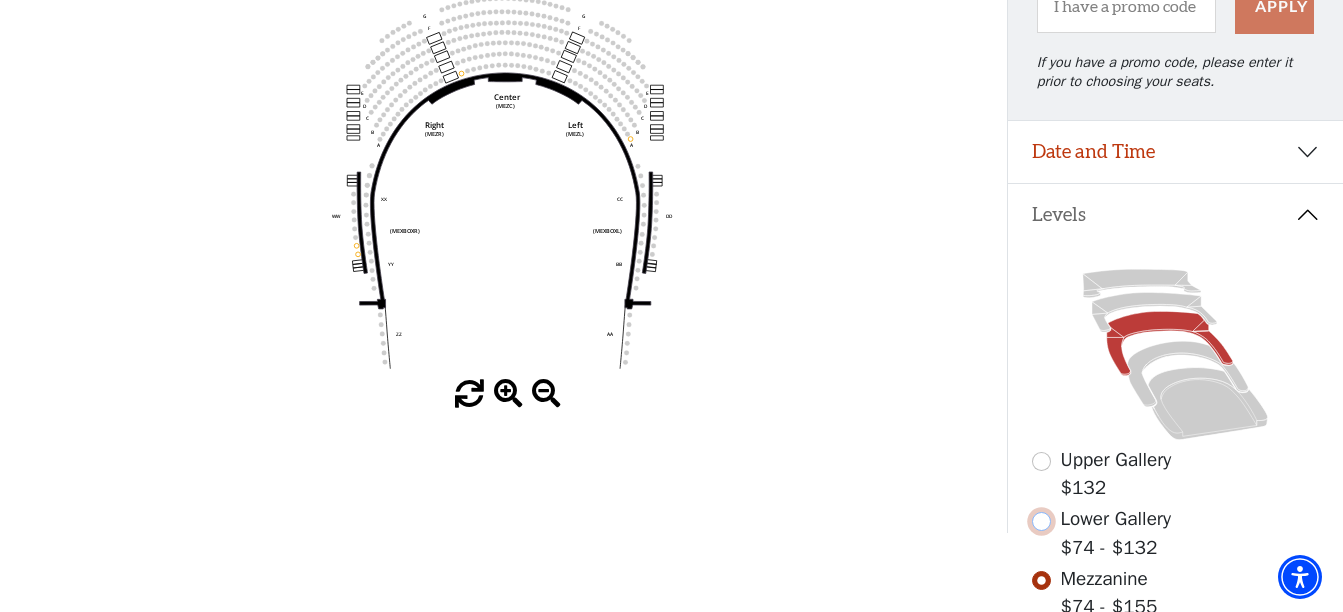 click at bounding box center (1041, 521) 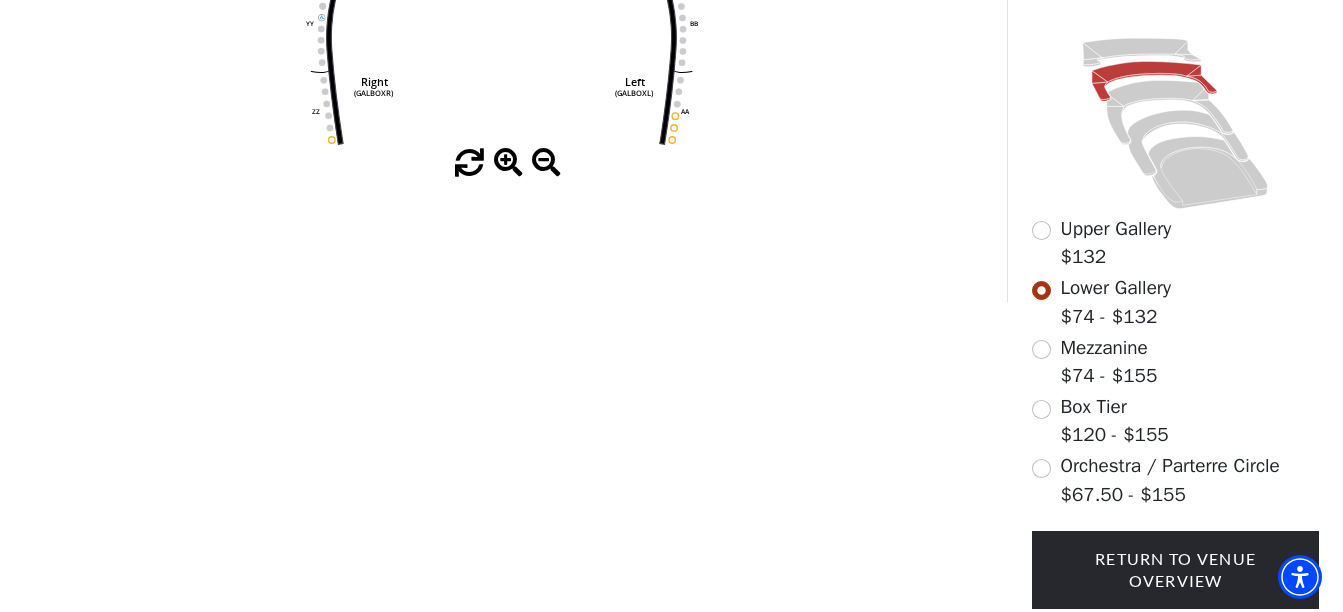 scroll, scrollTop: 493, scrollLeft: 0, axis: vertical 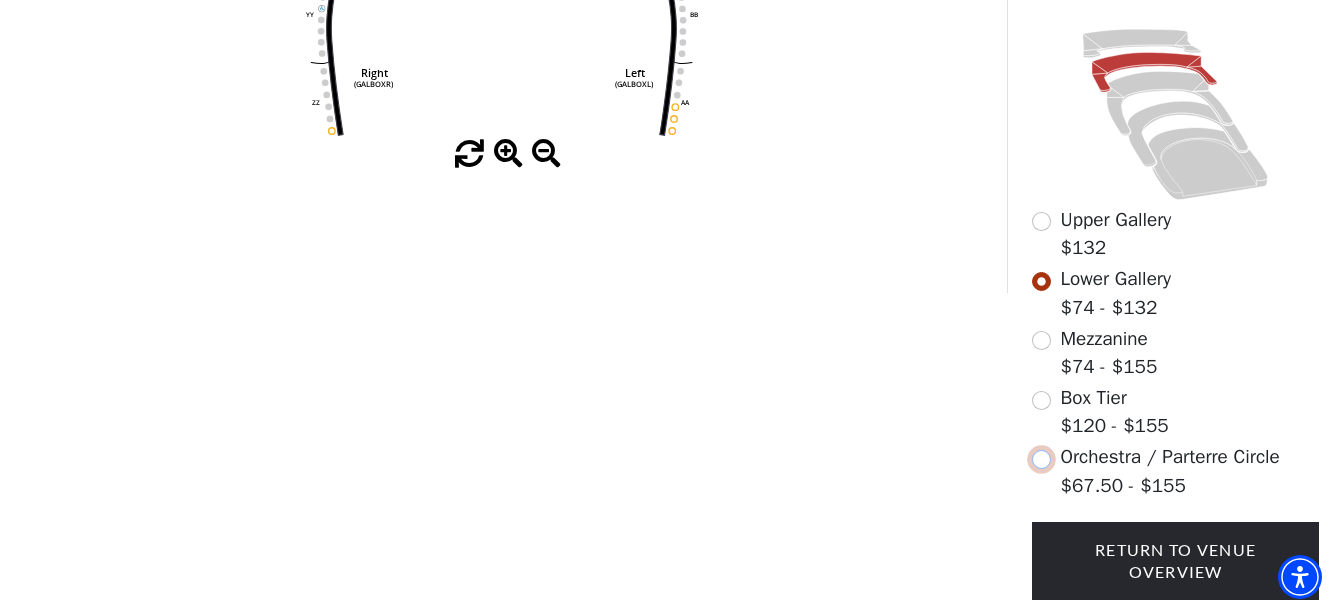 click at bounding box center (1041, 459) 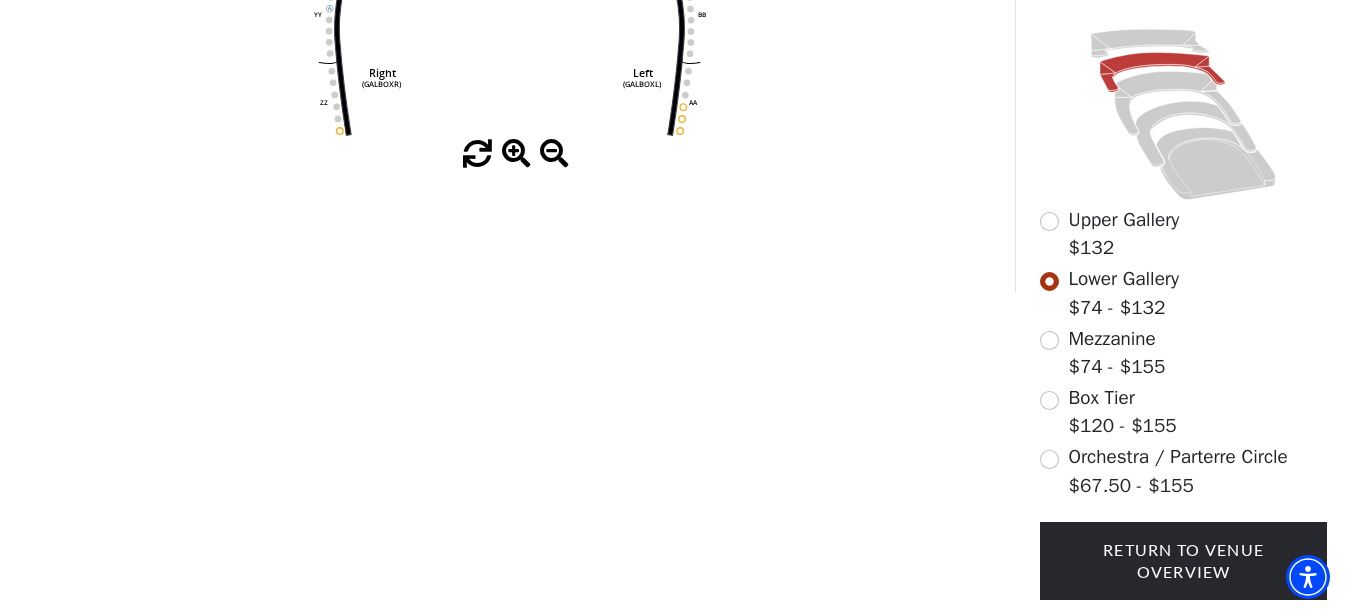 scroll, scrollTop: 0, scrollLeft: 0, axis: both 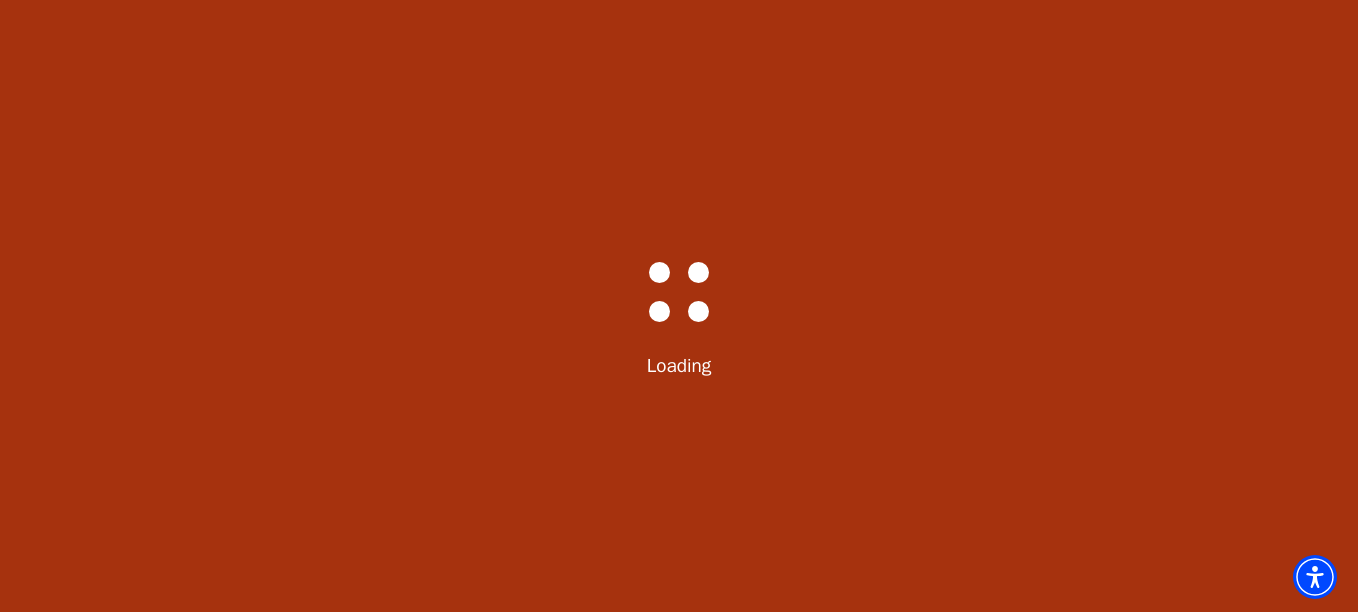 select on "5364" 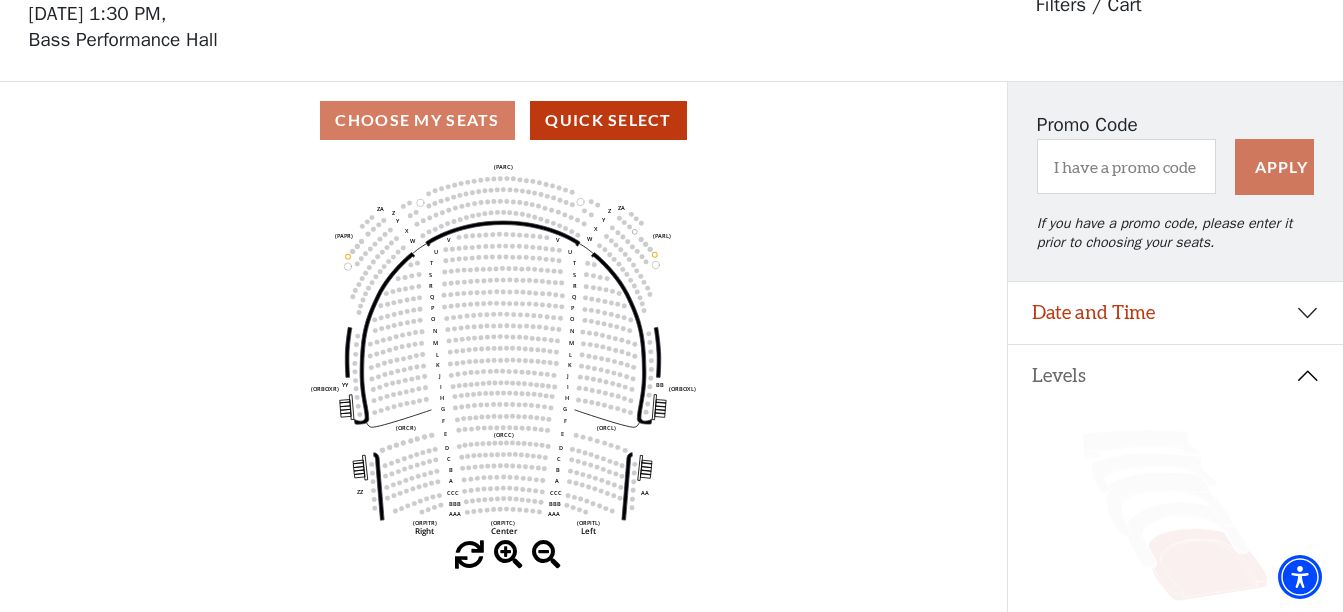 scroll, scrollTop: 93, scrollLeft: 0, axis: vertical 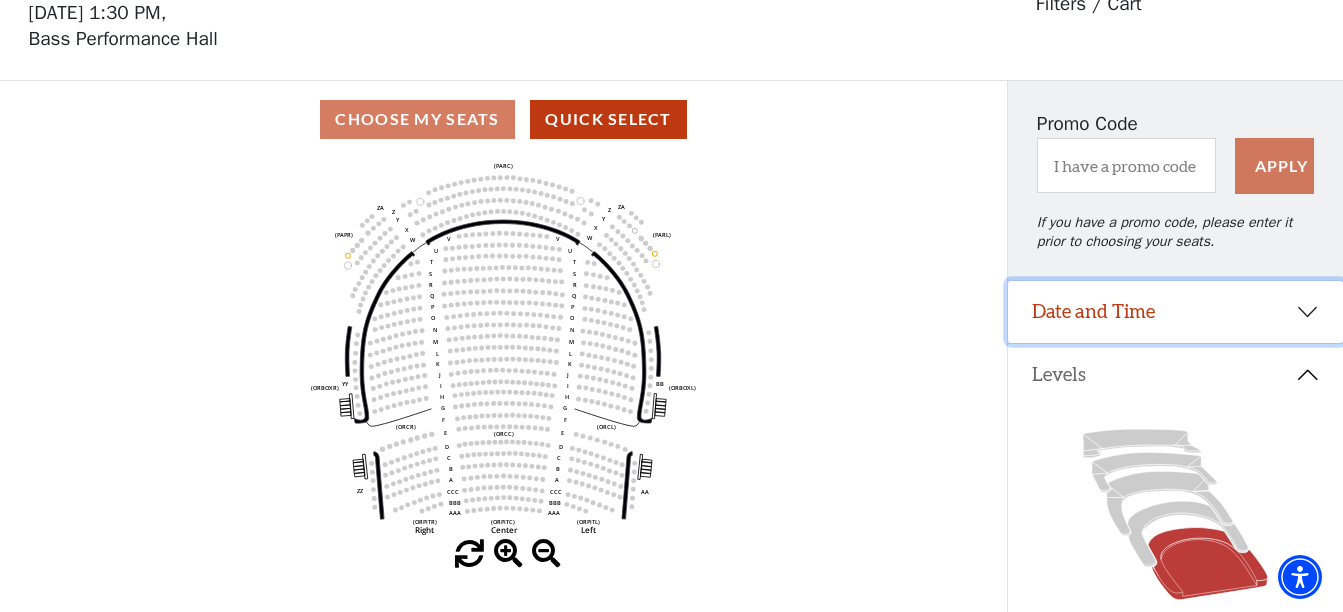 click on "Date and Time" at bounding box center (1175, 312) 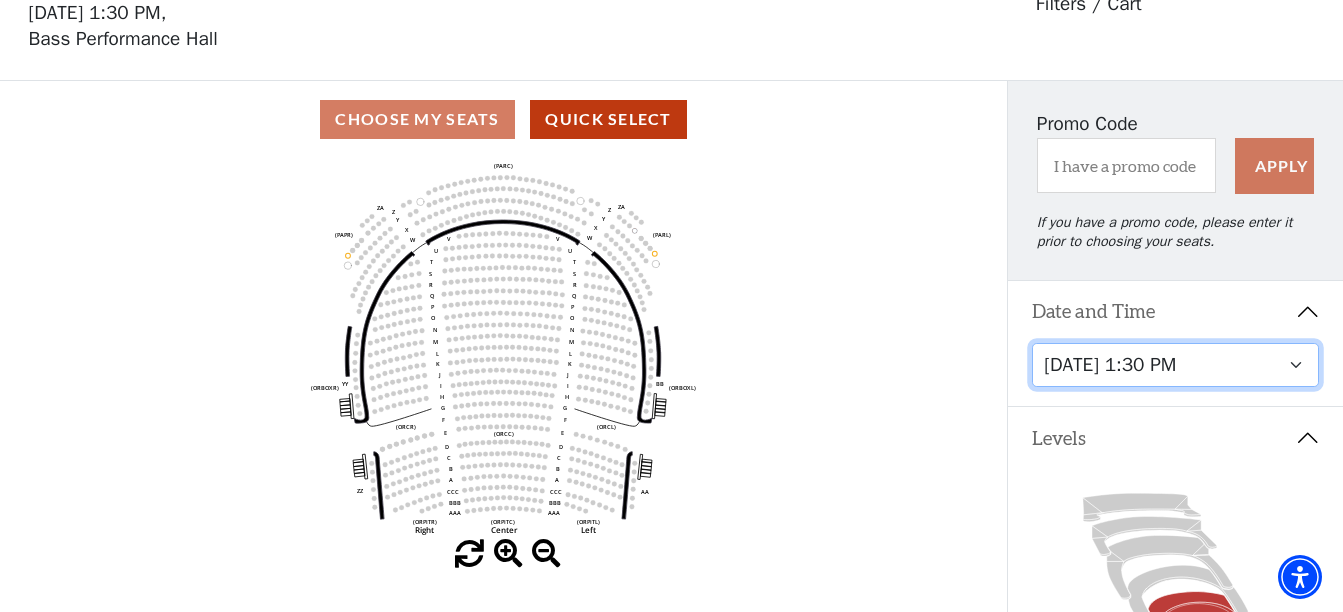 click on "Tuesday, July 15 at 7:30 PM Wednesday, July 16 at 7:30 PM Thursday, July 17 at 7:30 PM Friday, July 18 at 7:30 PM Saturday, July 19 at 1:30 PM Saturday, July 19 at 7:30 PM Sunday, July 20 at 1:30 PM Sunday, July 20 at 6:30 PM" at bounding box center (1175, 365) 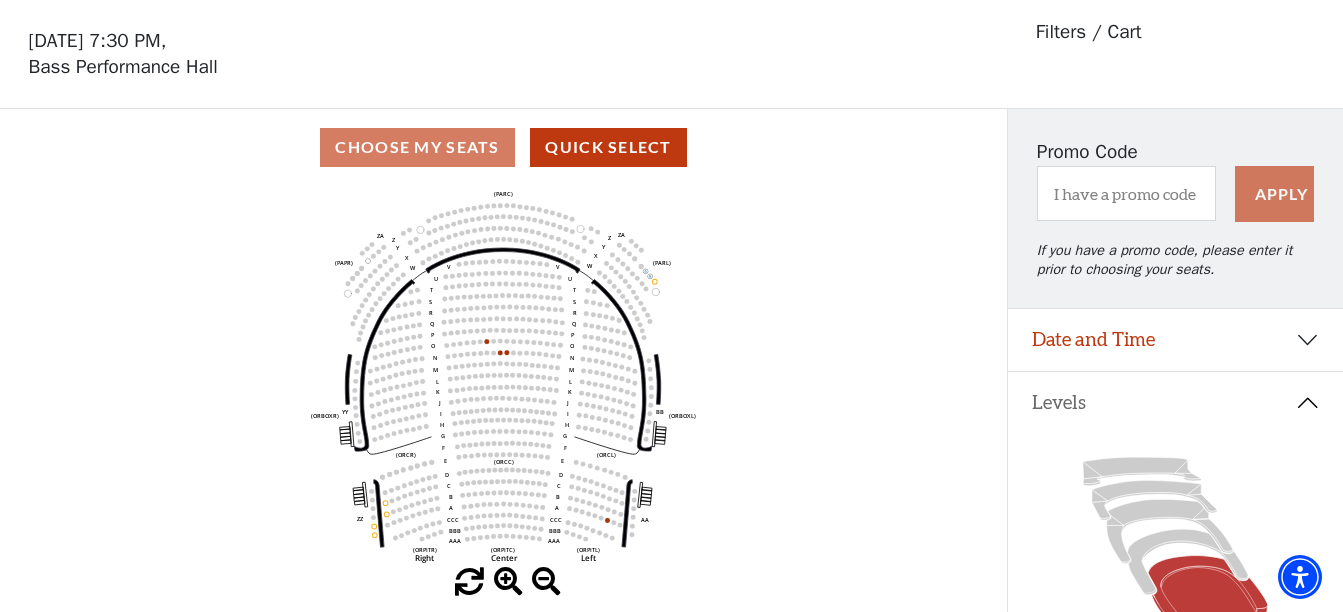 scroll, scrollTop: 93, scrollLeft: 0, axis: vertical 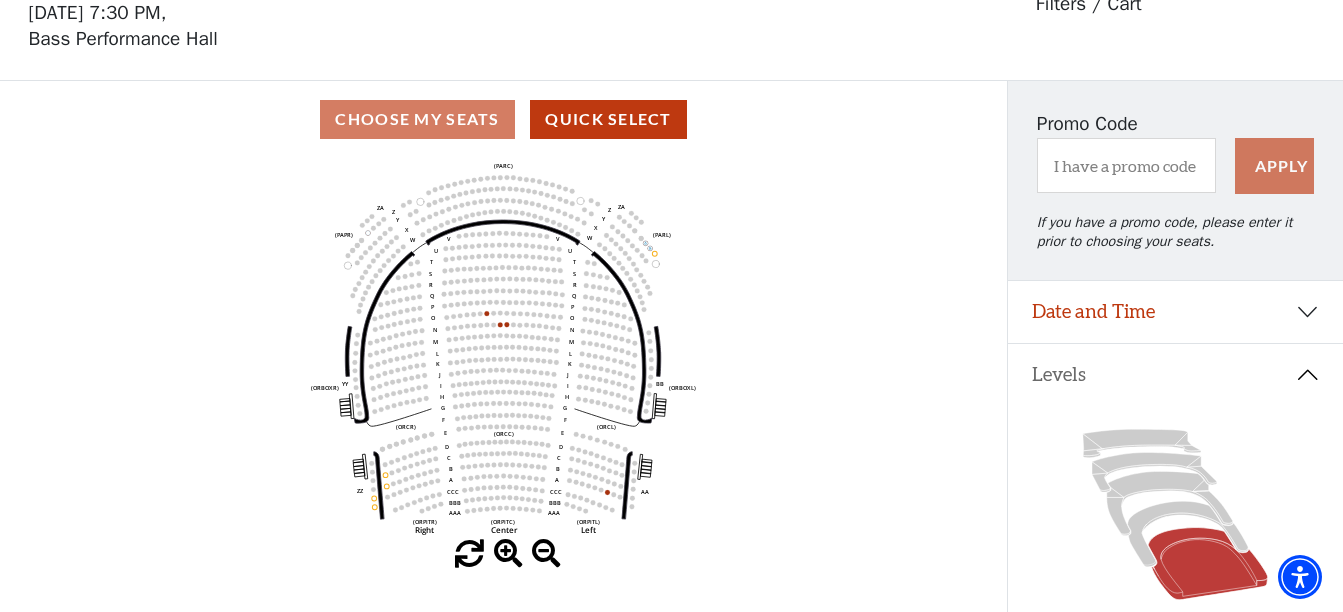click on "Left   (ORPITL)   Right   (ORPITR)   Center   (ORPITC)   ZZ   AA   YY   BB   ZA   ZA   (ORCL)   (ORCR)   (ORCC)   (ORBOXL)   (ORBOXR)   (PARL)   (PAPR)   (PARC)   Z   Y   X   W   Z   Y   X   W   V   U   T   S   R   Q   P   O   N   M   L   K   J   I   H   G   F   E   D   C   B   A   CCC   BBB   AAA   V   U   T   S   R   Q   P   O   N   M   L   K   J   I   H   G   F   E   D   C   B   A   CCC   BBB   AAA" 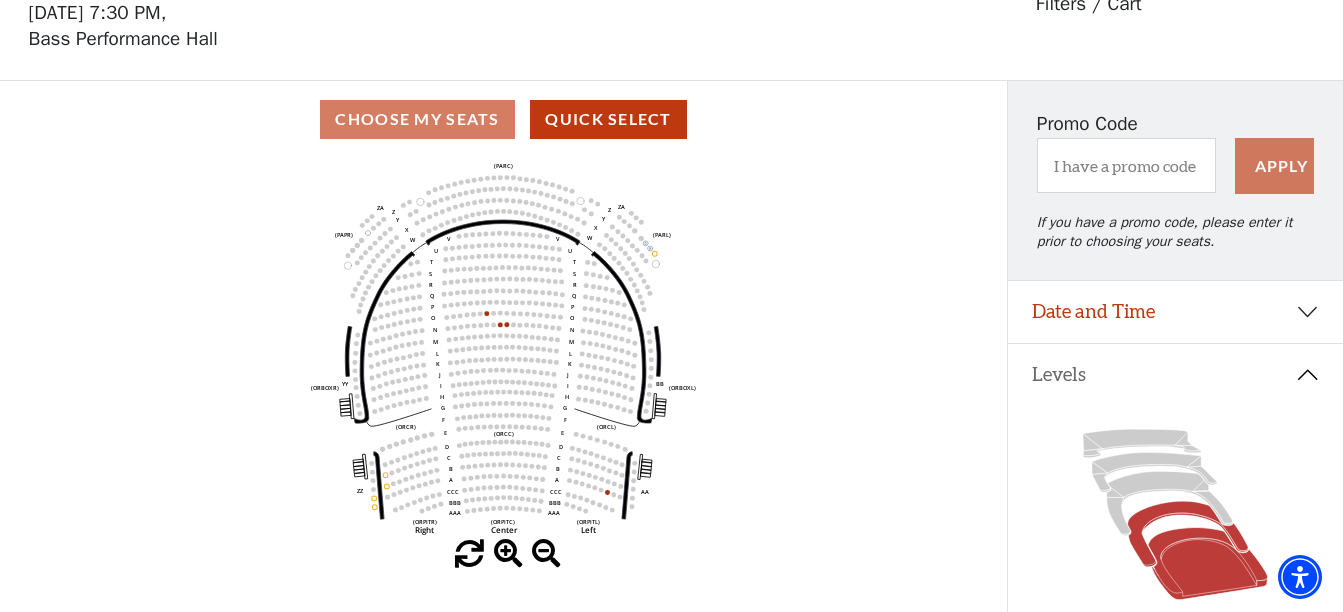 click 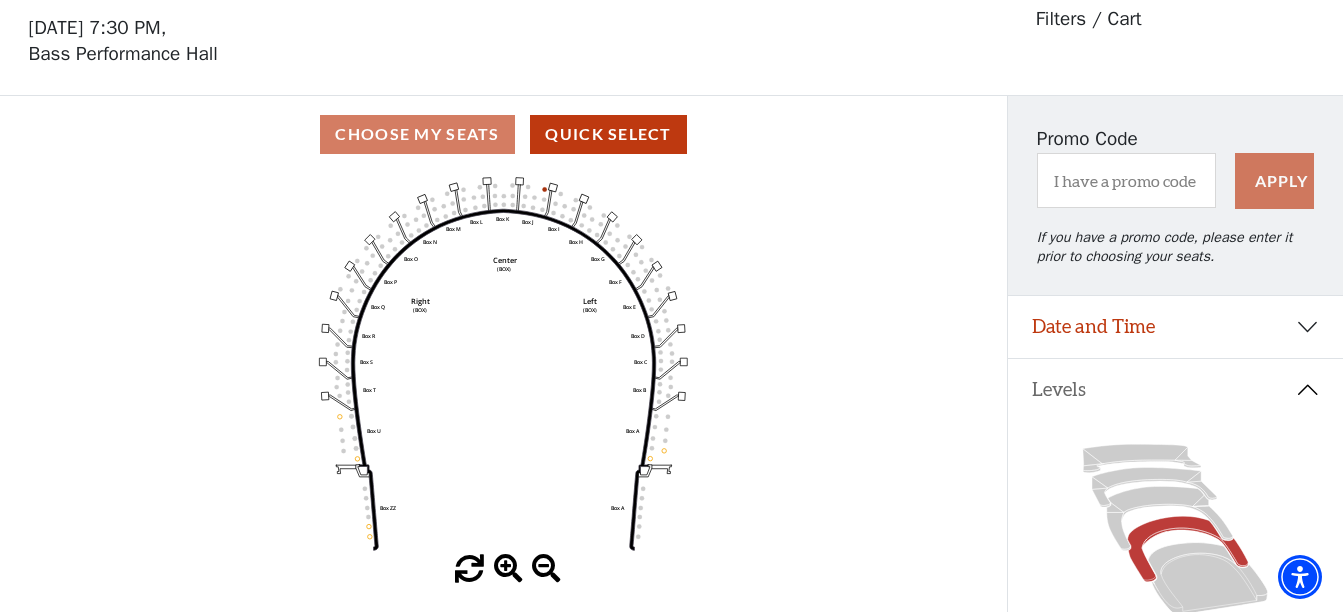scroll, scrollTop: 93, scrollLeft: 0, axis: vertical 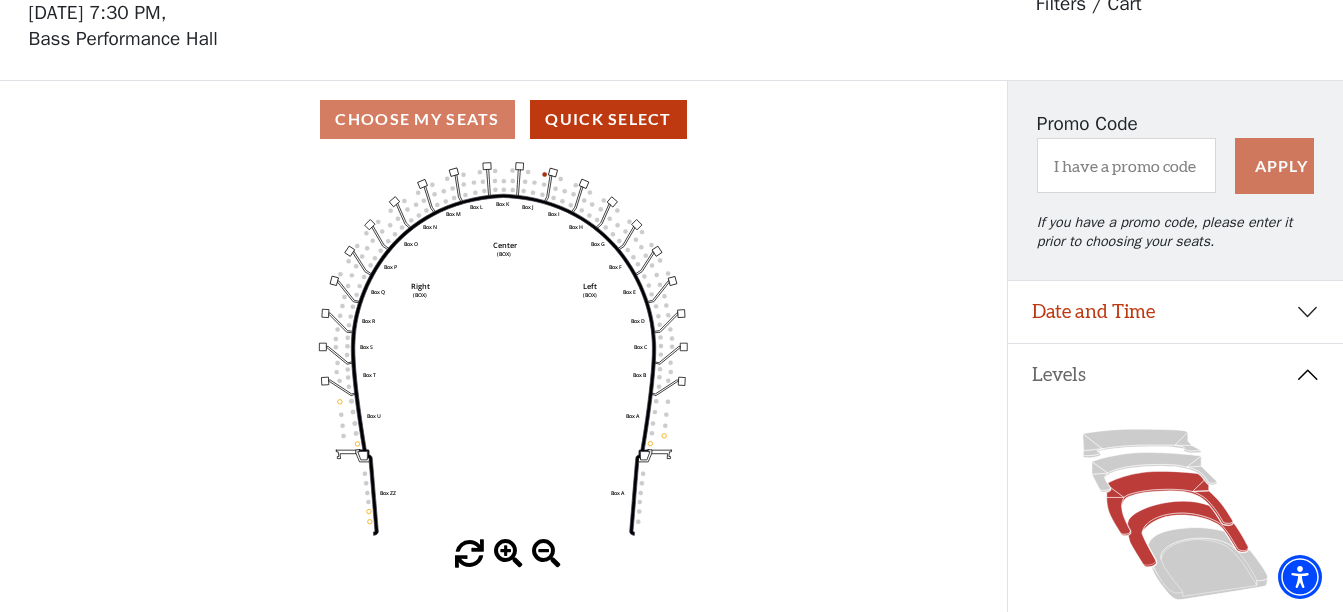 click 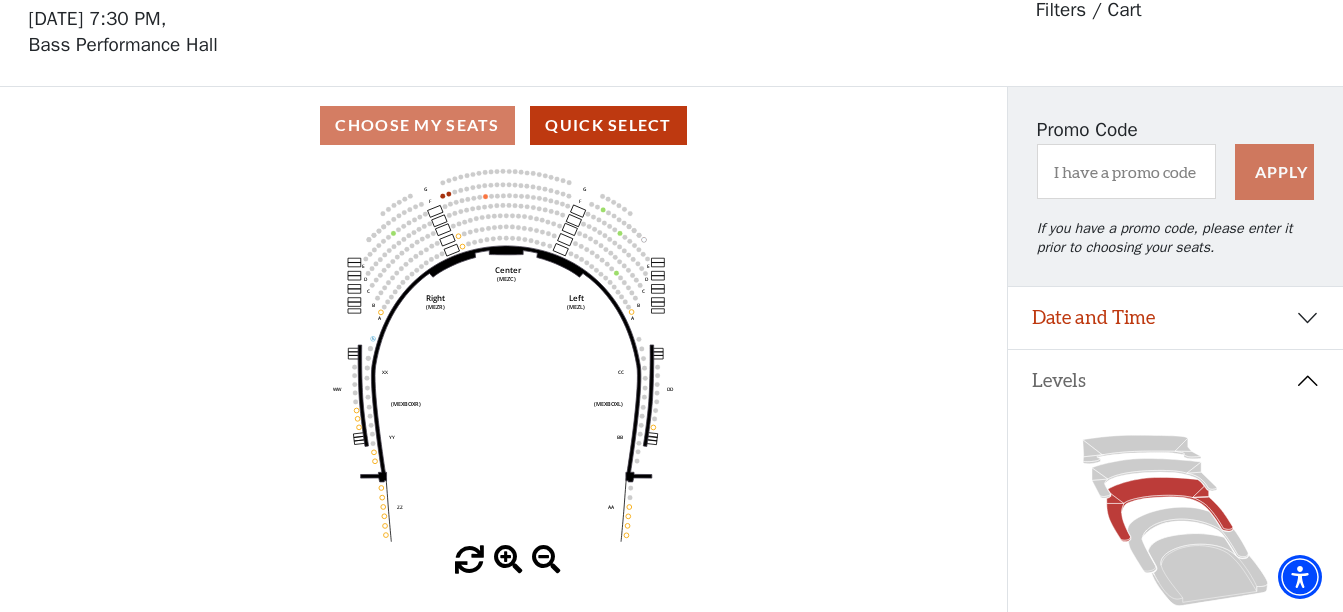 scroll, scrollTop: 93, scrollLeft: 0, axis: vertical 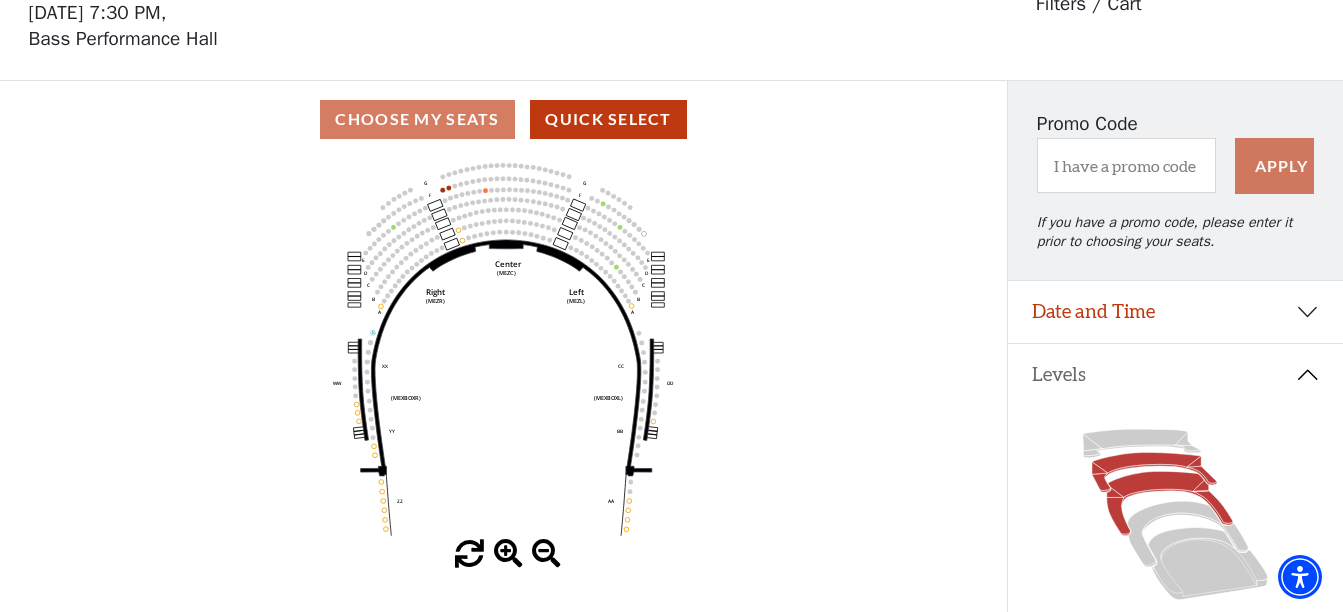click 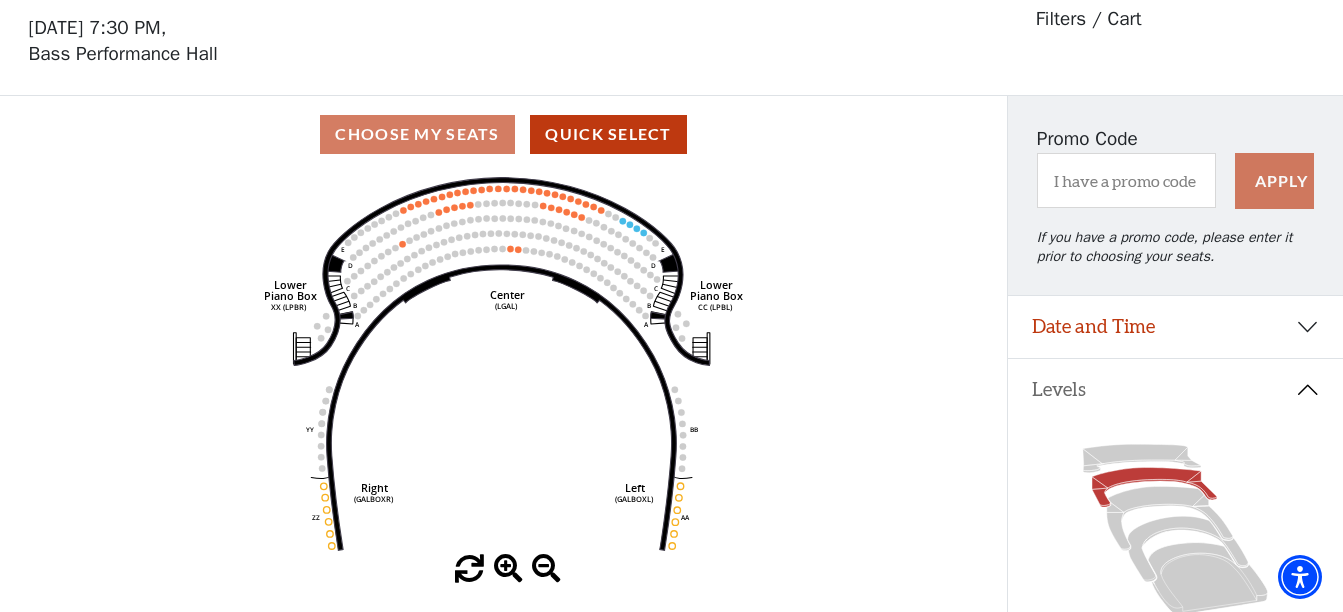 scroll, scrollTop: 93, scrollLeft: 0, axis: vertical 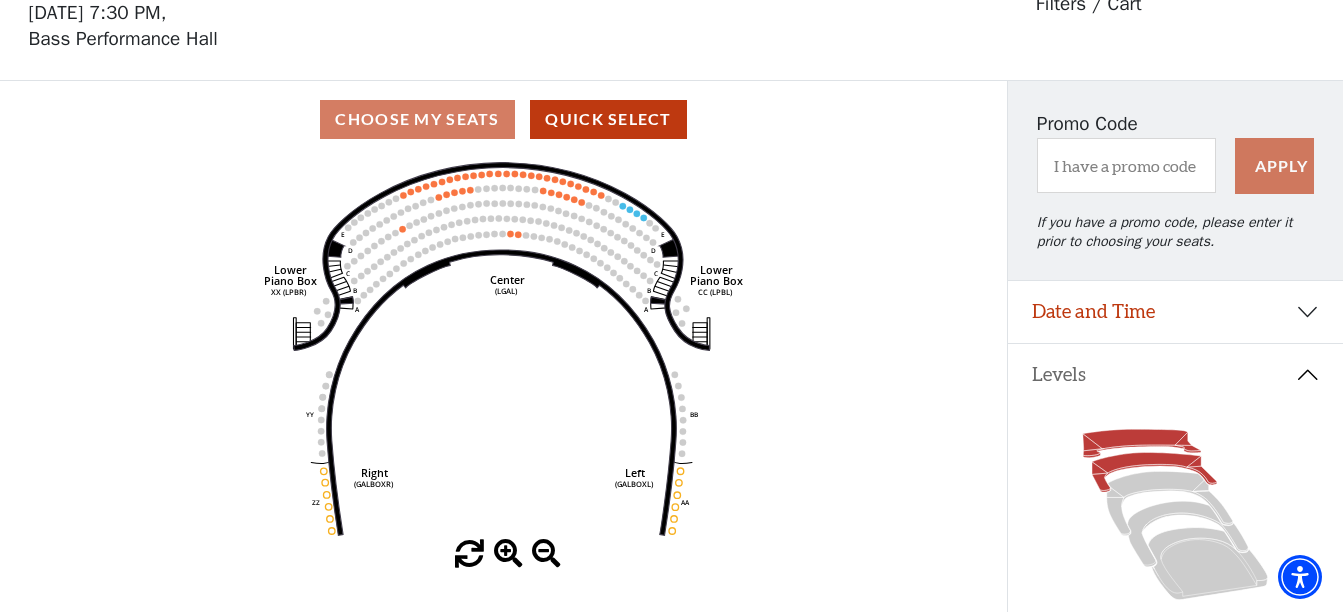 click 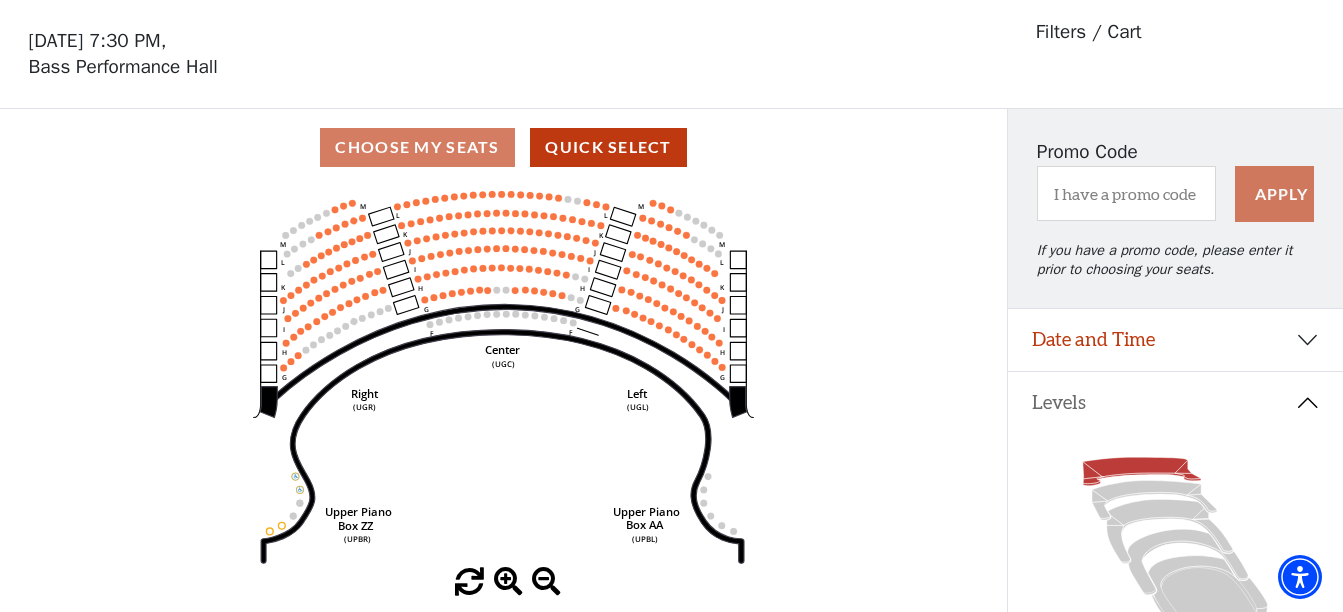 scroll, scrollTop: 93, scrollLeft: 0, axis: vertical 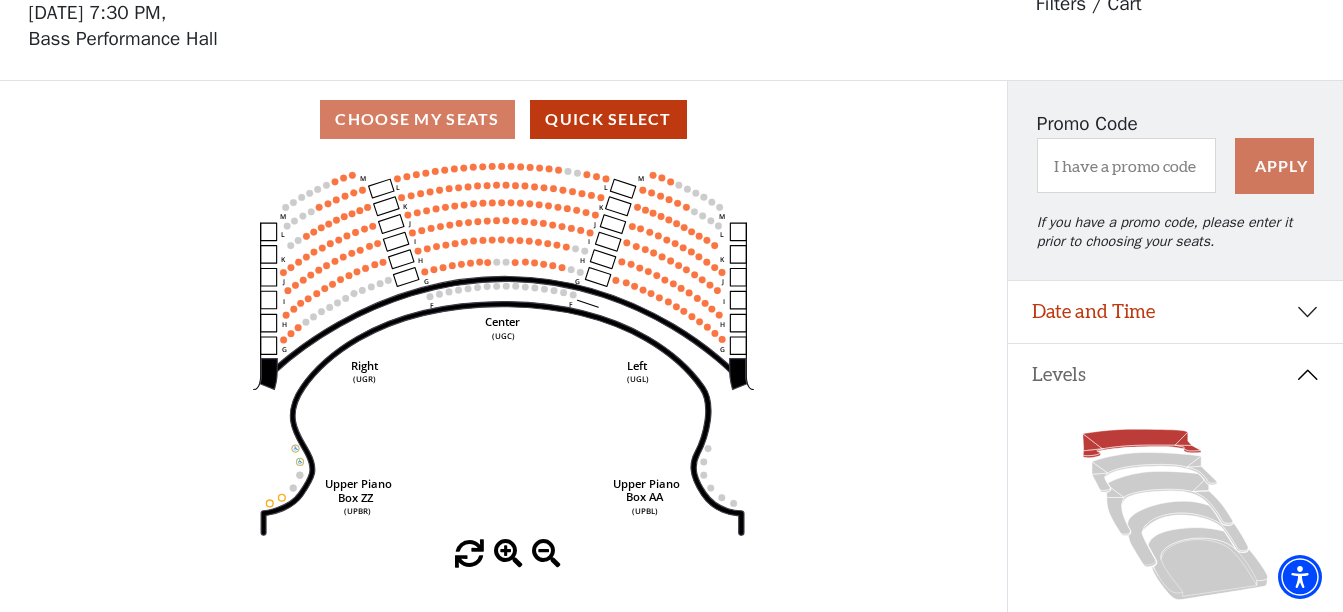 click on "Center   (UGC)   Right   (UGR)   Left   (UGL)   Upper Piano   Box ZZ   (UPBR)   Upper Piano   Box AA   (UPBL)   M   L   K   J   I   H   G   M   L   K   J   I   H   G   M   L   K   J   I   H   G   F   M   L   K   J   I   H   G   F" 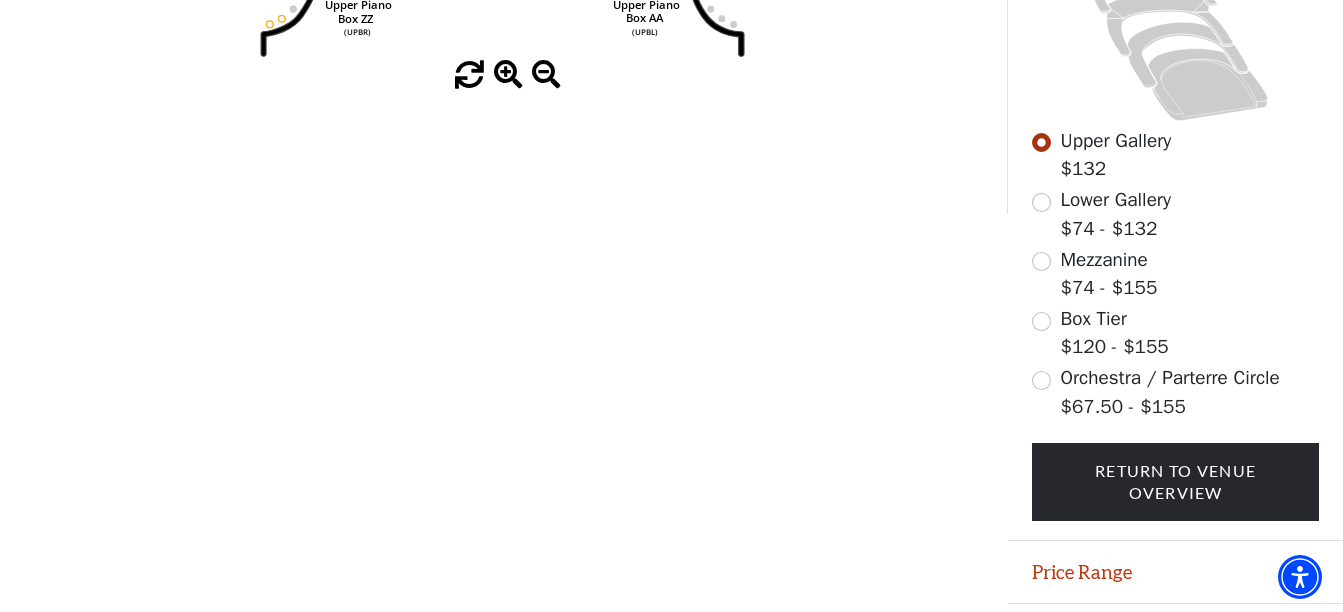 scroll, scrollTop: 573, scrollLeft: 0, axis: vertical 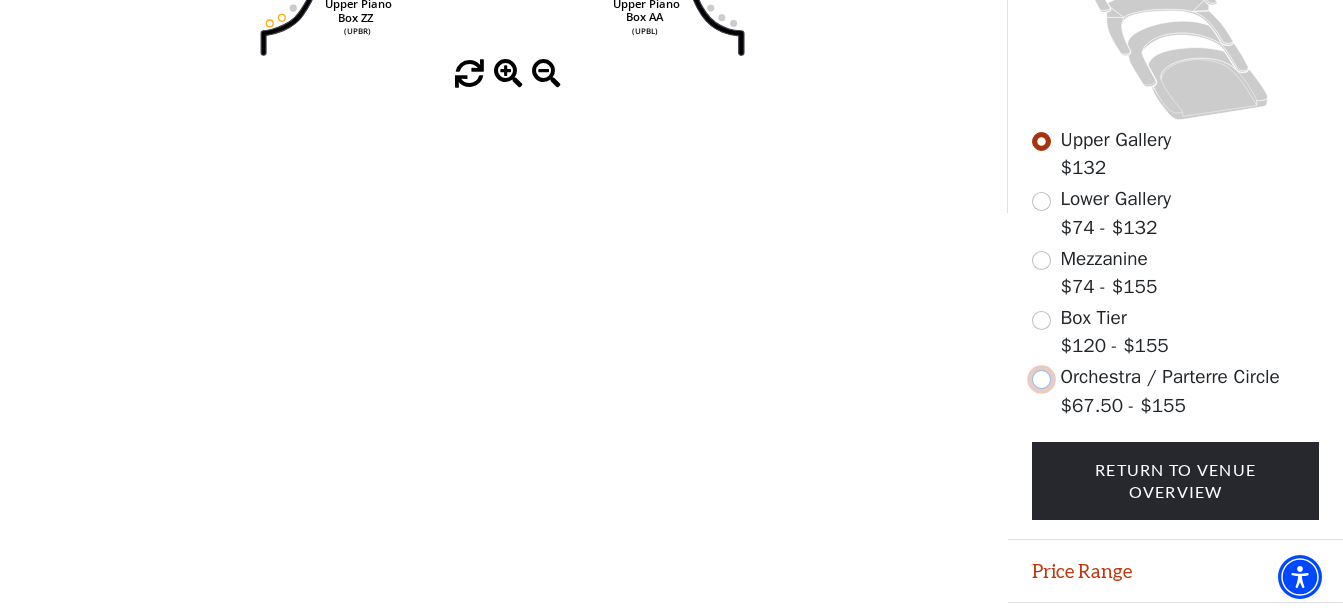click at bounding box center [1041, 379] 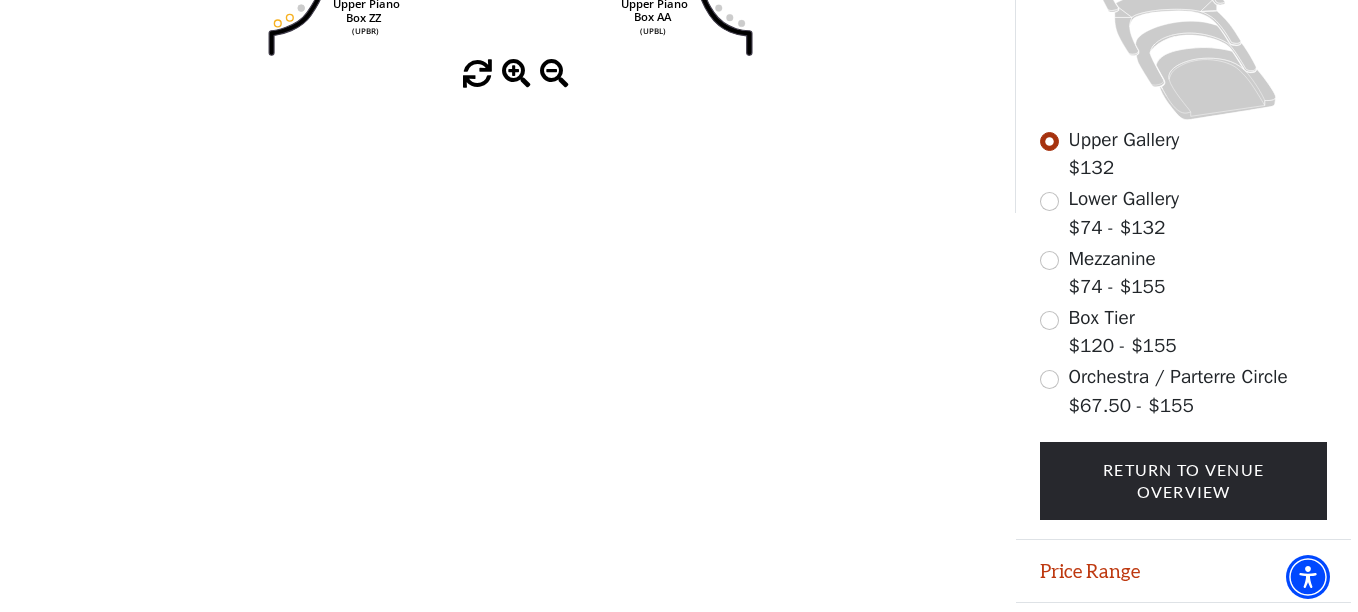 scroll, scrollTop: 0, scrollLeft: 0, axis: both 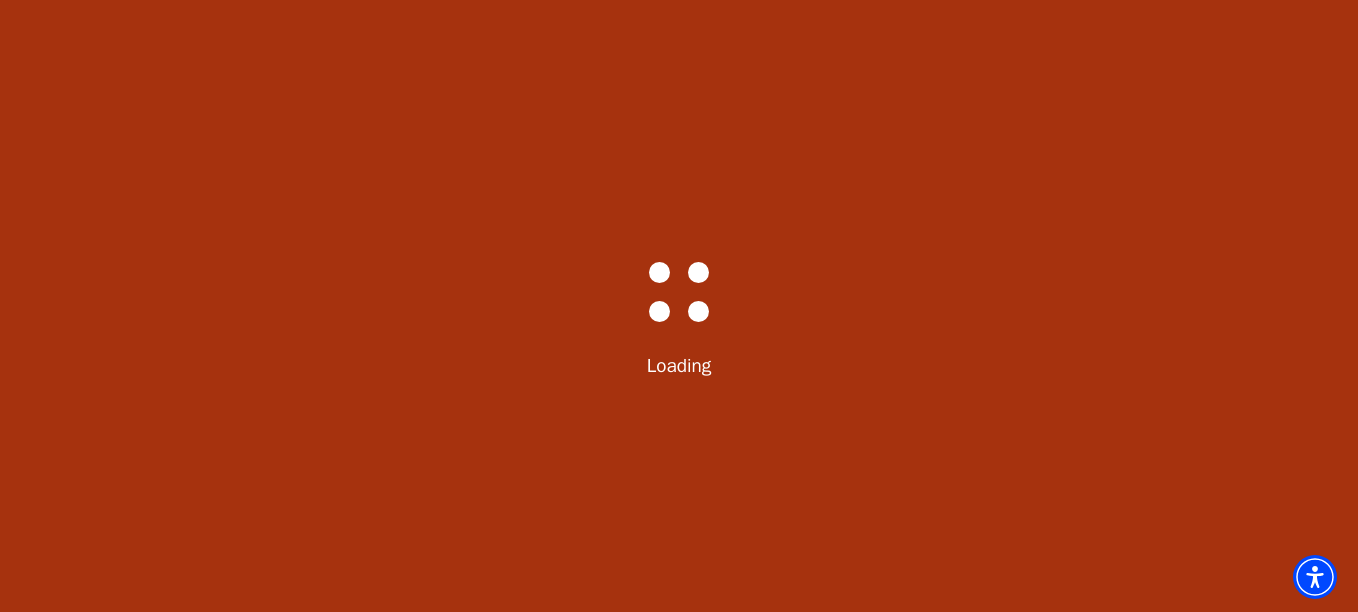 select on "5365" 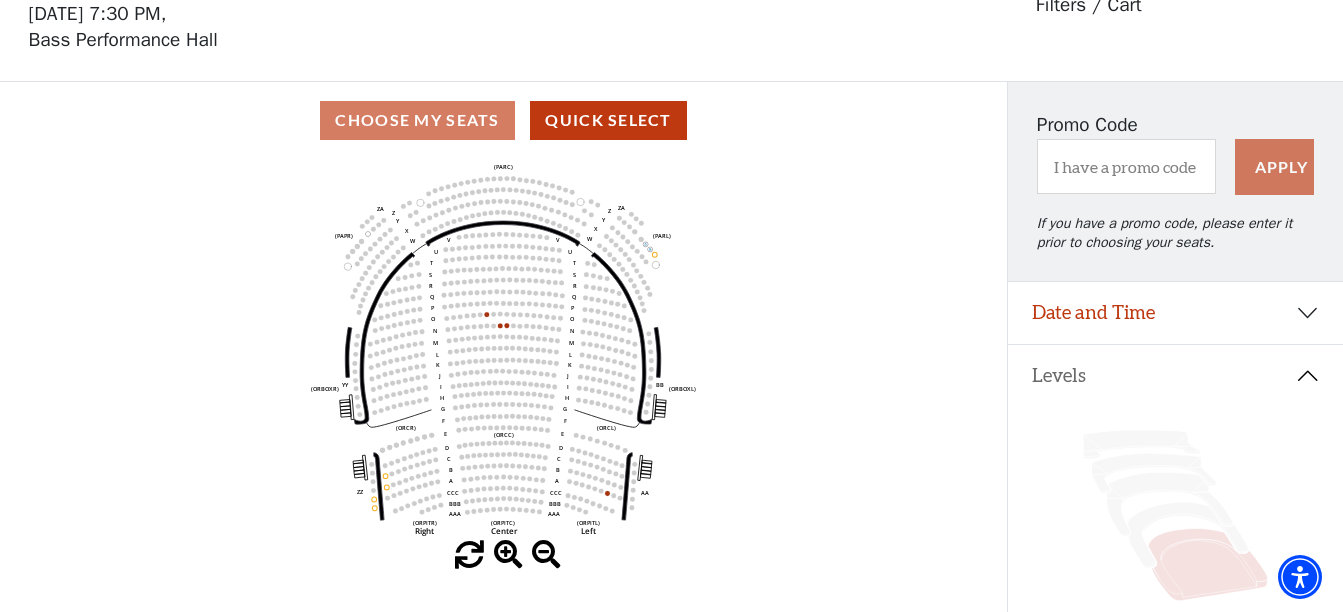 scroll, scrollTop: 93, scrollLeft: 0, axis: vertical 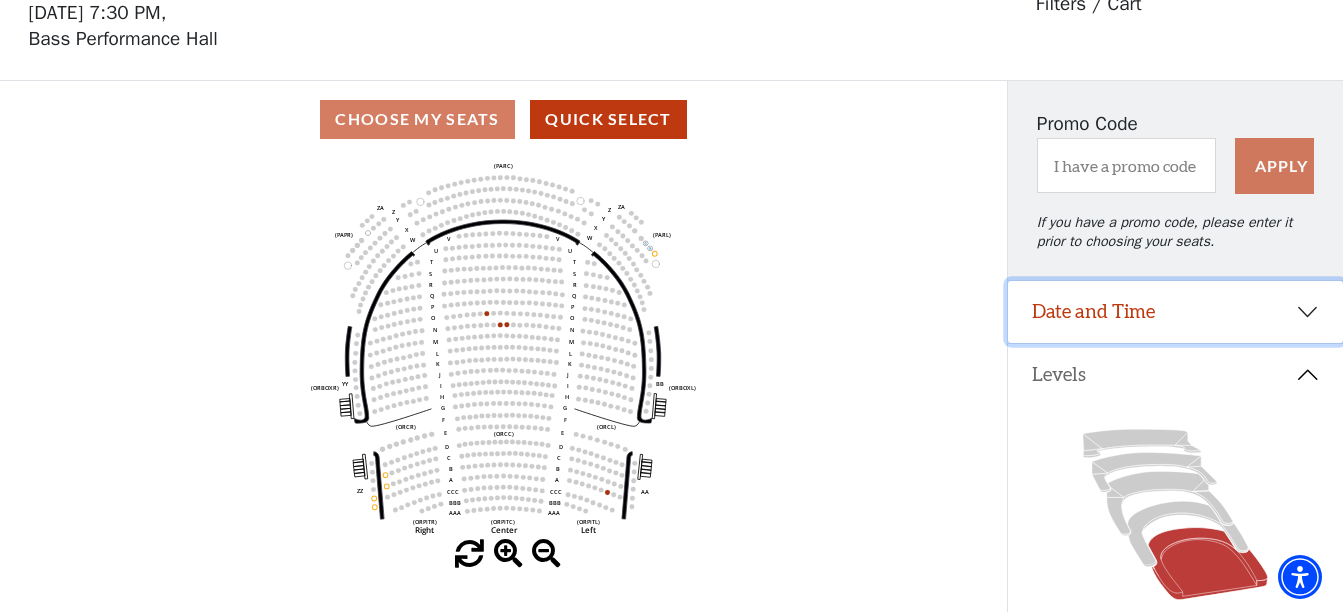 click on "Date and Time" at bounding box center (1175, 312) 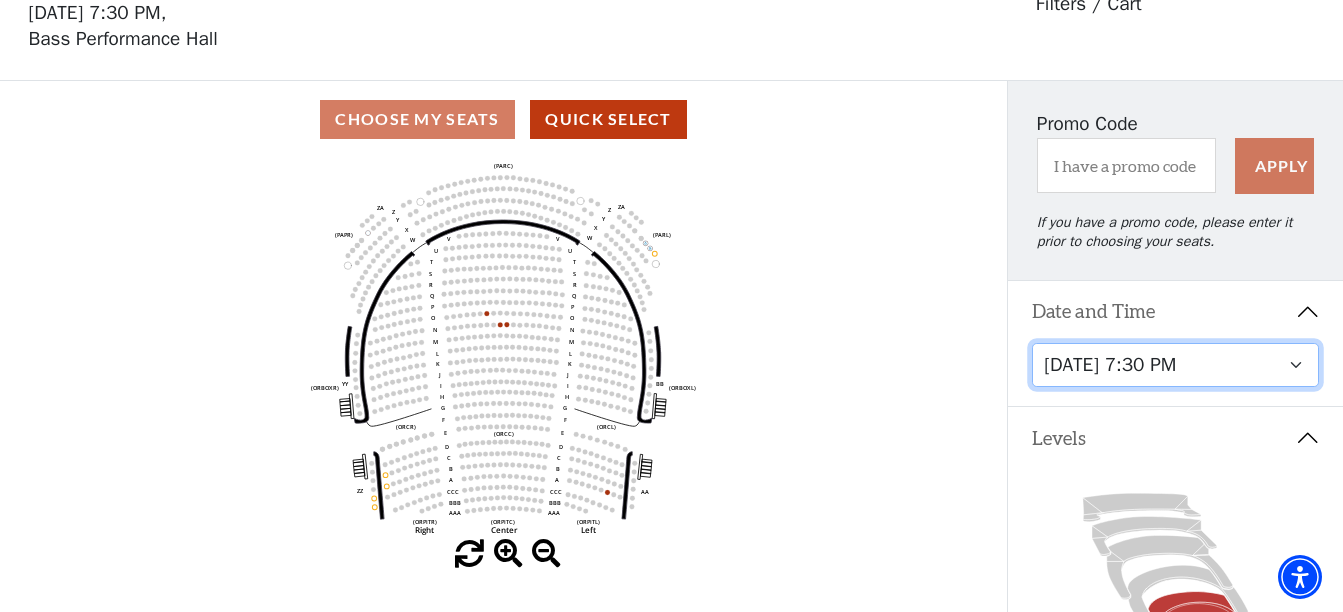 click on "Tuesday, July 15 at 7:30 PM Wednesday, July 16 at 7:30 PM Thursday, July 17 at 7:30 PM Friday, July 18 at 7:30 PM Saturday, July 19 at 1:30 PM Saturday, July 19 at 7:30 PM Sunday, July 20 at 1:30 PM Sunday, July 20 at 6:30 PM" at bounding box center [1175, 365] 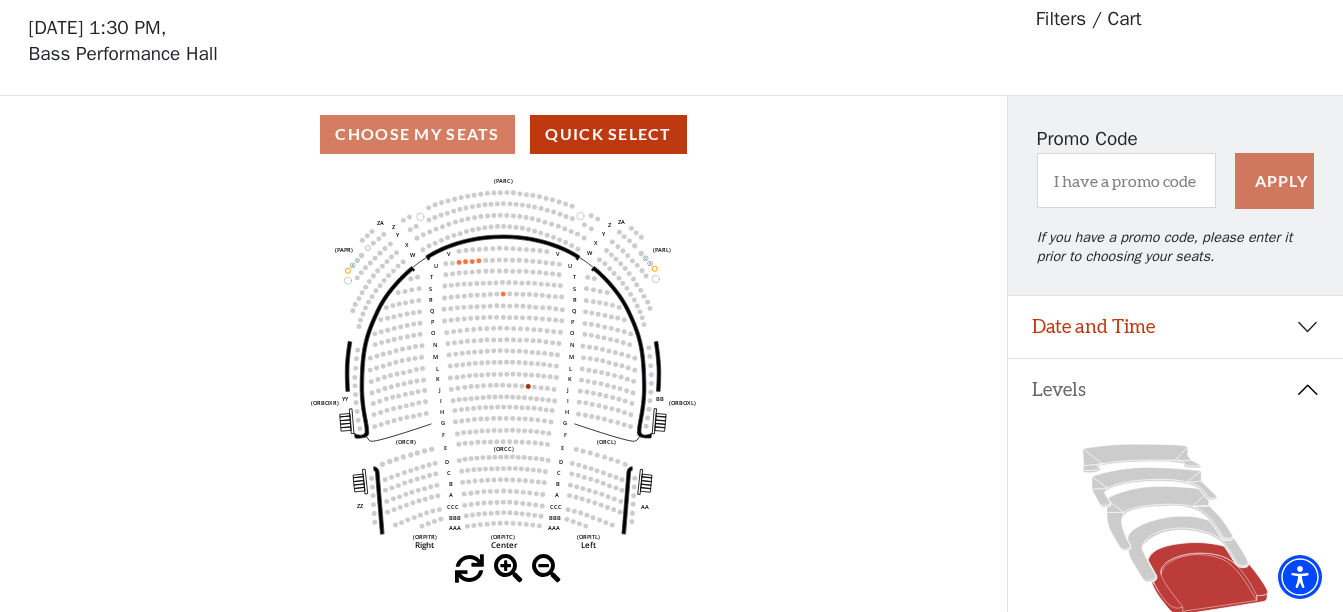 scroll, scrollTop: 93, scrollLeft: 0, axis: vertical 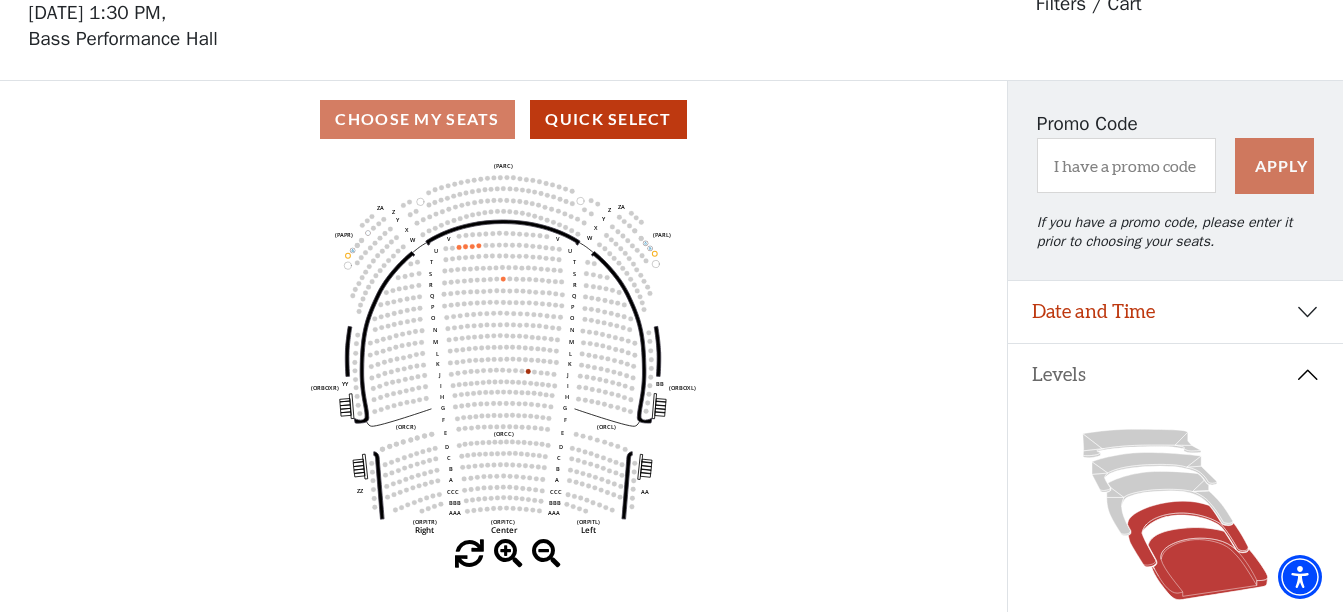 click 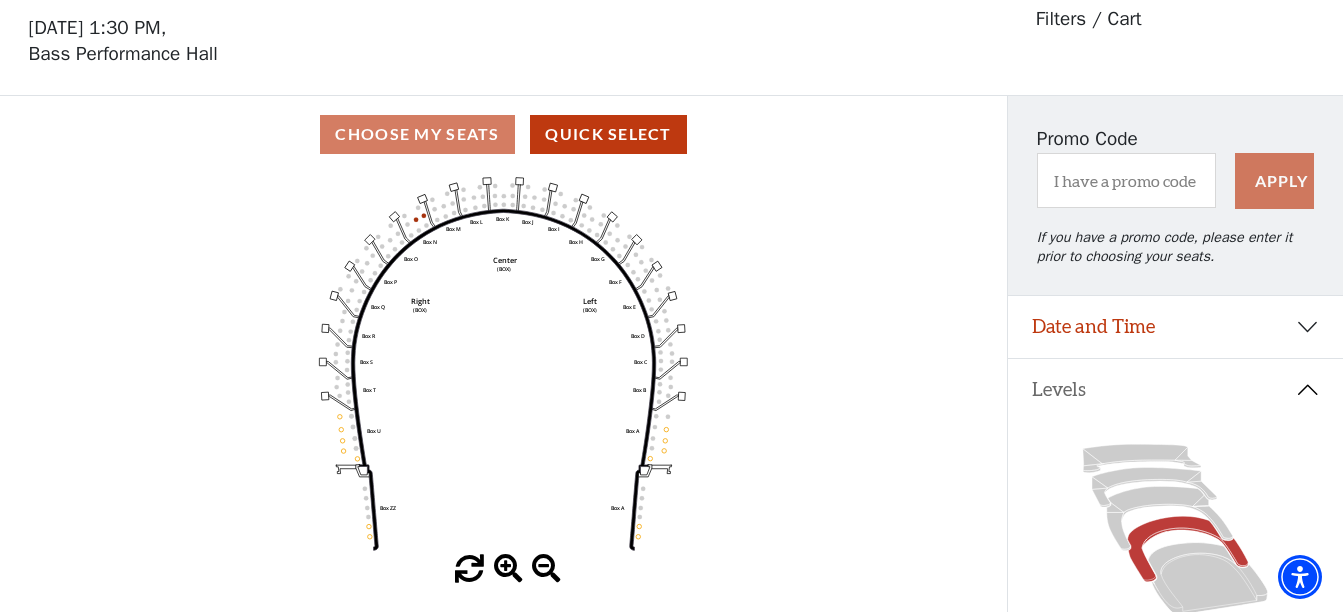 scroll, scrollTop: 93, scrollLeft: 0, axis: vertical 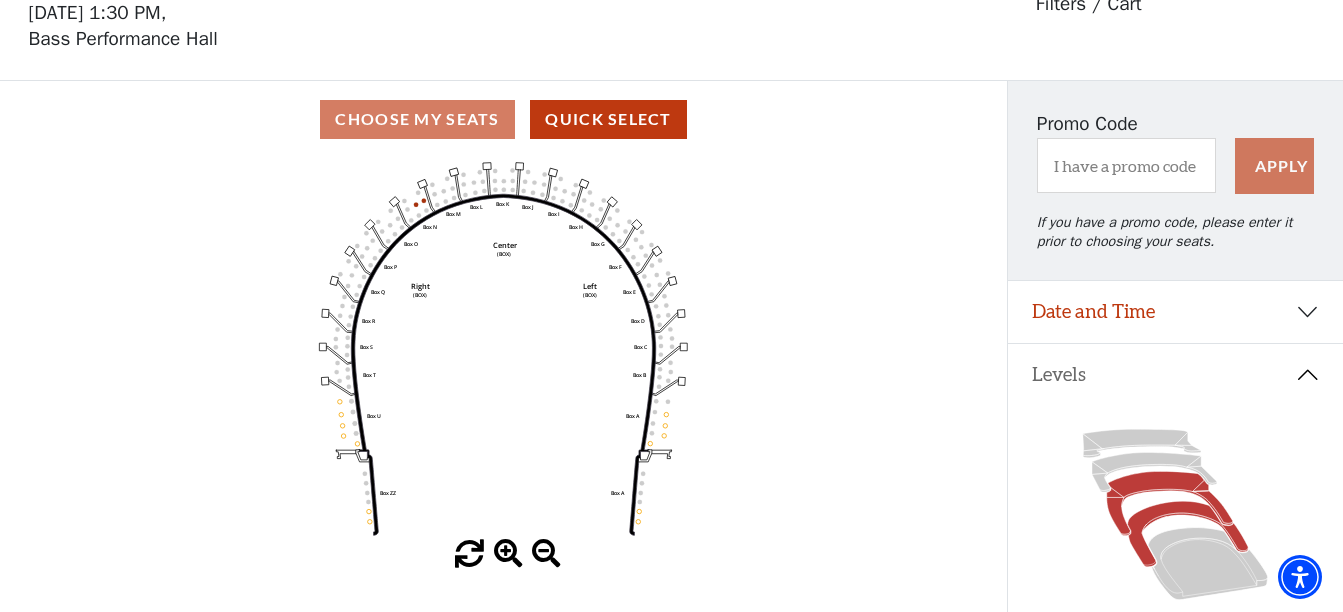 click 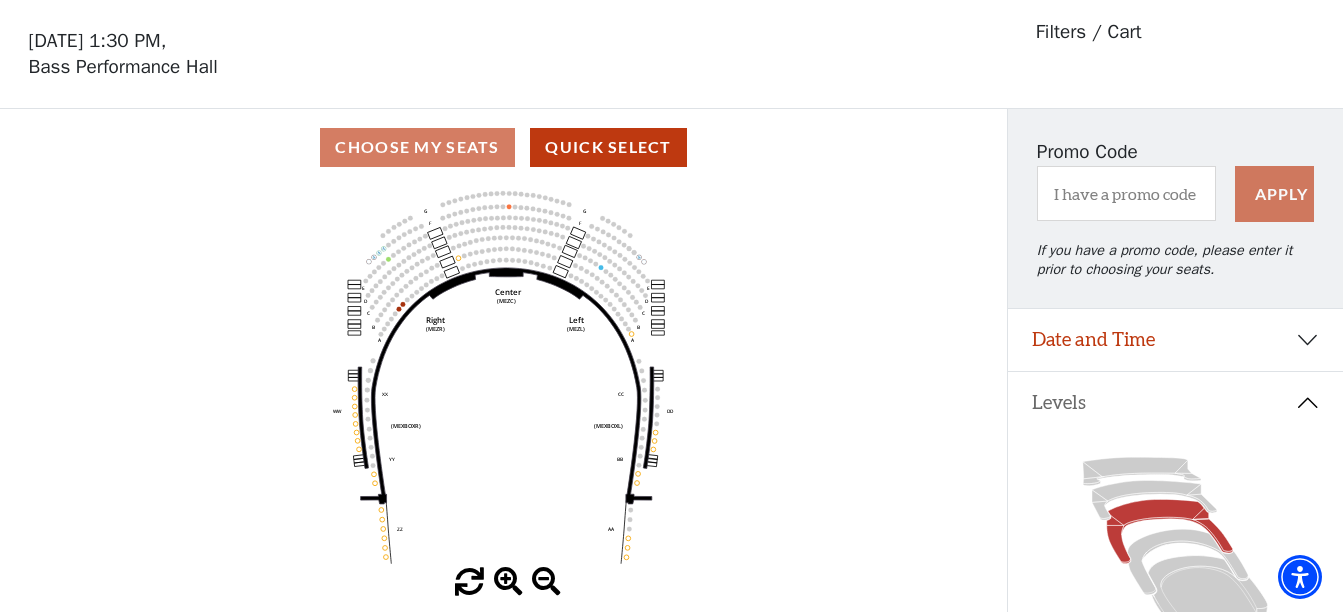 scroll, scrollTop: 93, scrollLeft: 0, axis: vertical 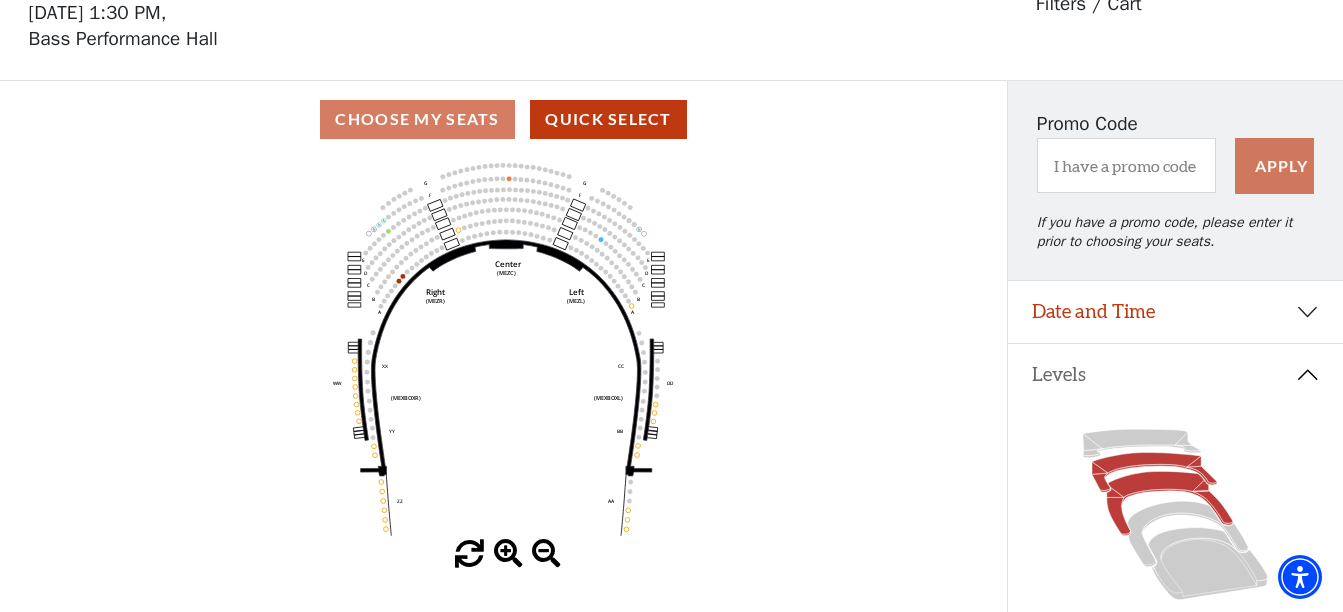 click 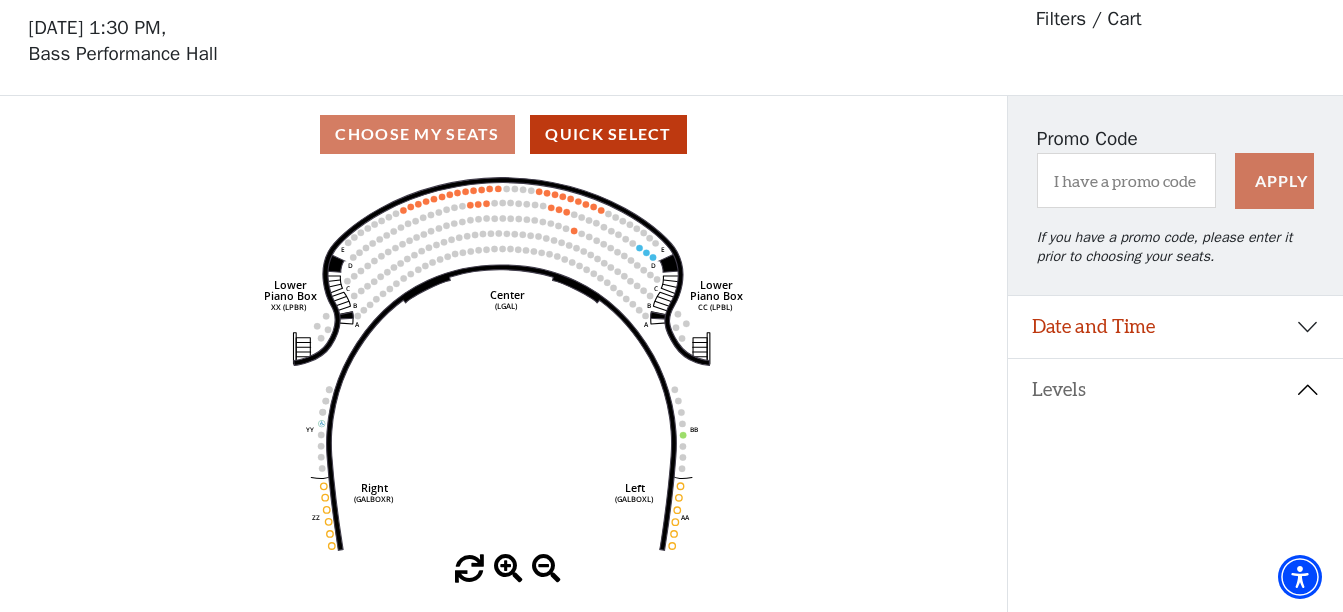 scroll, scrollTop: 93, scrollLeft: 0, axis: vertical 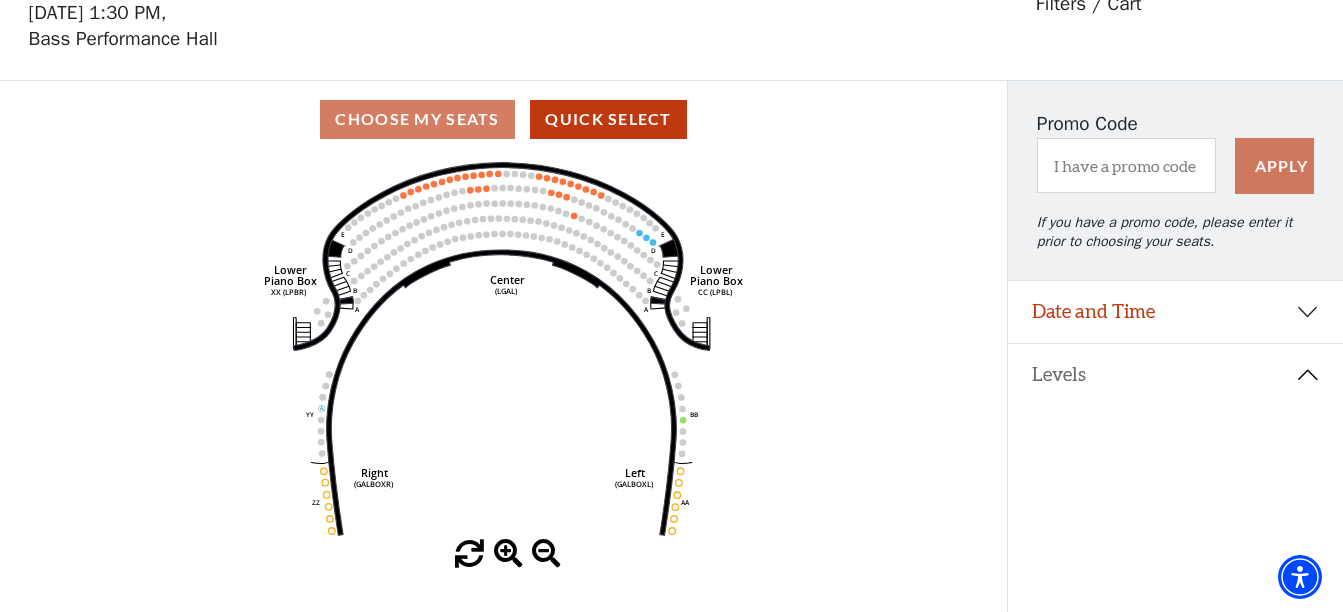 click 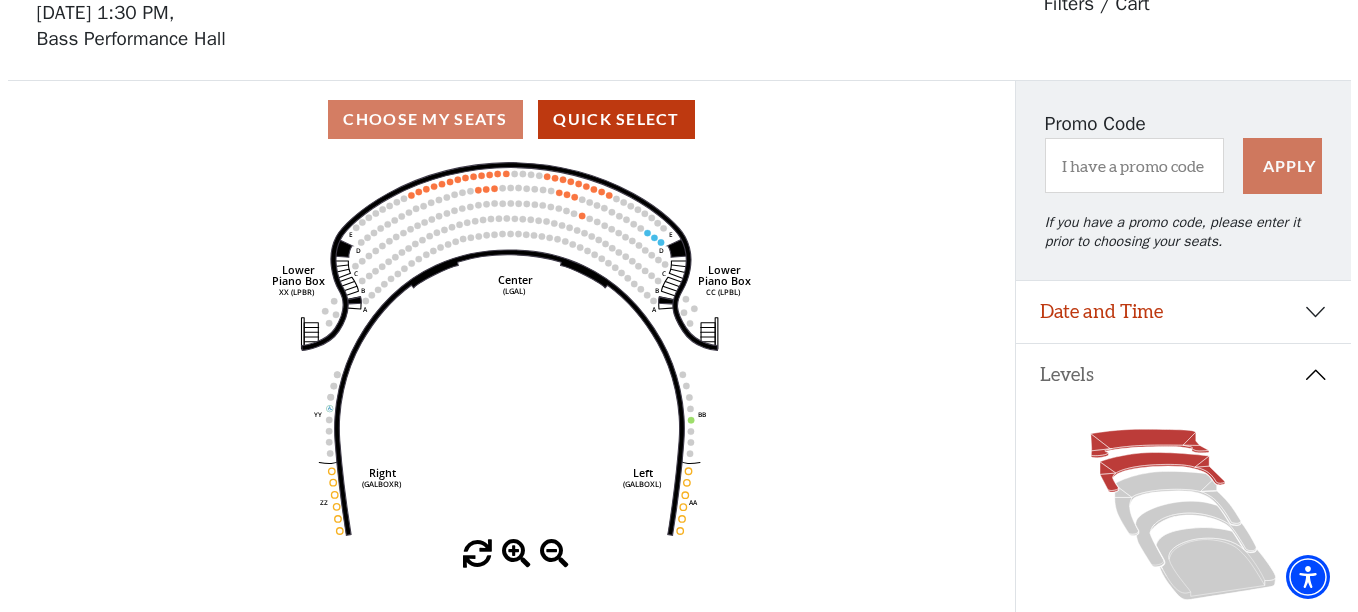 scroll, scrollTop: 0, scrollLeft: 0, axis: both 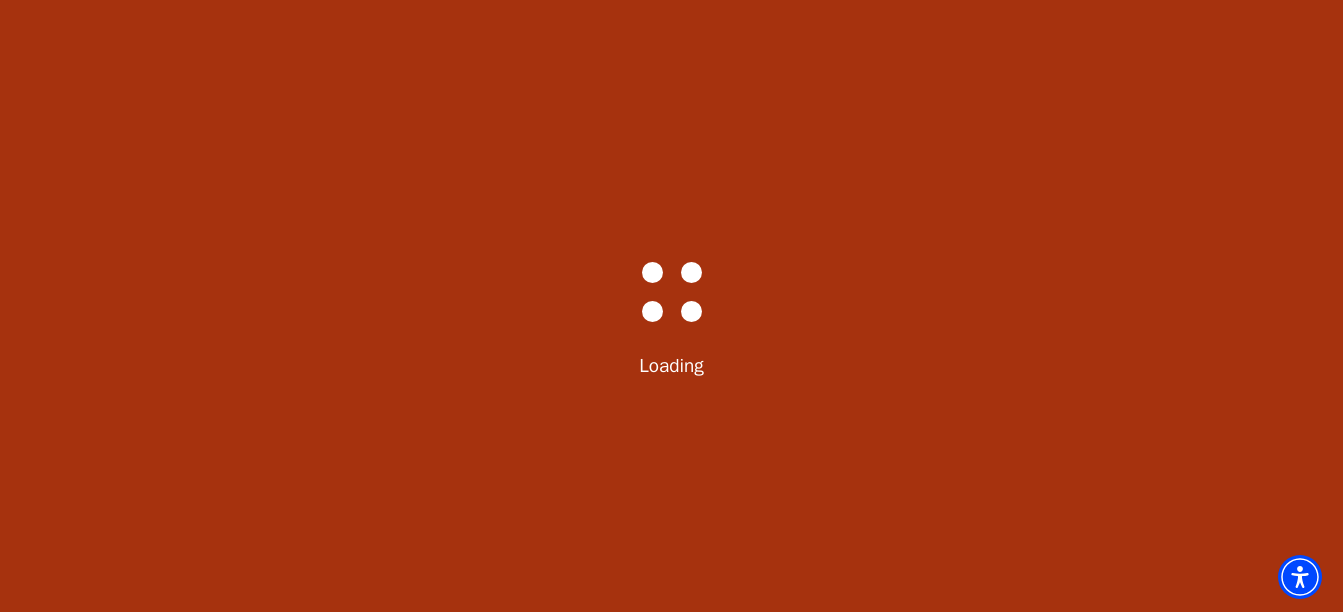select on "5366" 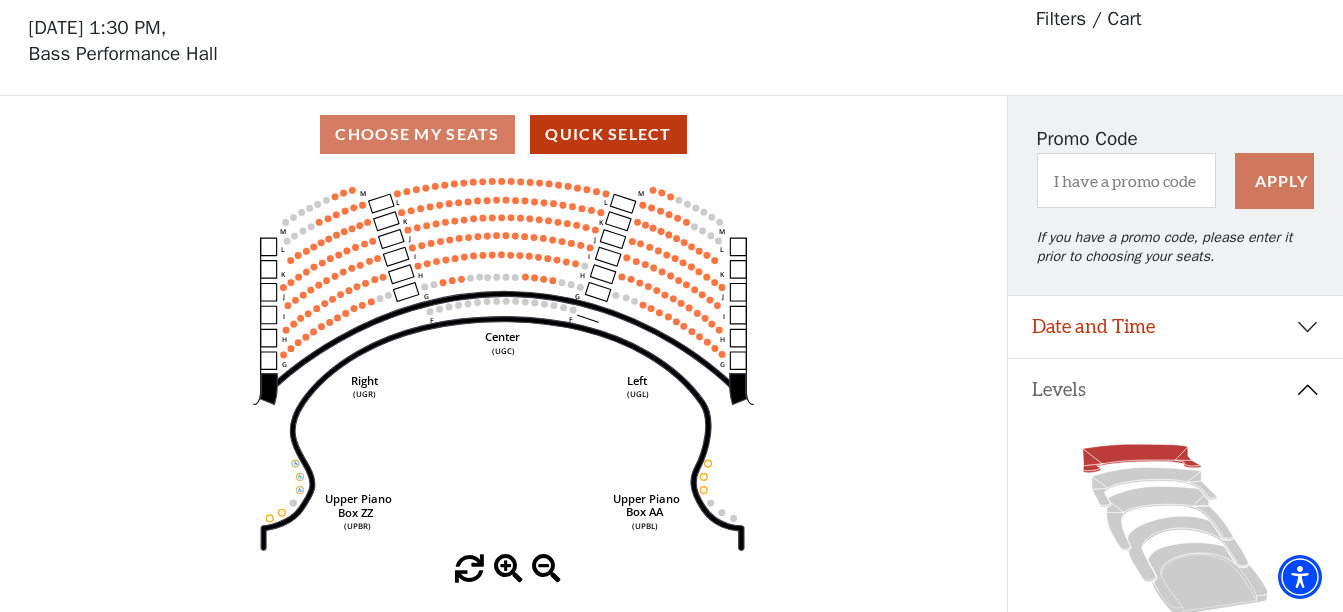 scroll, scrollTop: 93, scrollLeft: 0, axis: vertical 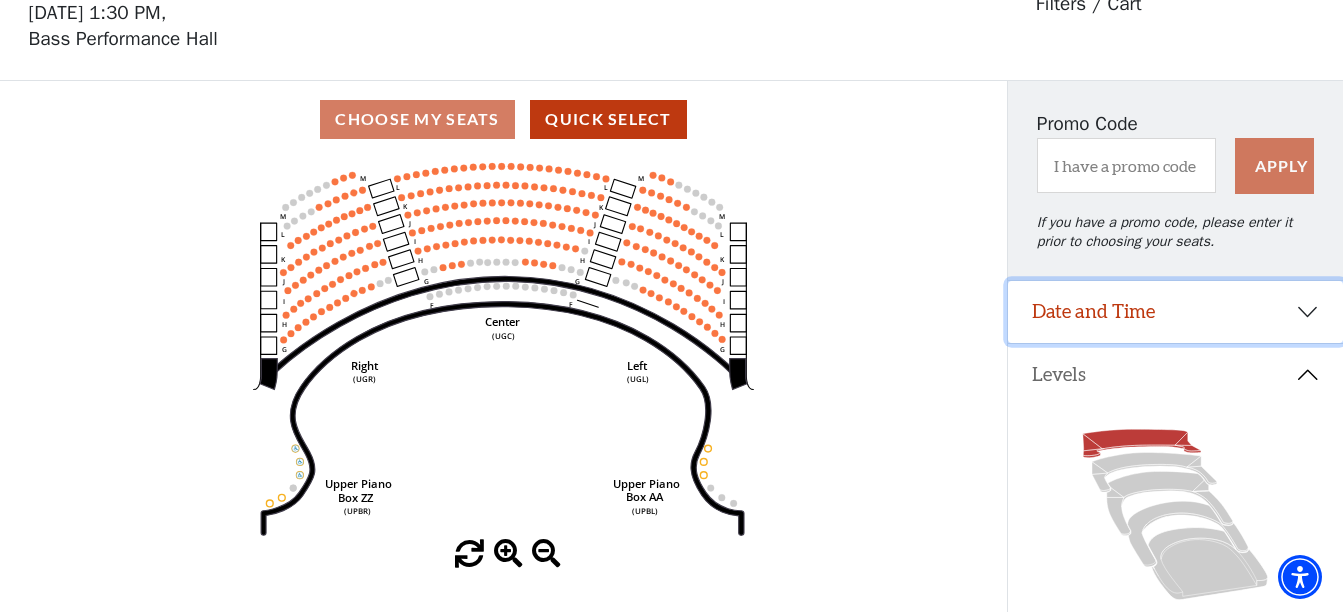 click on "Date and Time" at bounding box center (1175, 312) 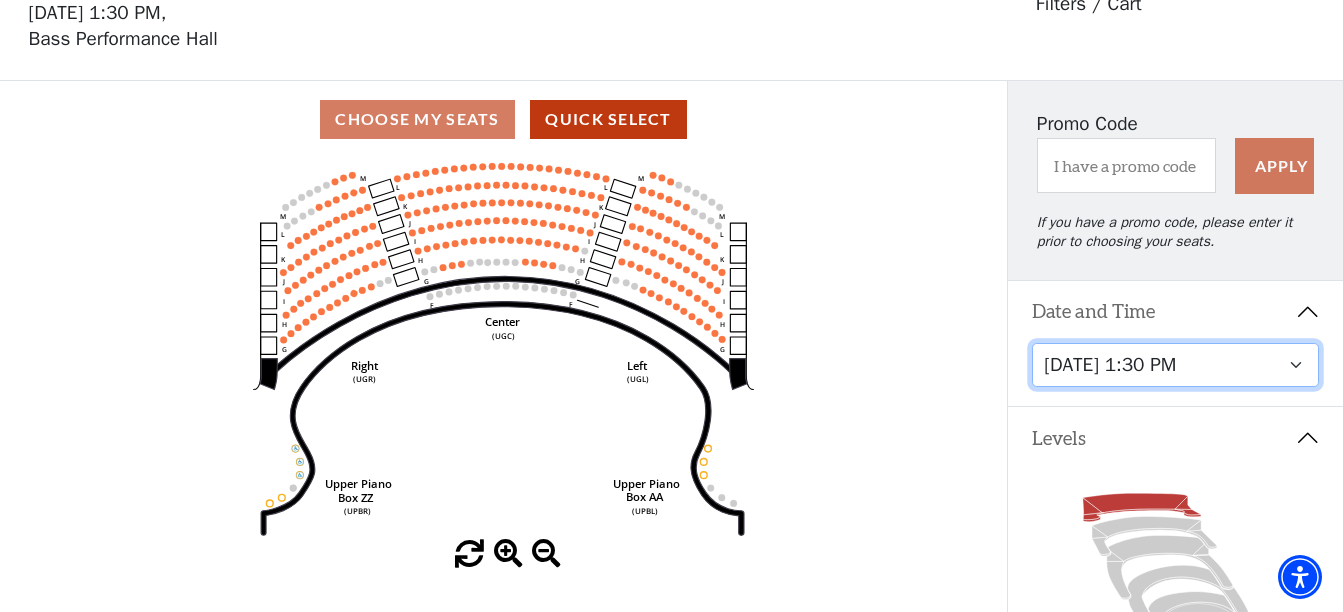 click on "Tuesday, July 15 at 7:30 PM Wednesday, July 16 at 7:30 PM Thursday, July 17 at 7:30 PM Friday, July 18 at 7:30 PM Saturday, July 19 at 1:30 PM Saturday, July 19 at 7:30 PM Sunday, July 20 at 1:30 PM Sunday, July 20 at 6:30 PM" at bounding box center [1175, 365] 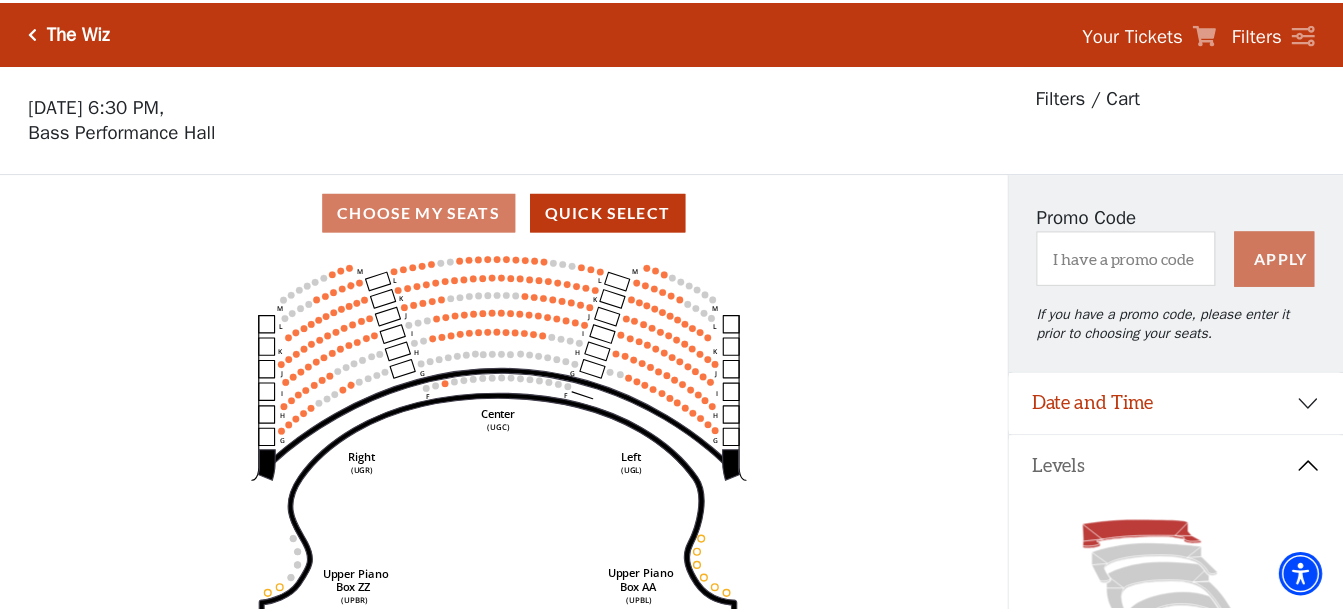 scroll, scrollTop: 93, scrollLeft: 0, axis: vertical 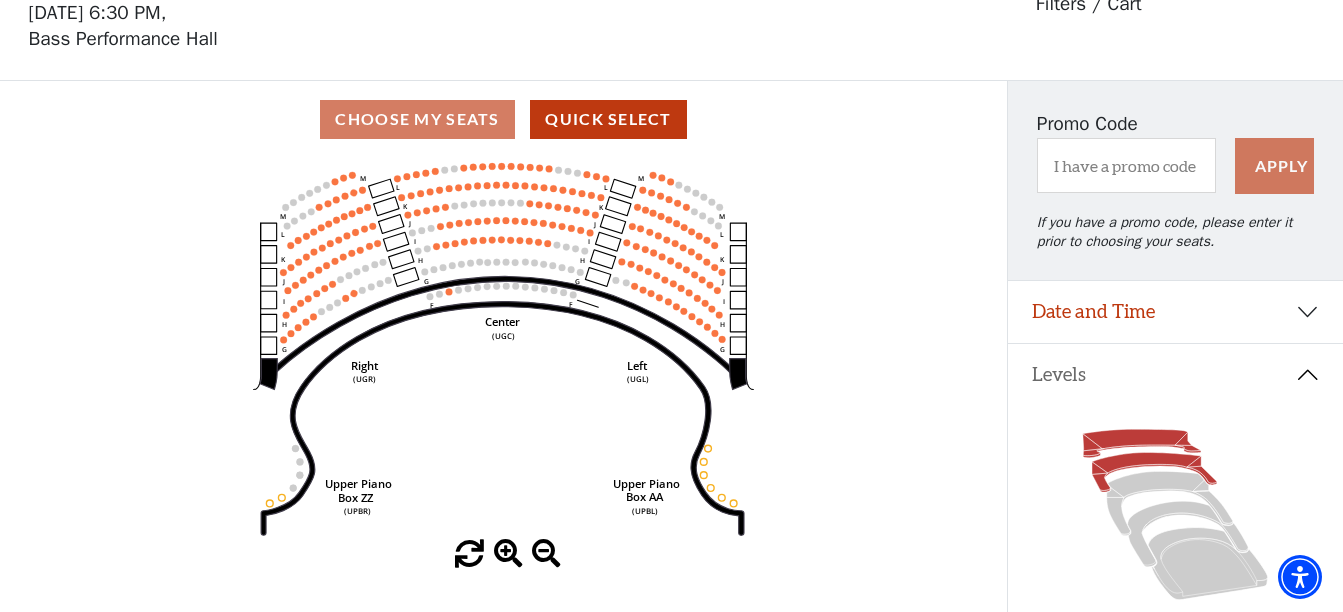 click 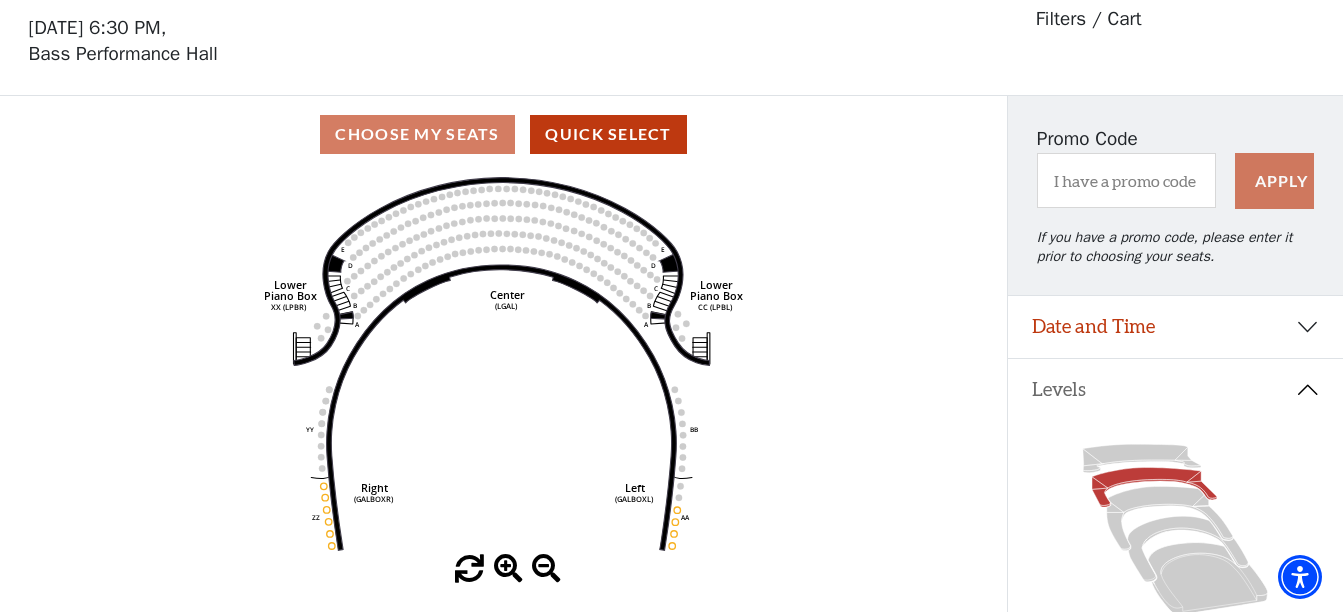 scroll, scrollTop: 93, scrollLeft: 0, axis: vertical 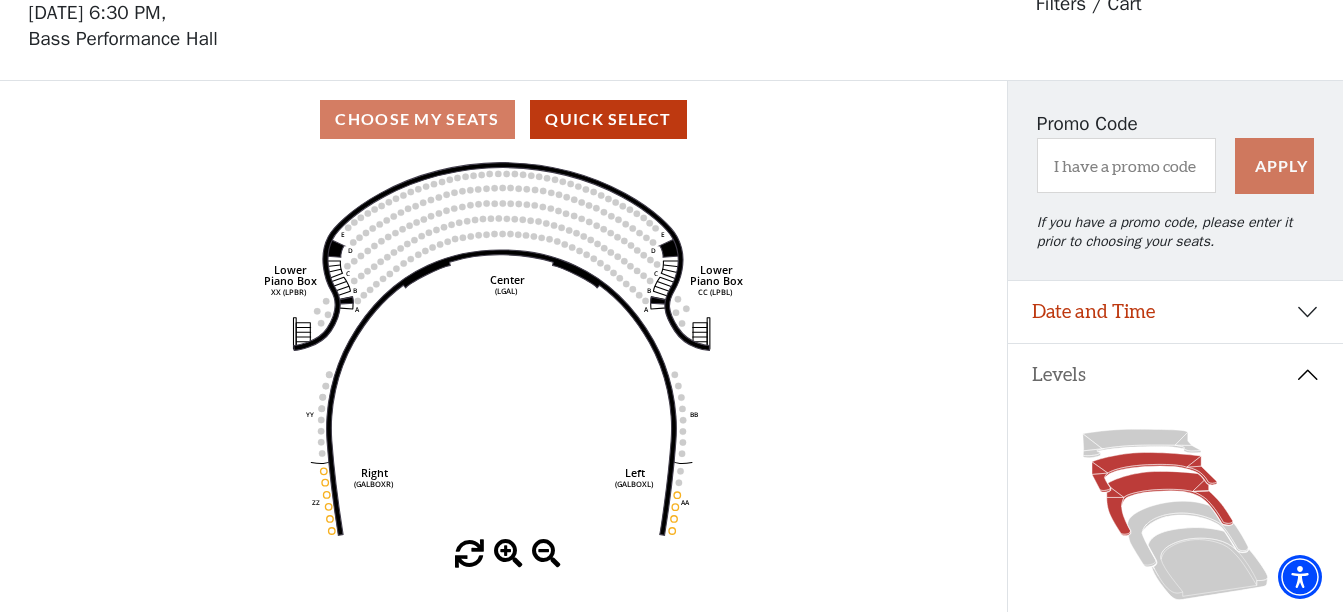 click 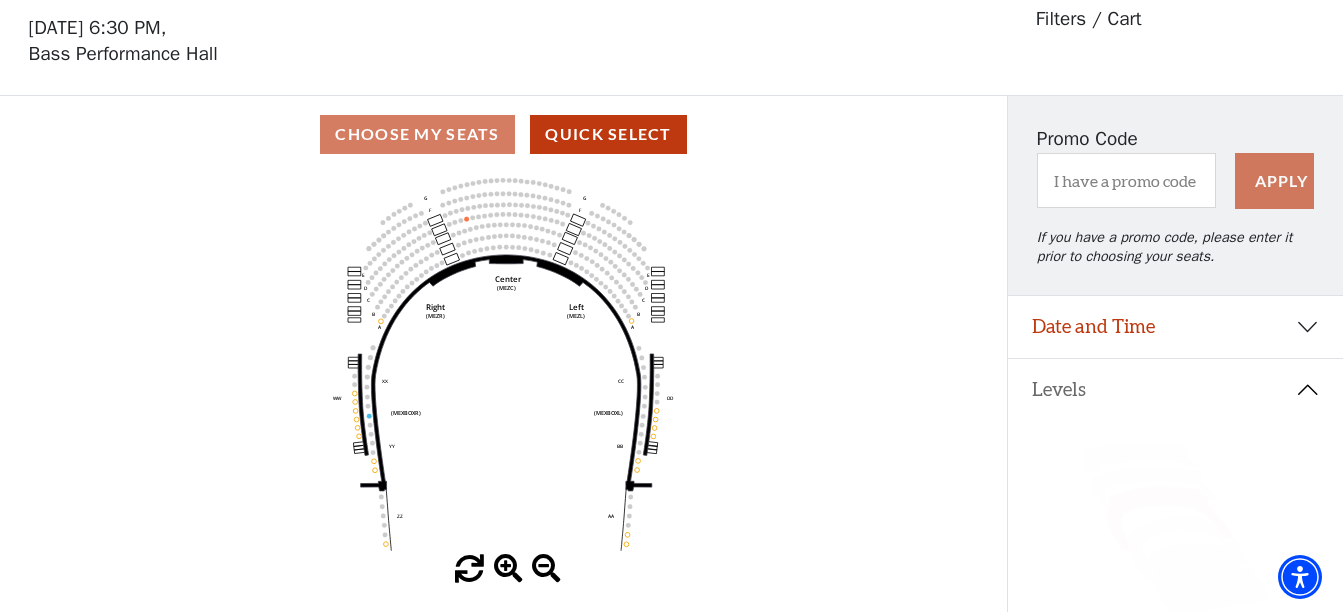 scroll, scrollTop: 93, scrollLeft: 0, axis: vertical 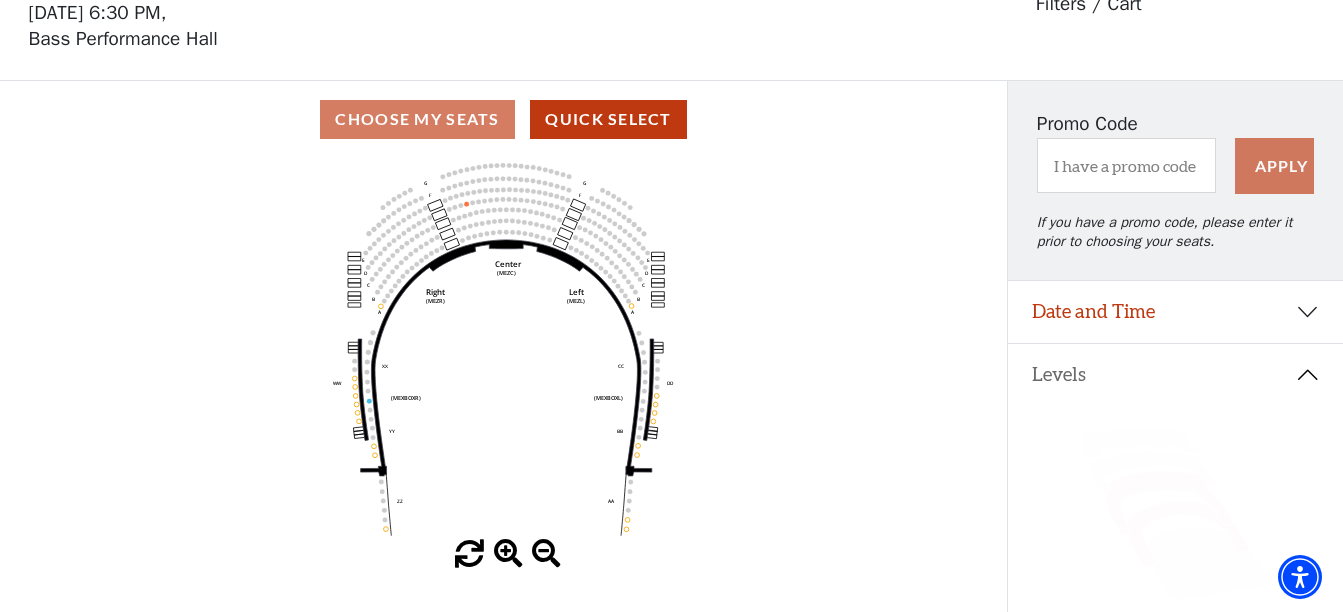click 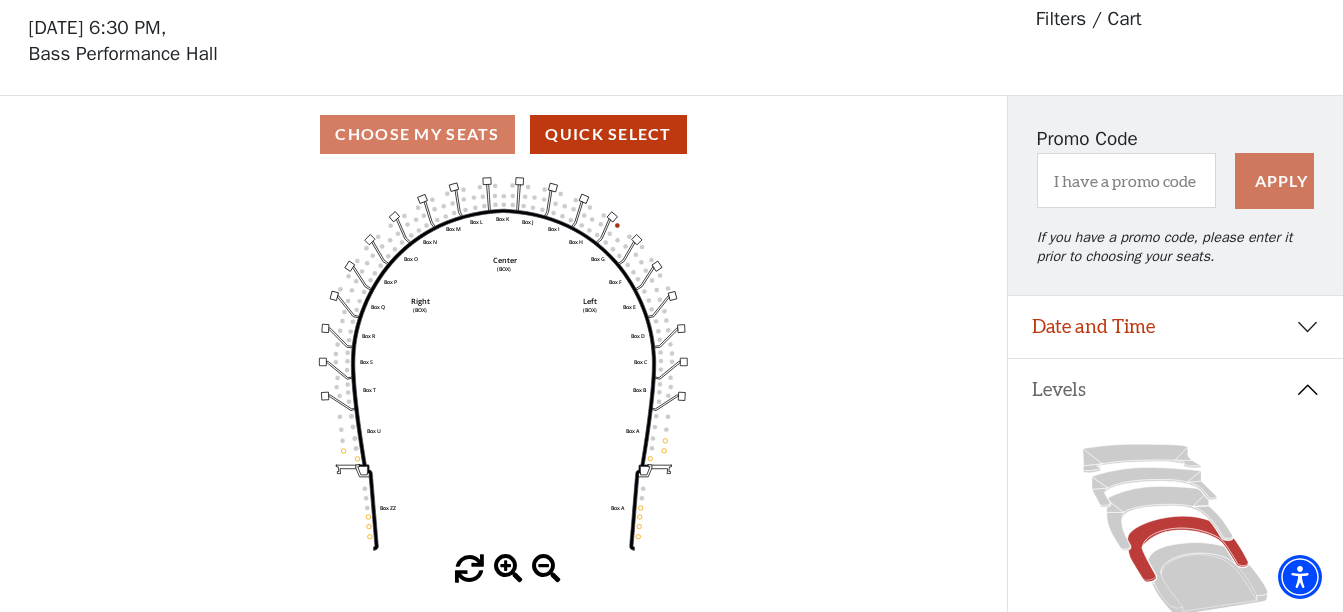 scroll, scrollTop: 93, scrollLeft: 0, axis: vertical 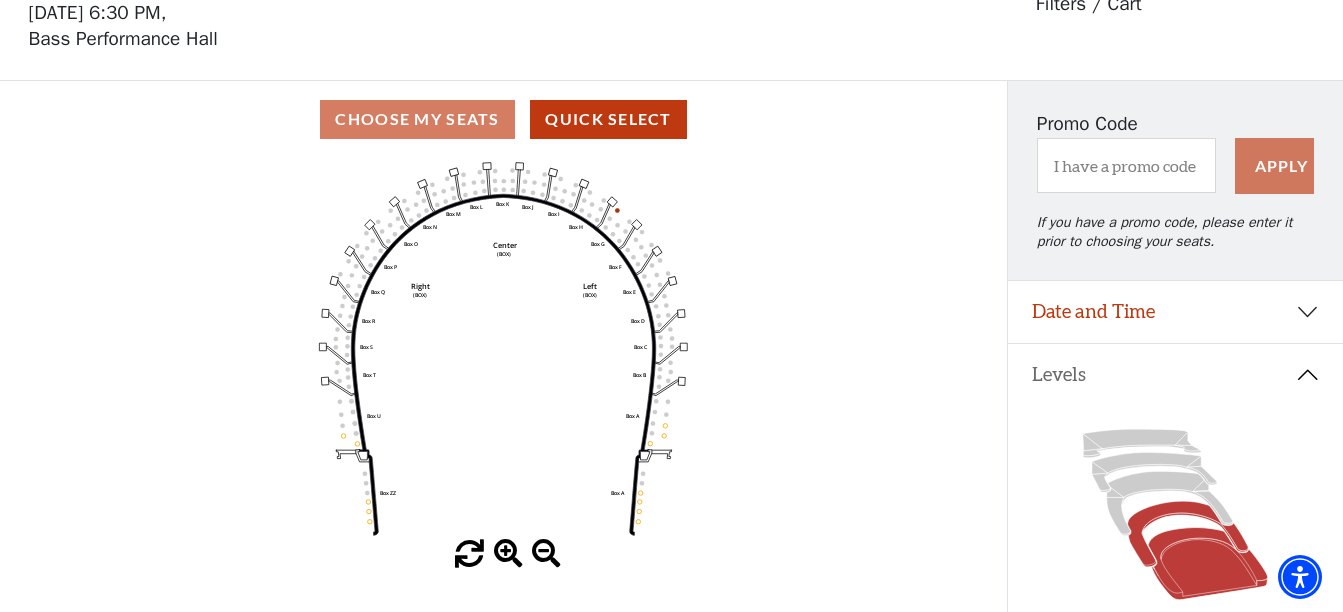 click 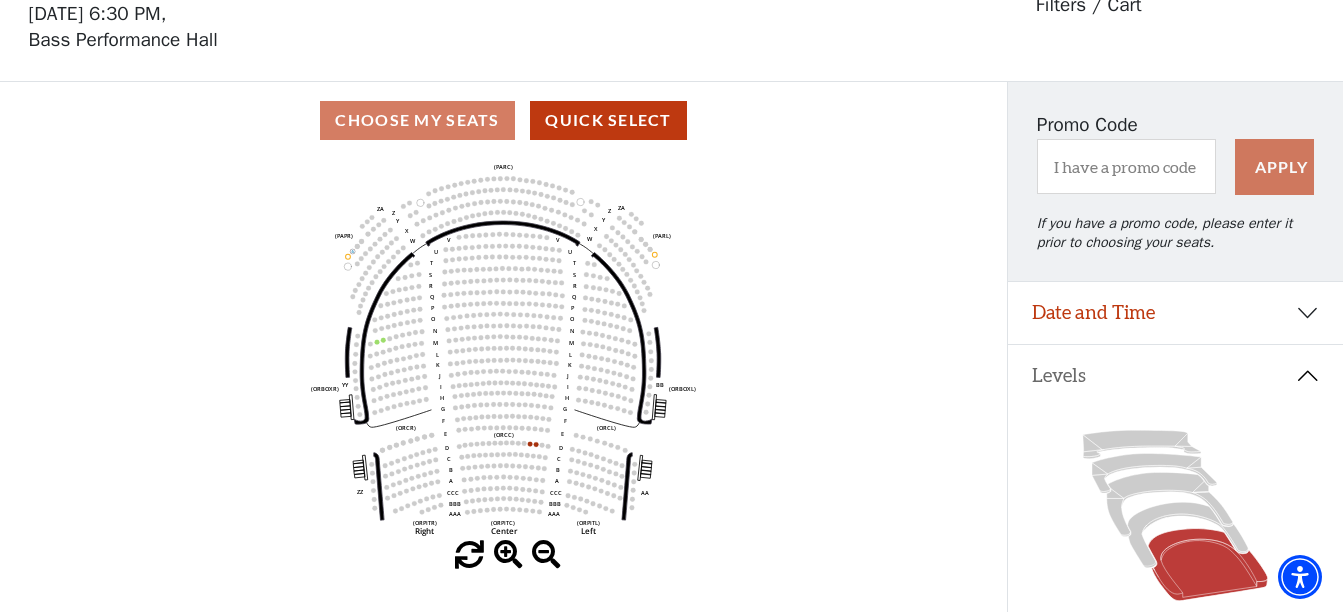 scroll, scrollTop: 93, scrollLeft: 0, axis: vertical 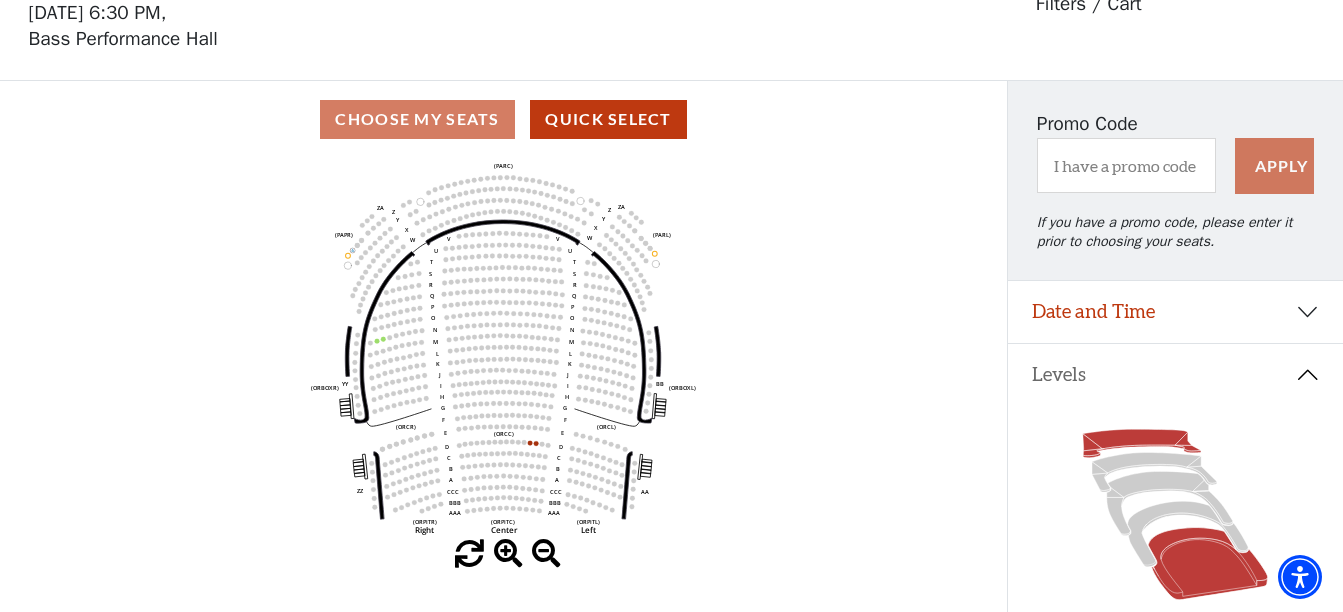 click 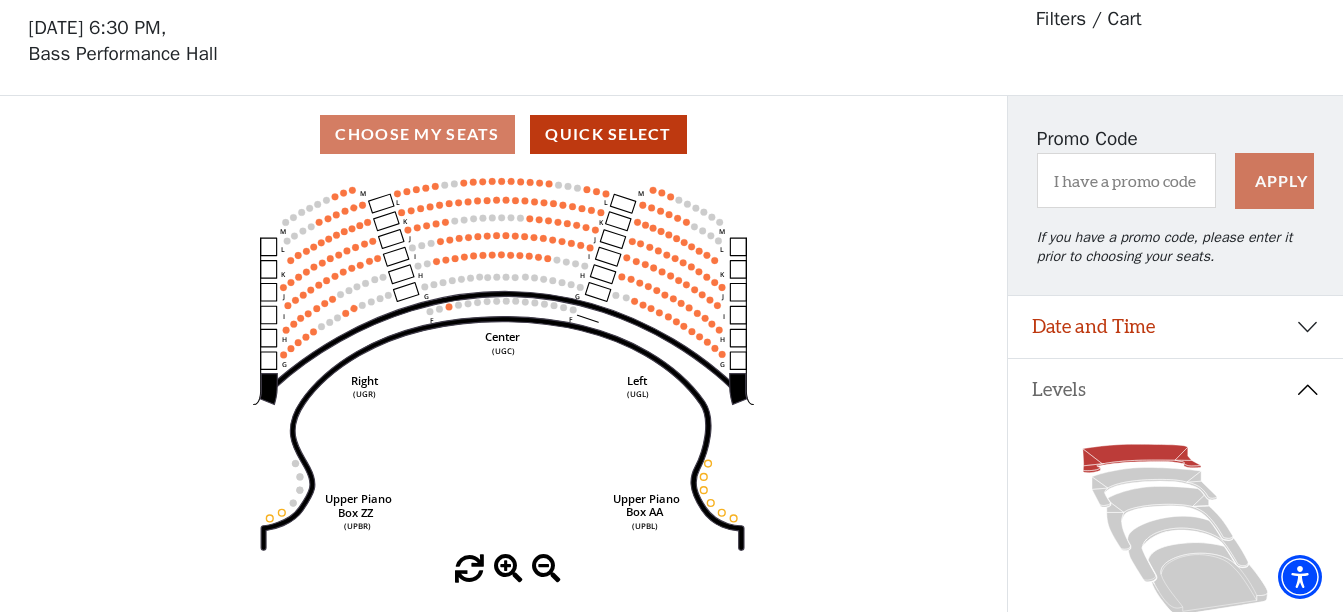 scroll, scrollTop: 93, scrollLeft: 0, axis: vertical 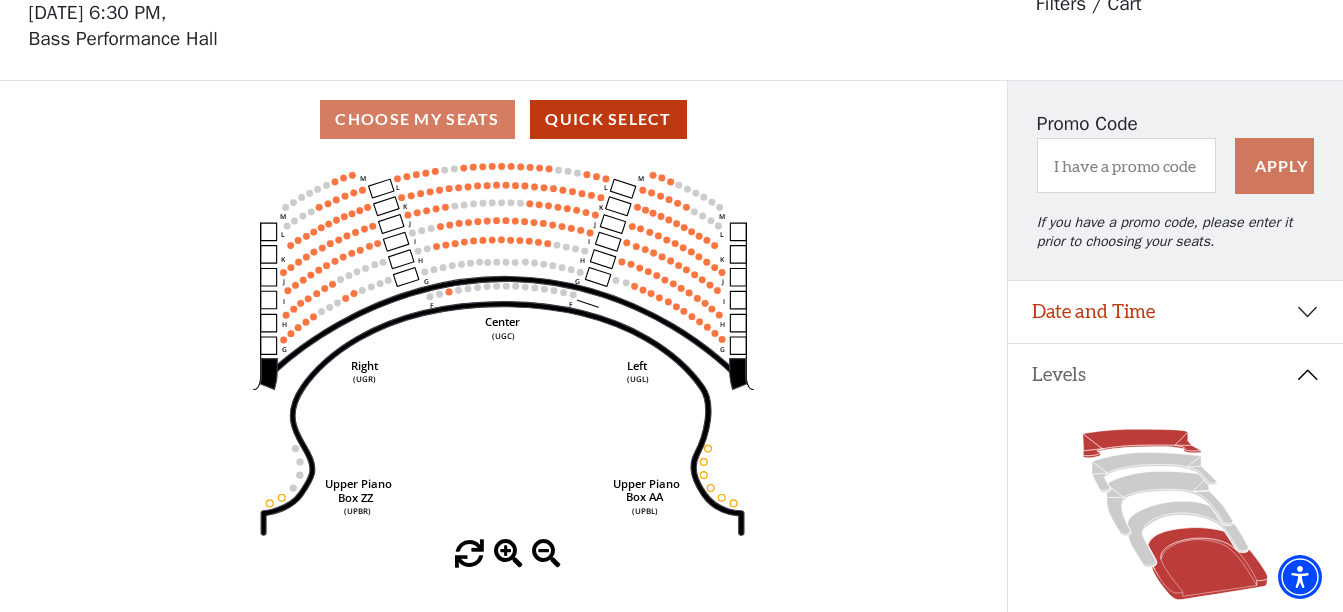 click 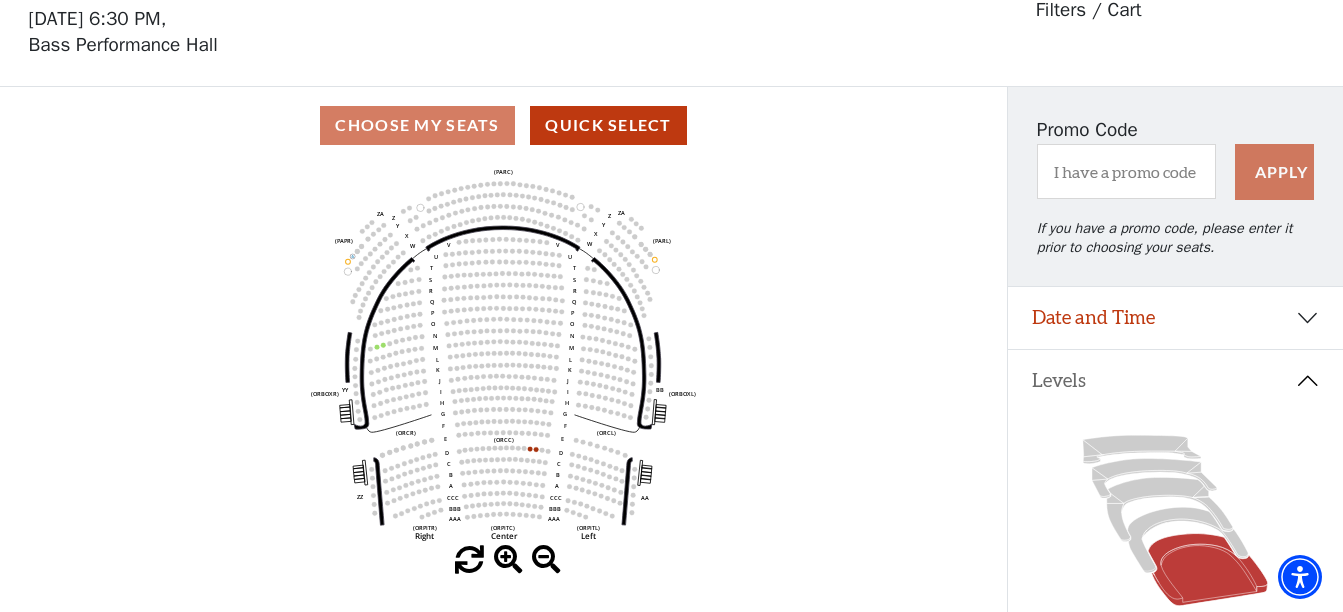 scroll, scrollTop: 93, scrollLeft: 0, axis: vertical 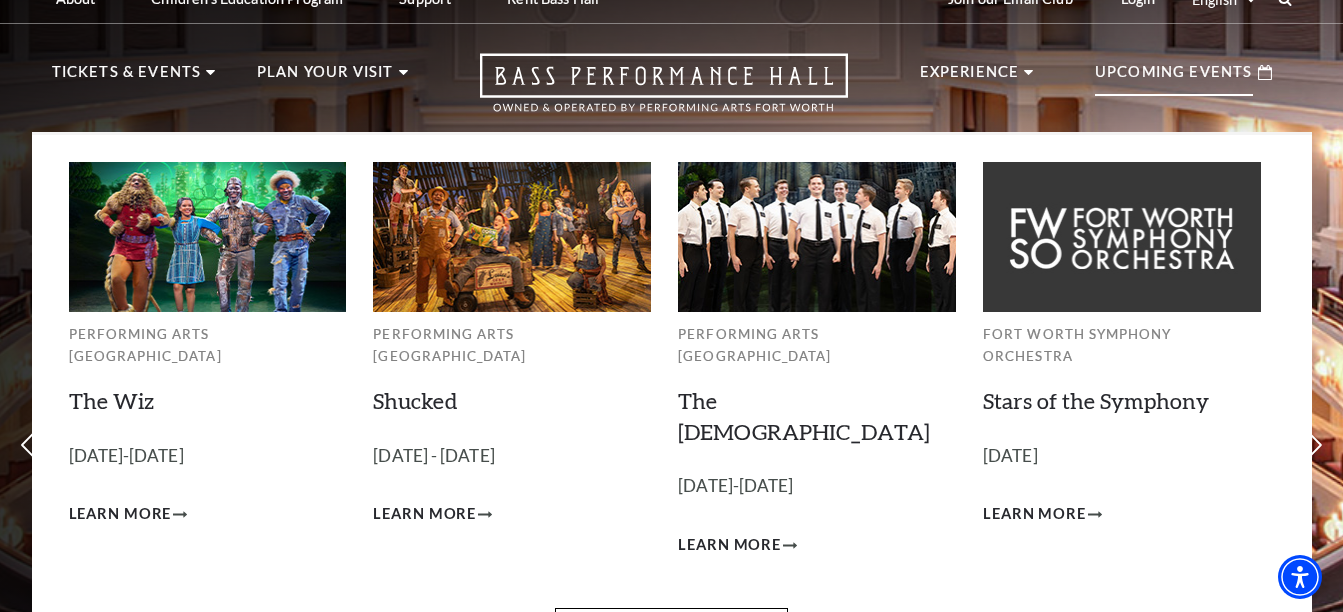 click on "Performing Arts [GEOGRAPHIC_DATA]
The Wiz
[DATE]-[DATE]
Learn More
Performing Arts [GEOGRAPHIC_DATA]
Shucked
[DATE] - [DATE]
Learn More
Performing Arts [GEOGRAPHIC_DATA]
The [DEMOGRAPHIC_DATA]
[DATE]-[DATE]
Learn More
[DATE] SIX" at bounding box center [672, 371] 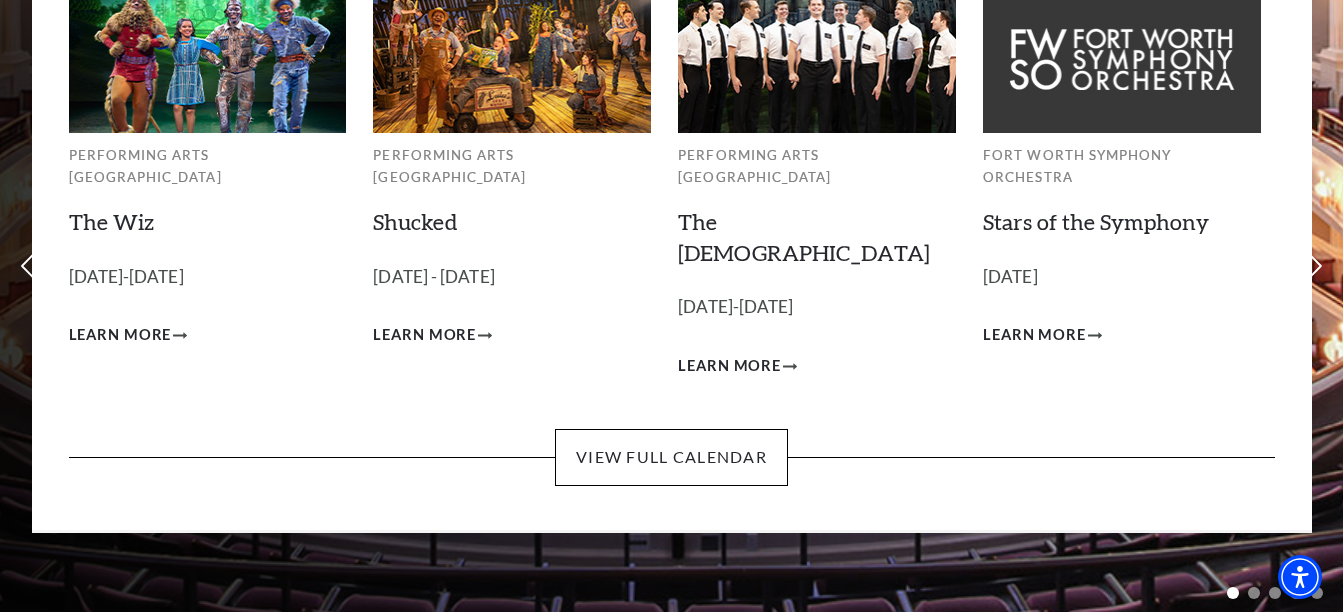 scroll, scrollTop: 226, scrollLeft: 0, axis: vertical 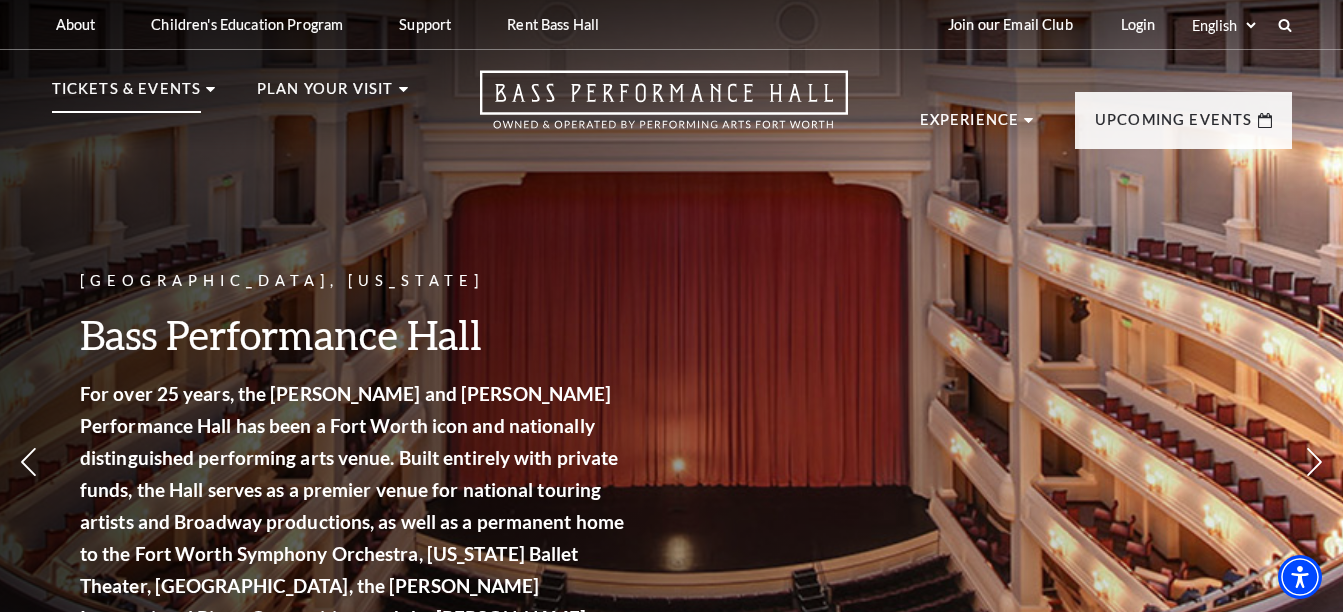 click on "Tickets & Events" at bounding box center (127, 95) 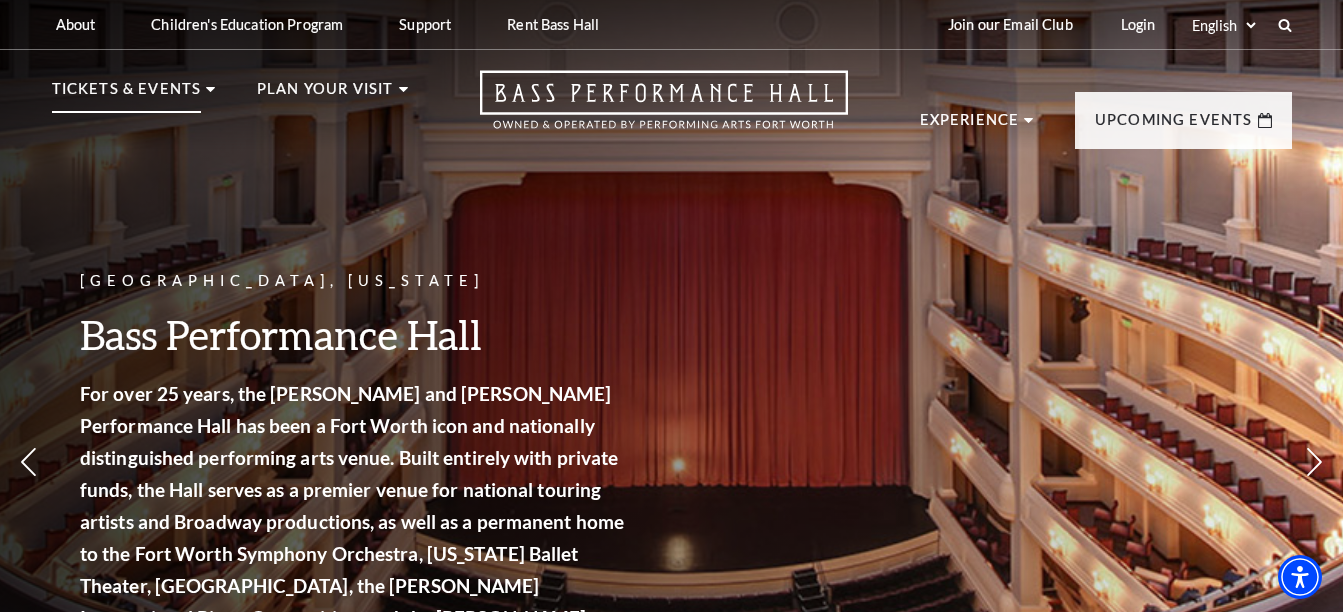 click 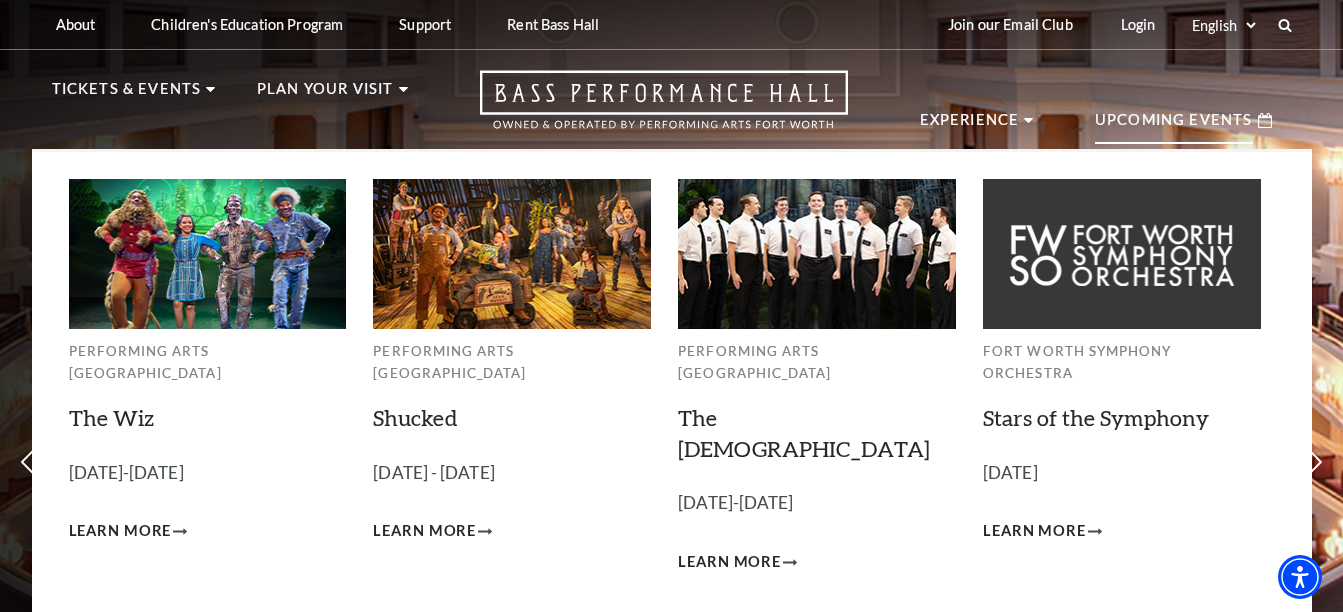 click on "View Full Calendar" at bounding box center (671, 653) 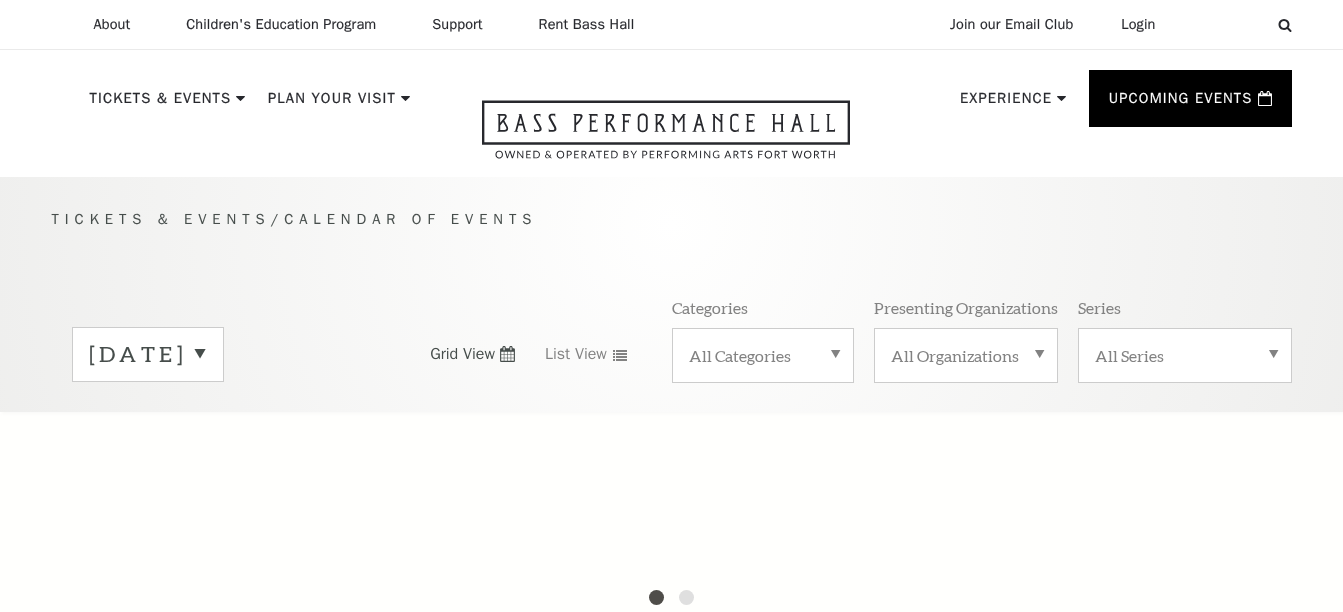 scroll, scrollTop: 0, scrollLeft: 0, axis: both 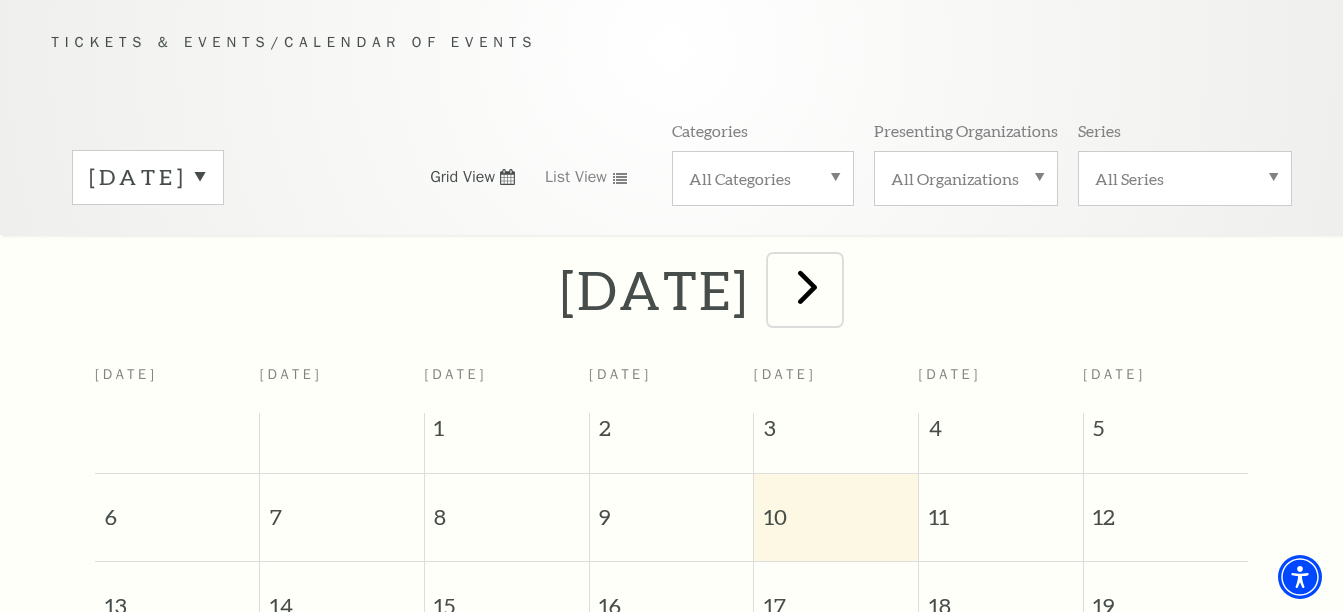click at bounding box center [807, 286] 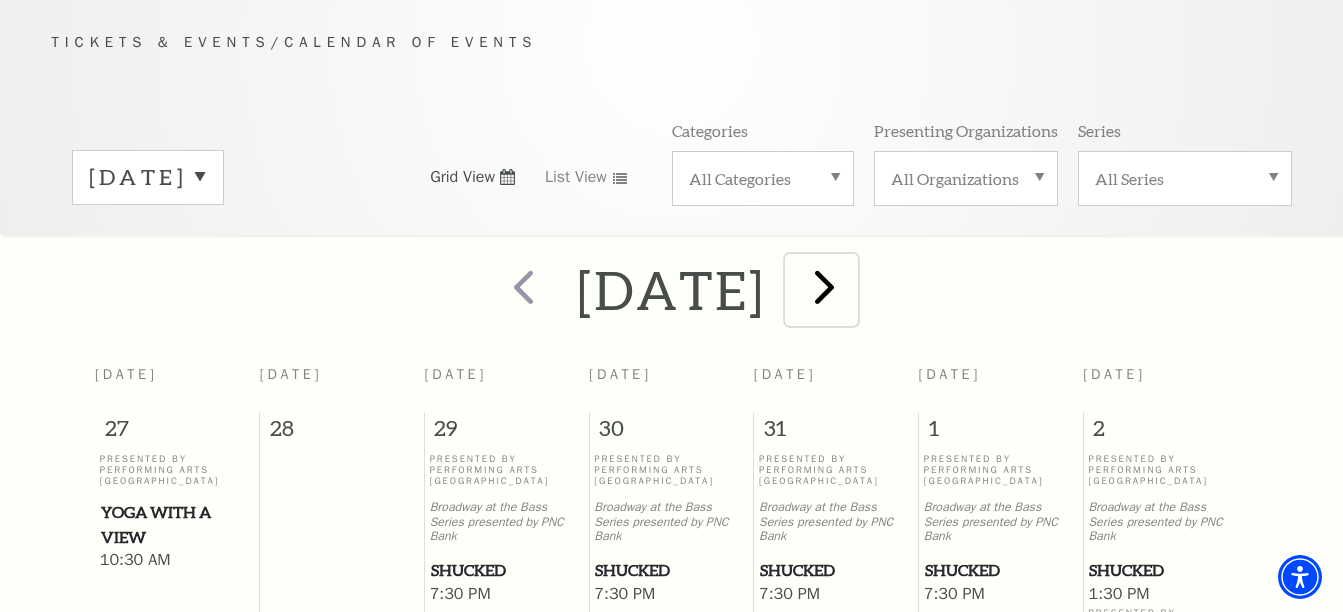 click at bounding box center [824, 286] 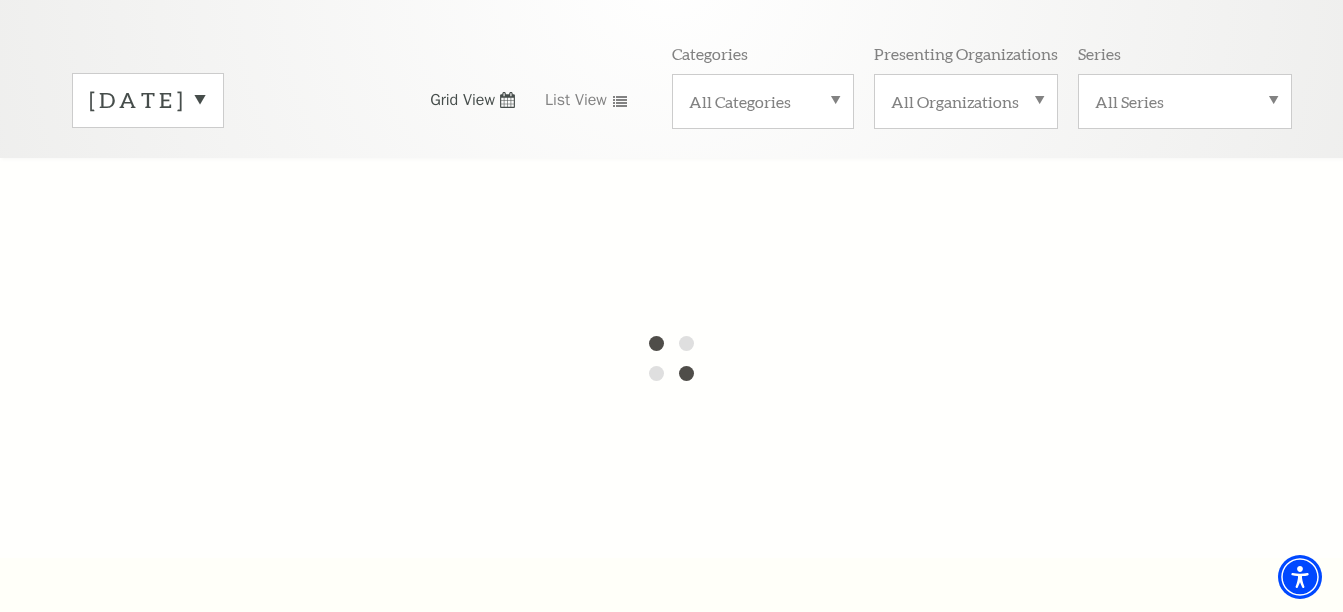 scroll, scrollTop: 267, scrollLeft: 0, axis: vertical 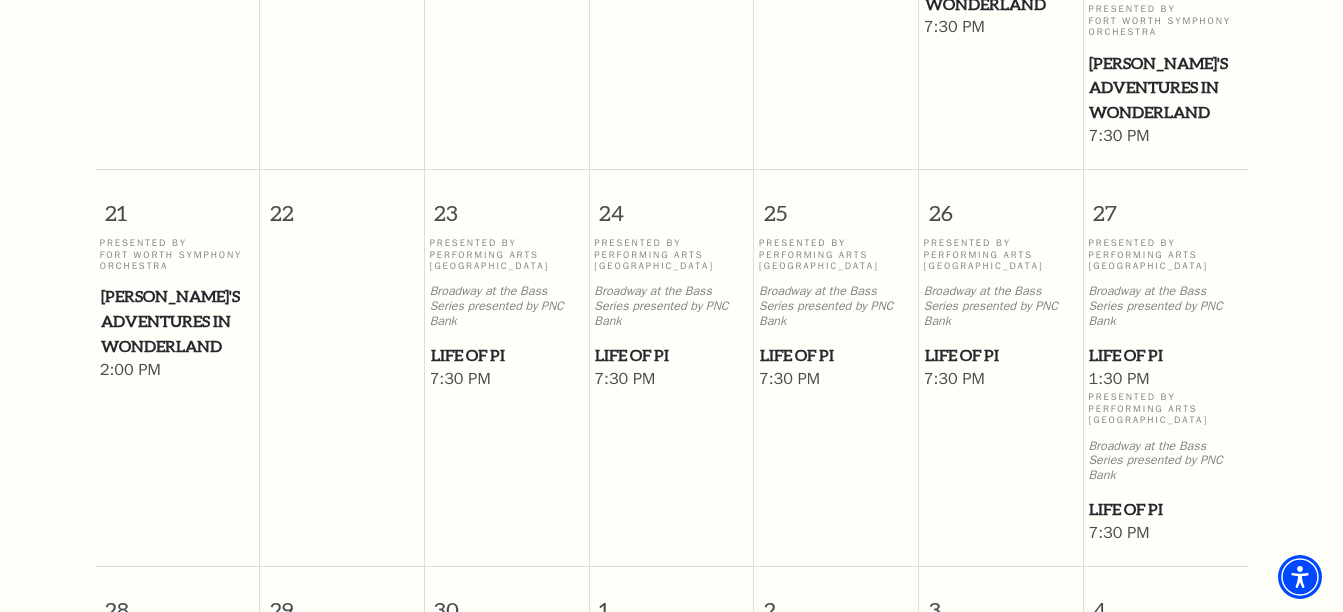 click on "Life of Pi" at bounding box center (1165, 355) 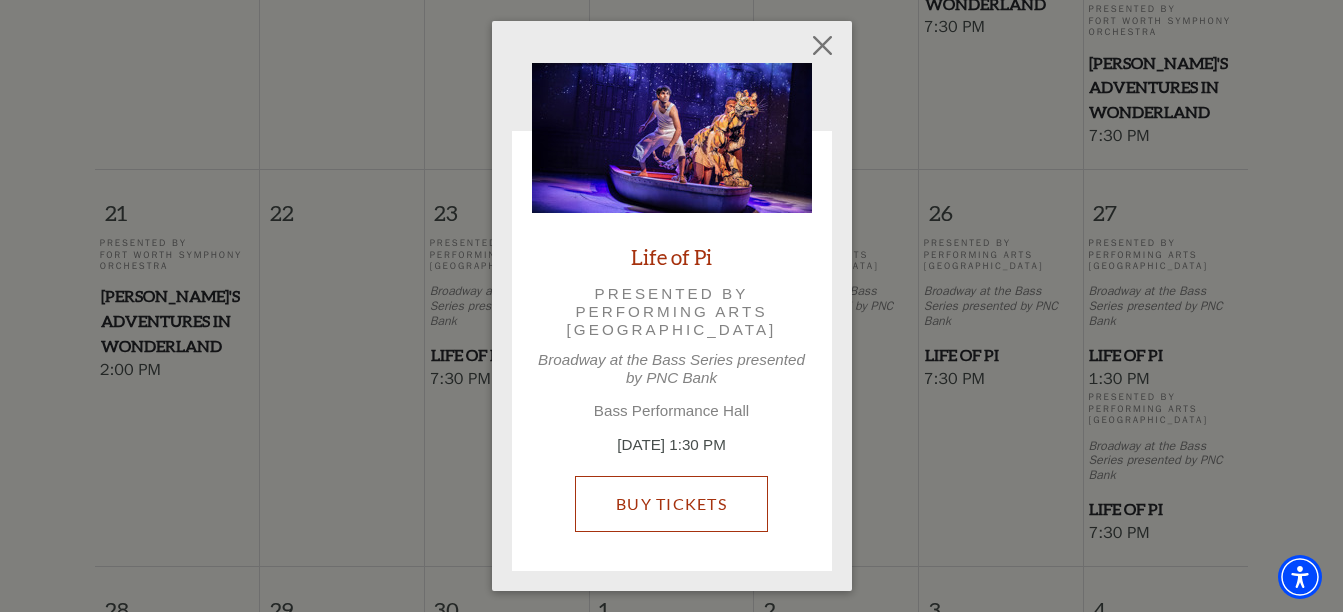 click on "Buy Tickets" at bounding box center [671, 504] 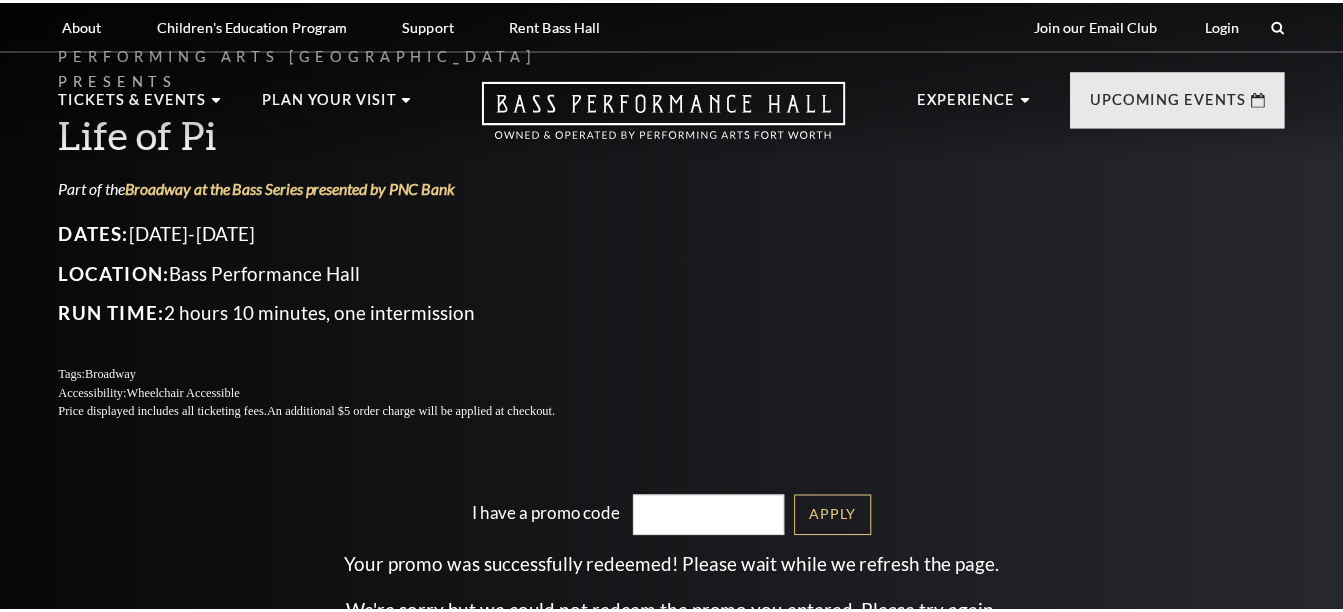scroll, scrollTop: 0, scrollLeft: 0, axis: both 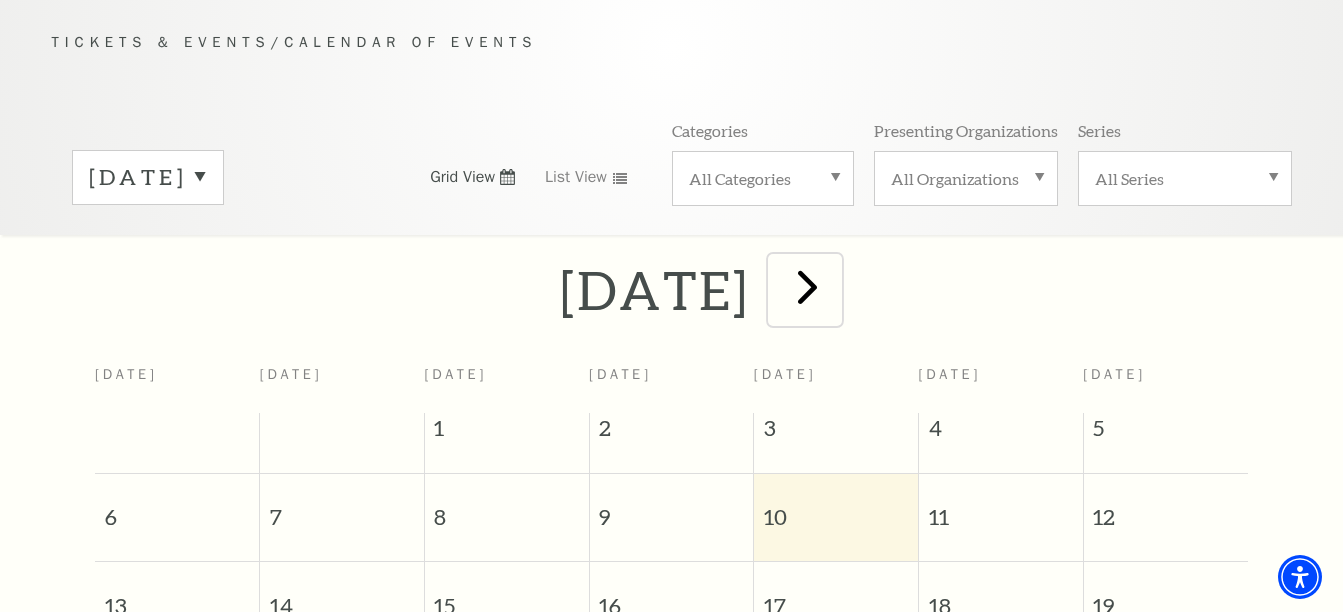click at bounding box center (807, 286) 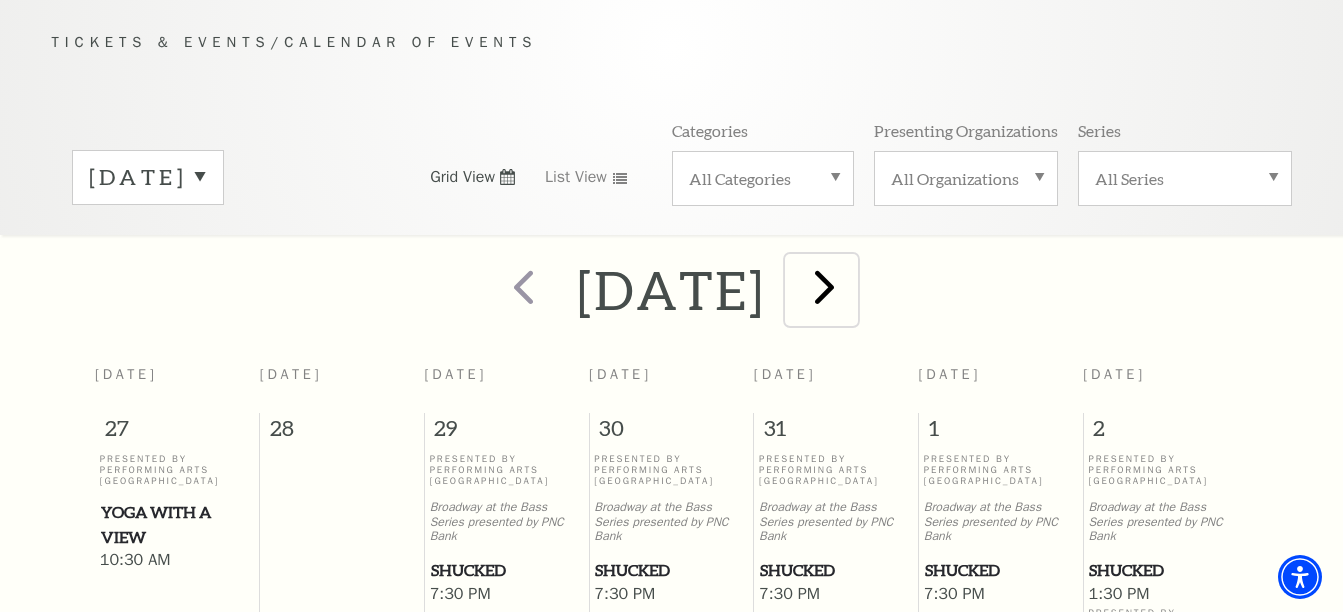 click at bounding box center (824, 286) 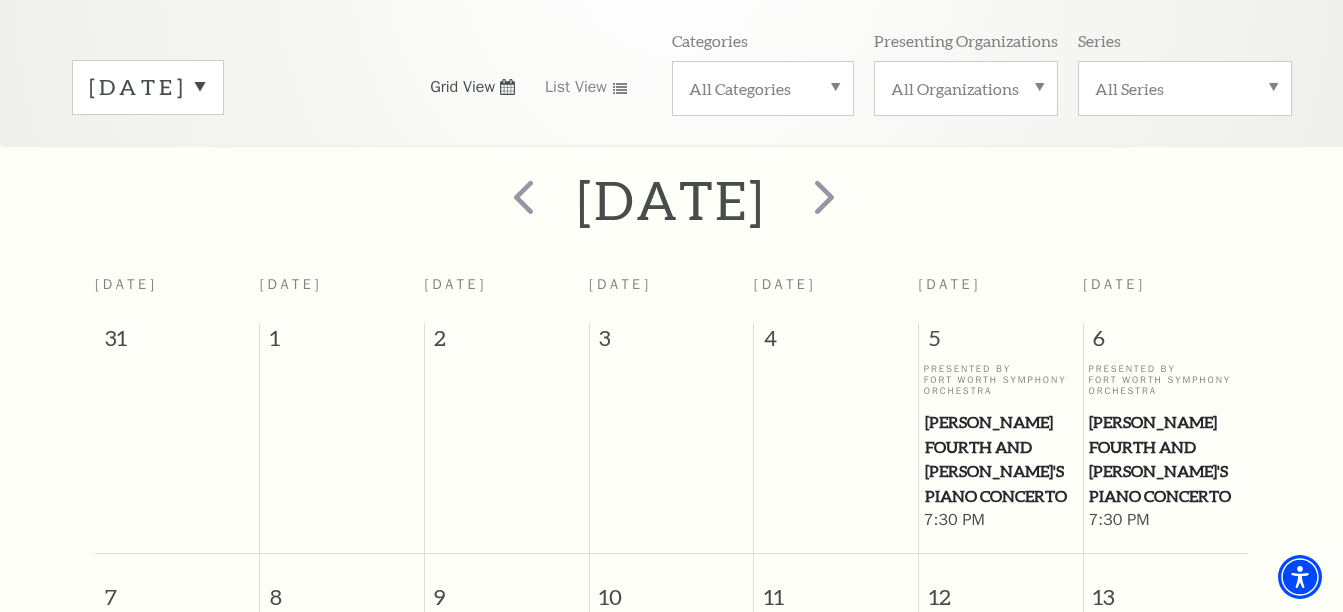 scroll, scrollTop: 242, scrollLeft: 0, axis: vertical 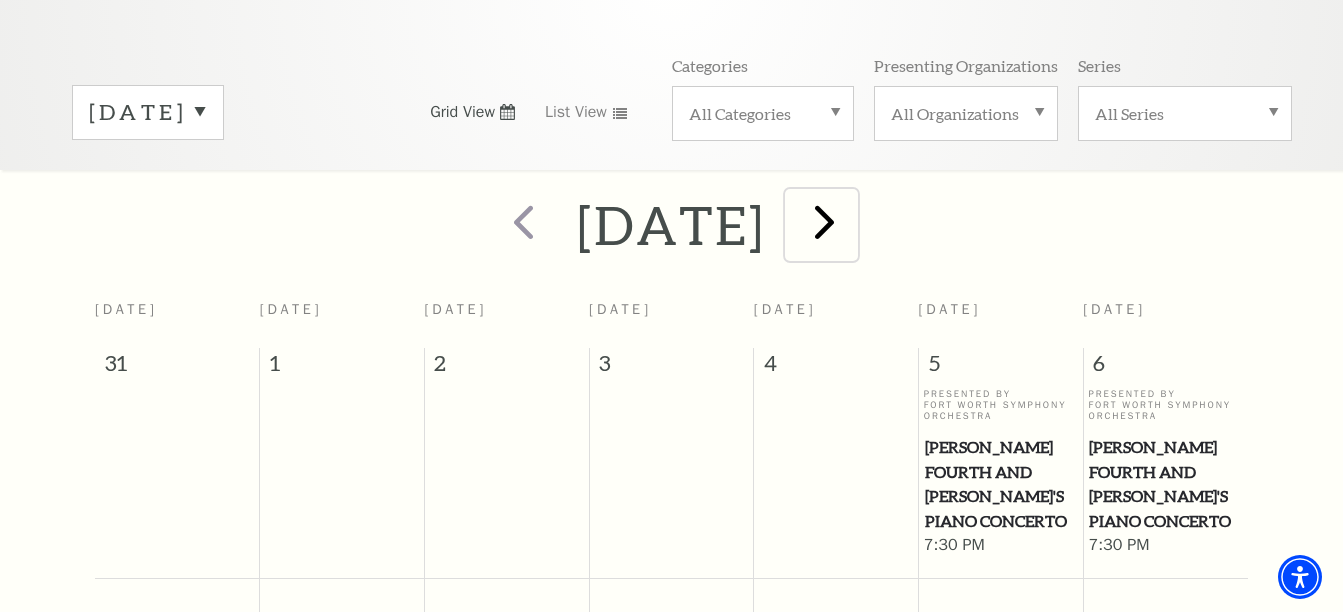 click at bounding box center (824, 221) 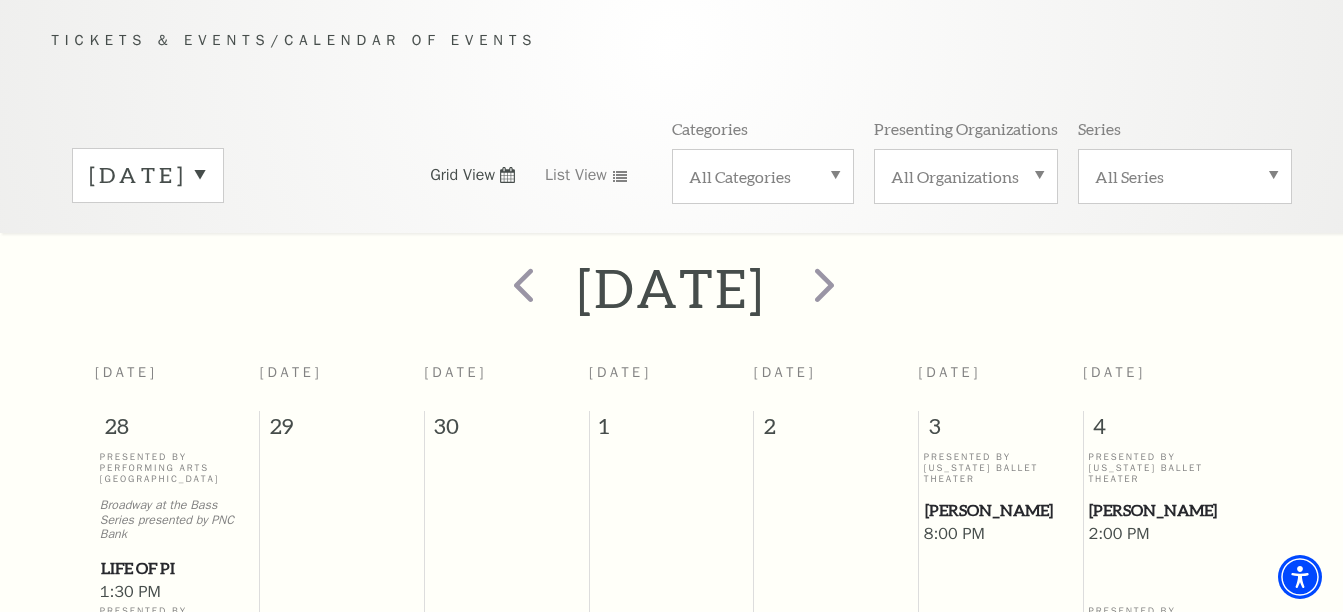 scroll, scrollTop: 177, scrollLeft: 0, axis: vertical 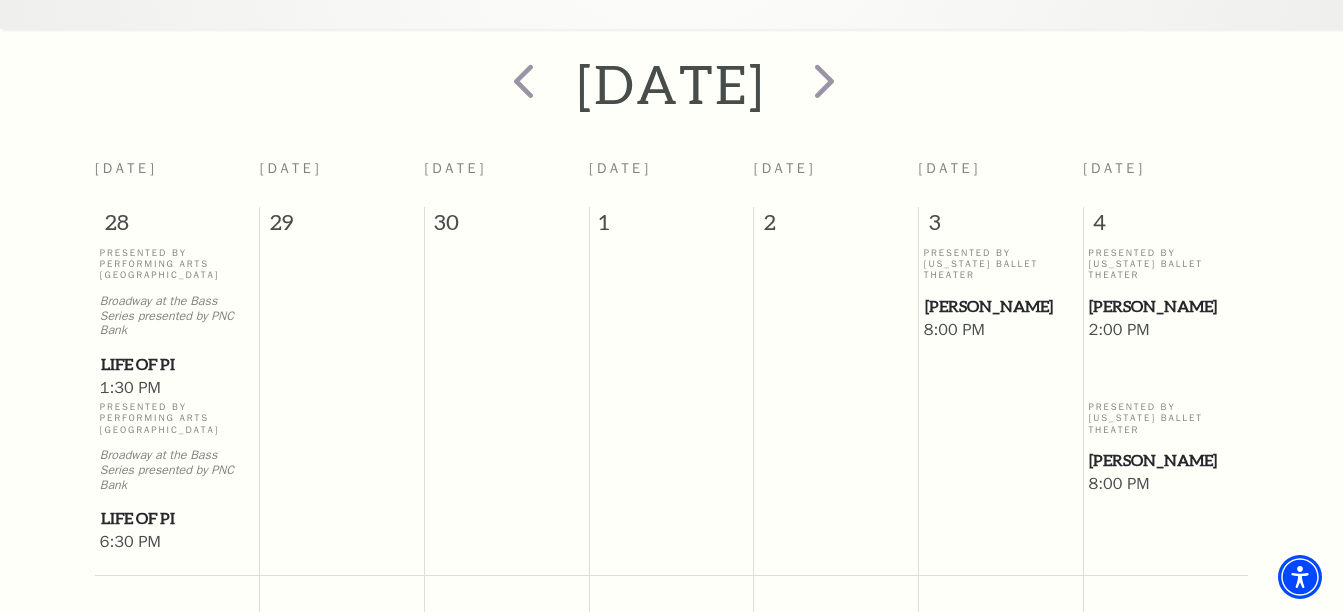 click on "[PERSON_NAME]" at bounding box center (1165, 306) 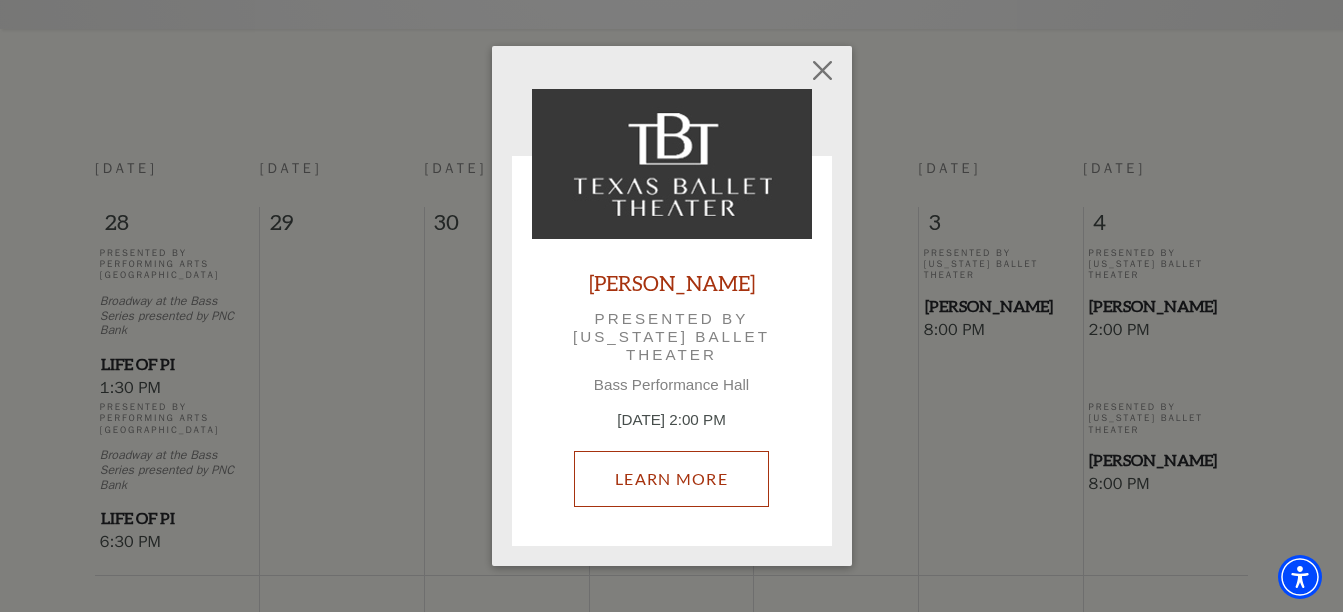 click on "Learn More" at bounding box center (671, 479) 